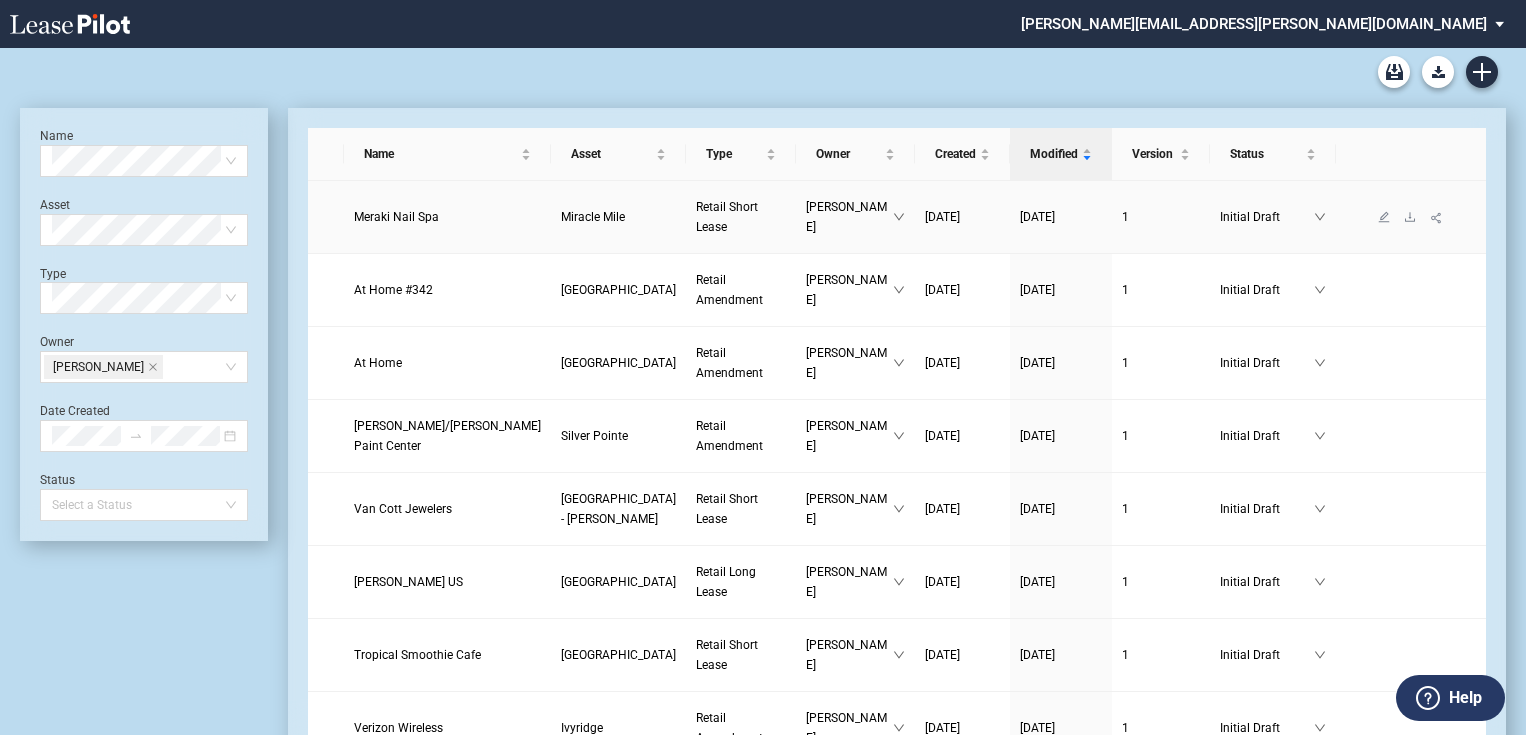 scroll, scrollTop: 0, scrollLeft: 0, axis: both 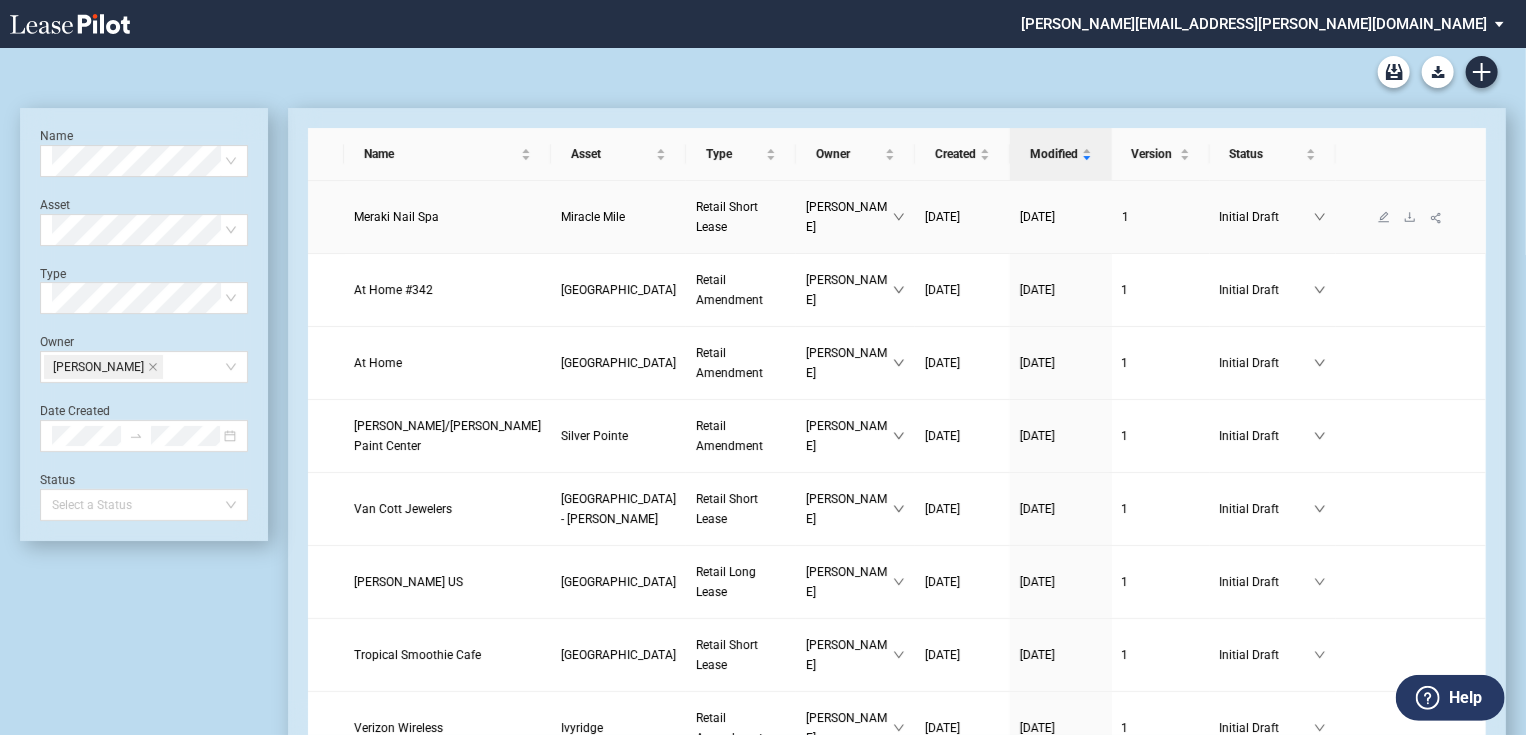 click on "Meraki Nail Spa" at bounding box center (396, 217) 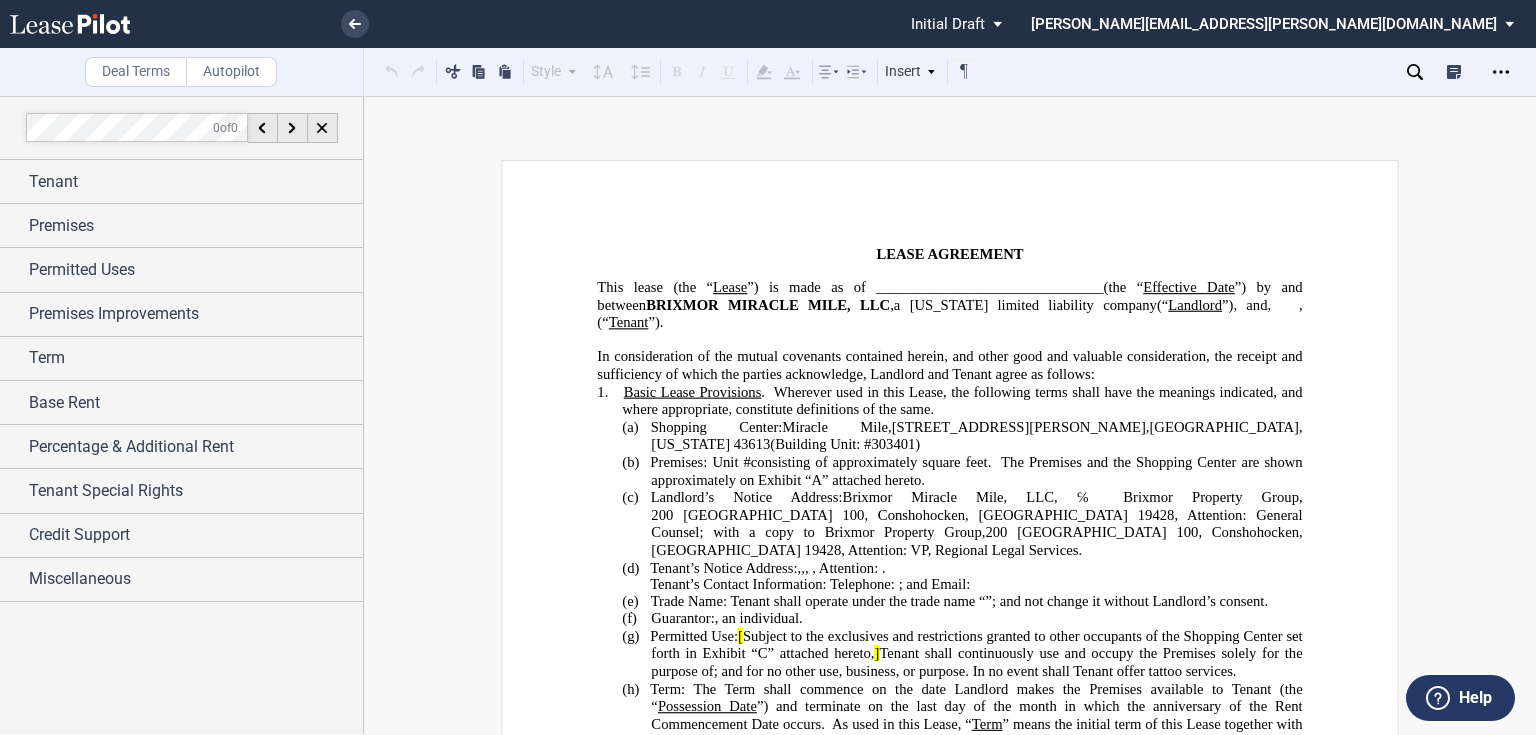 scroll, scrollTop: 0, scrollLeft: 0, axis: both 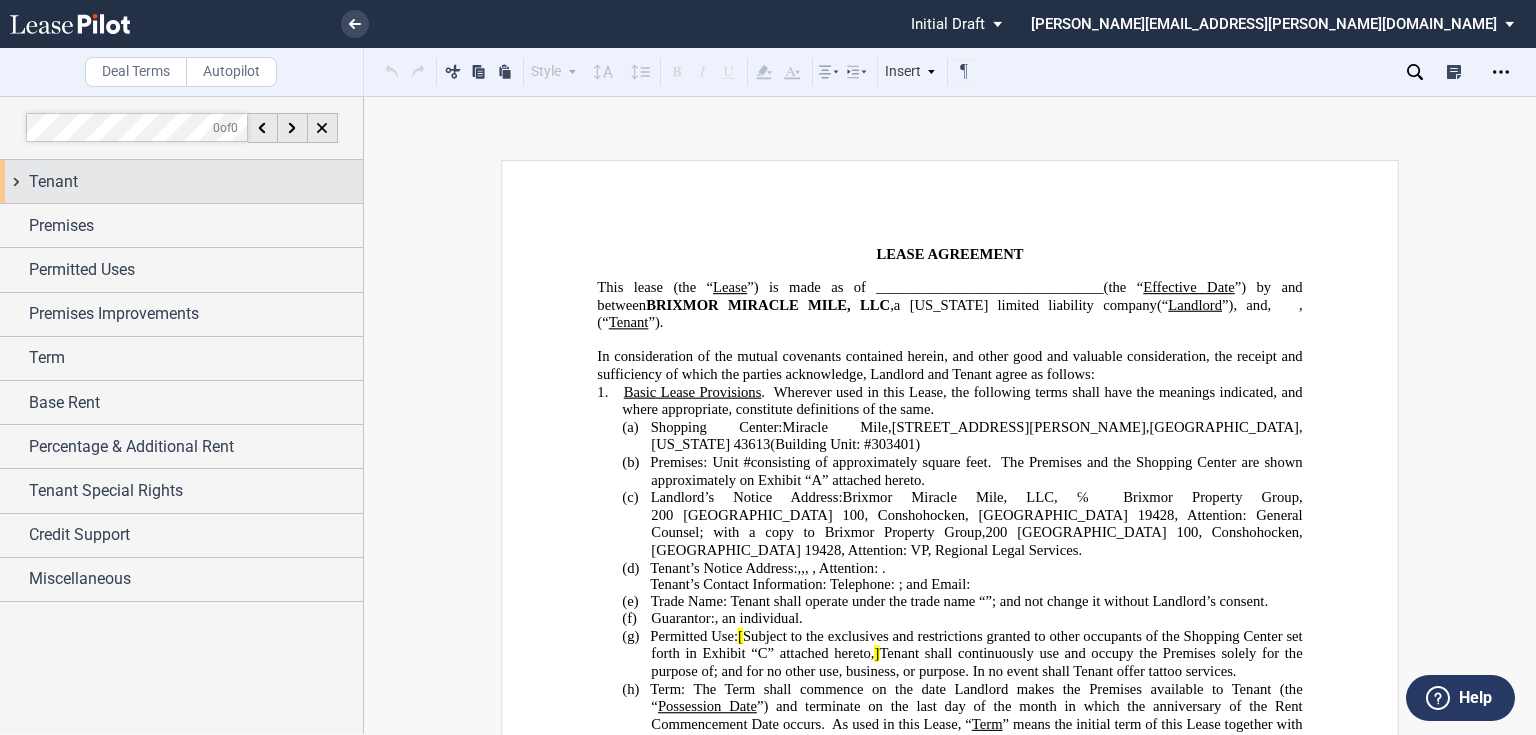 click on "Tenant" at bounding box center (53, 182) 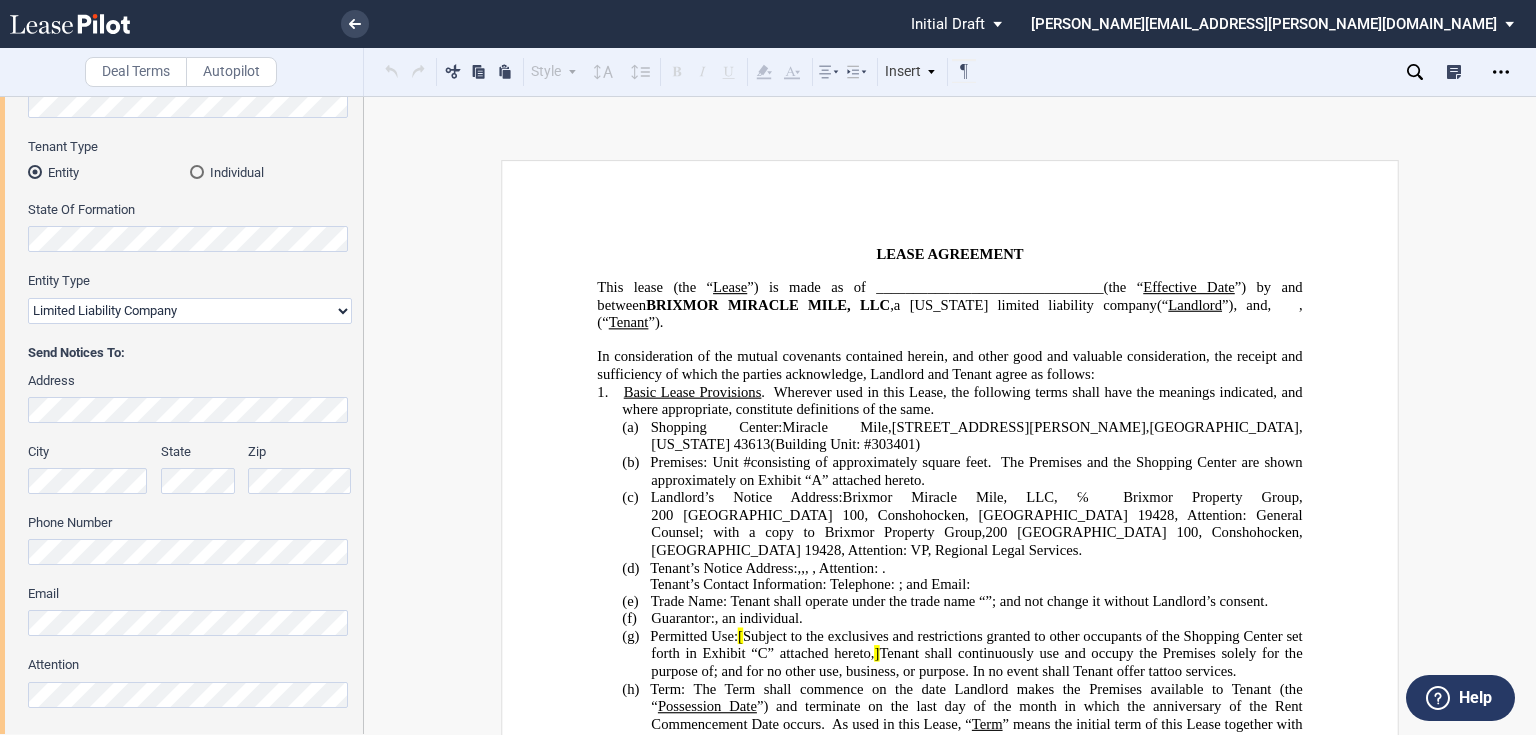 scroll, scrollTop: 320, scrollLeft: 0, axis: vertical 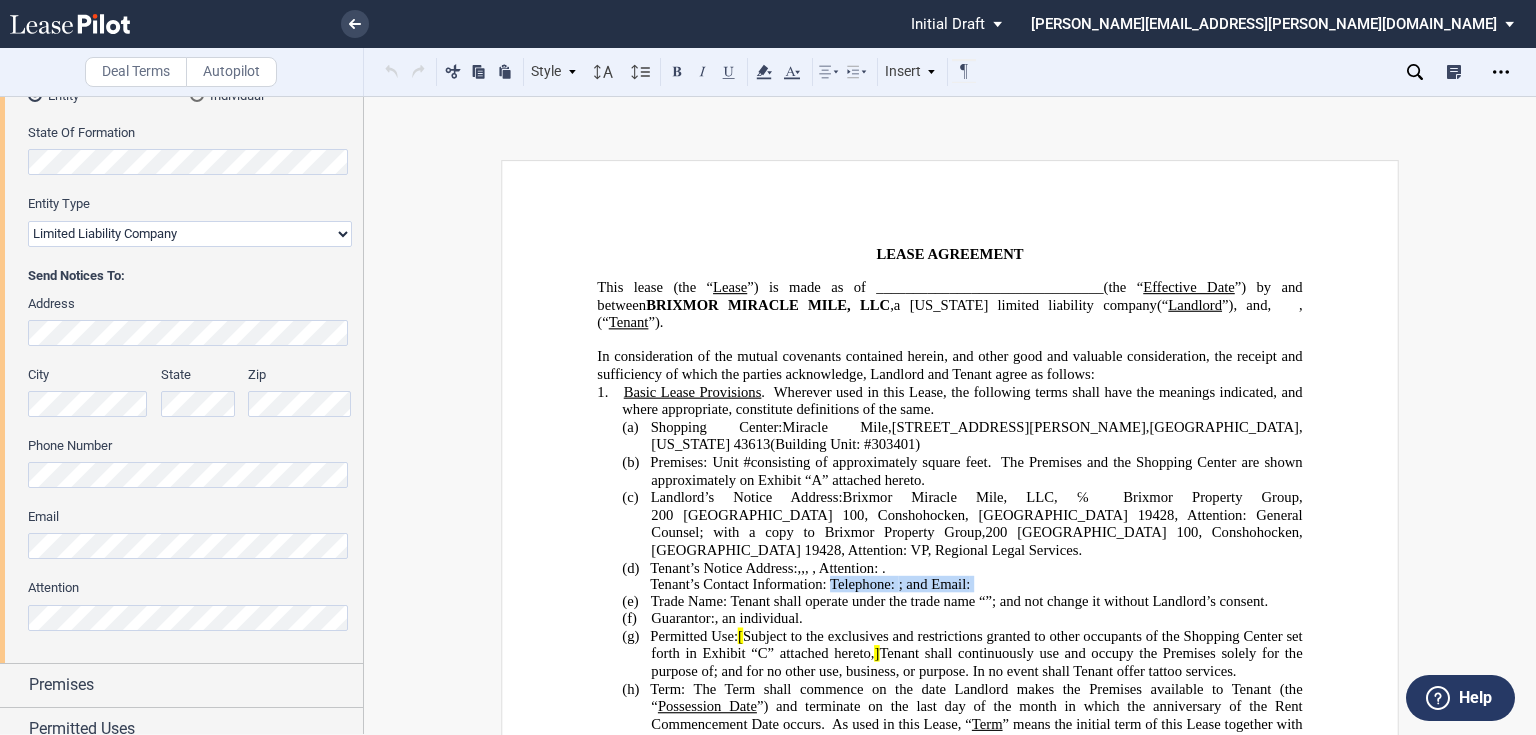 drag, startPoint x: 824, startPoint y: 563, endPoint x: 1216, endPoint y: 564, distance: 392.00128 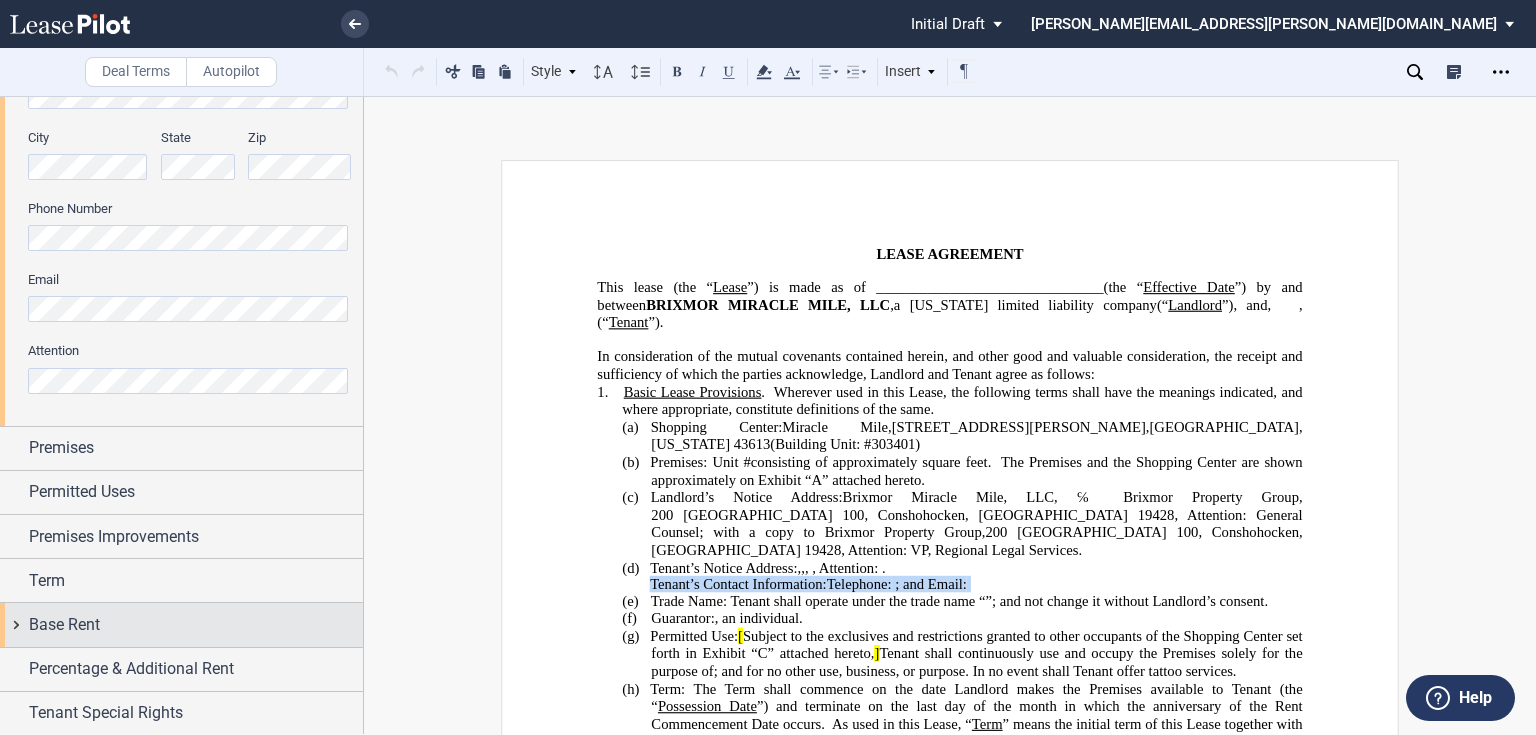 scroll, scrollTop: 645, scrollLeft: 0, axis: vertical 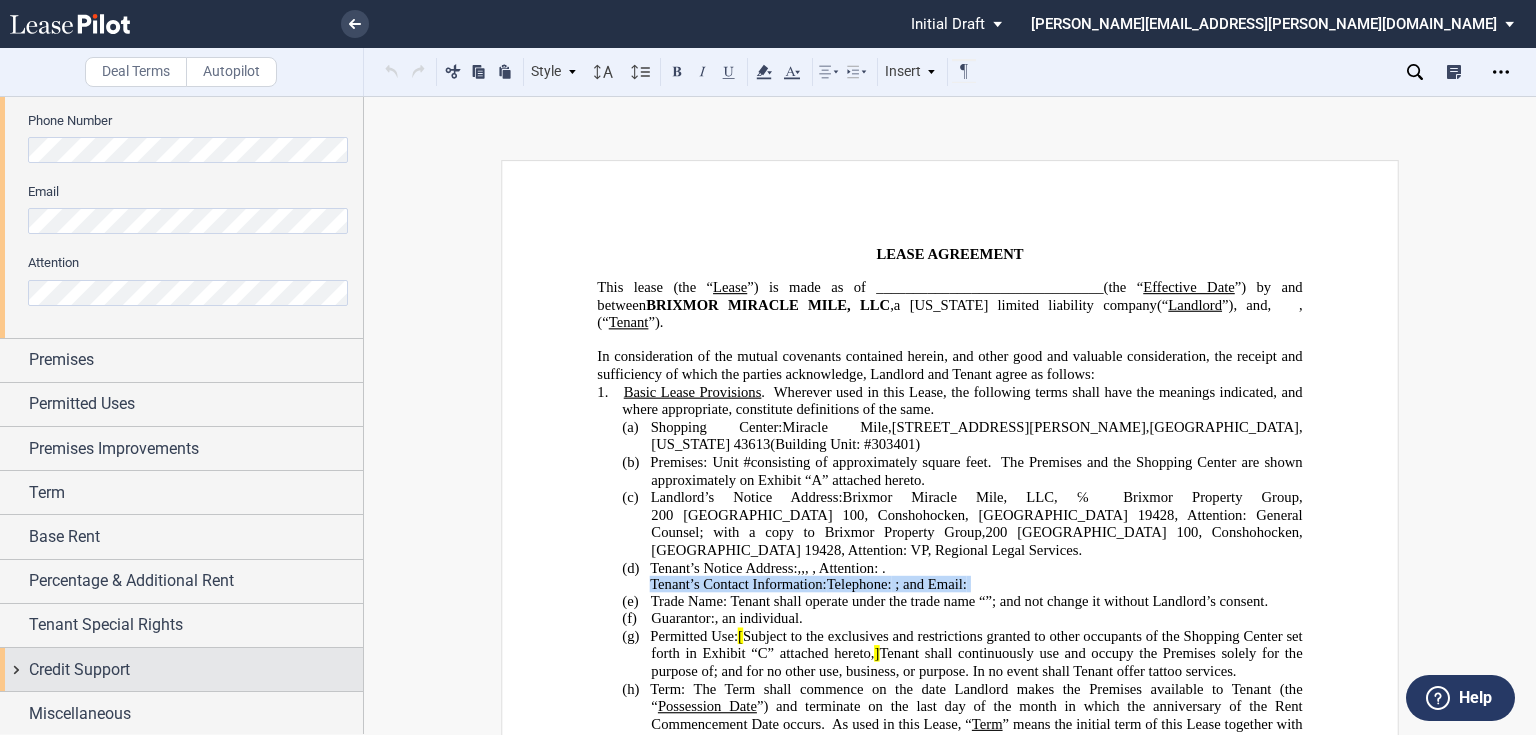 click on "Credit Support" at bounding box center (79, 670) 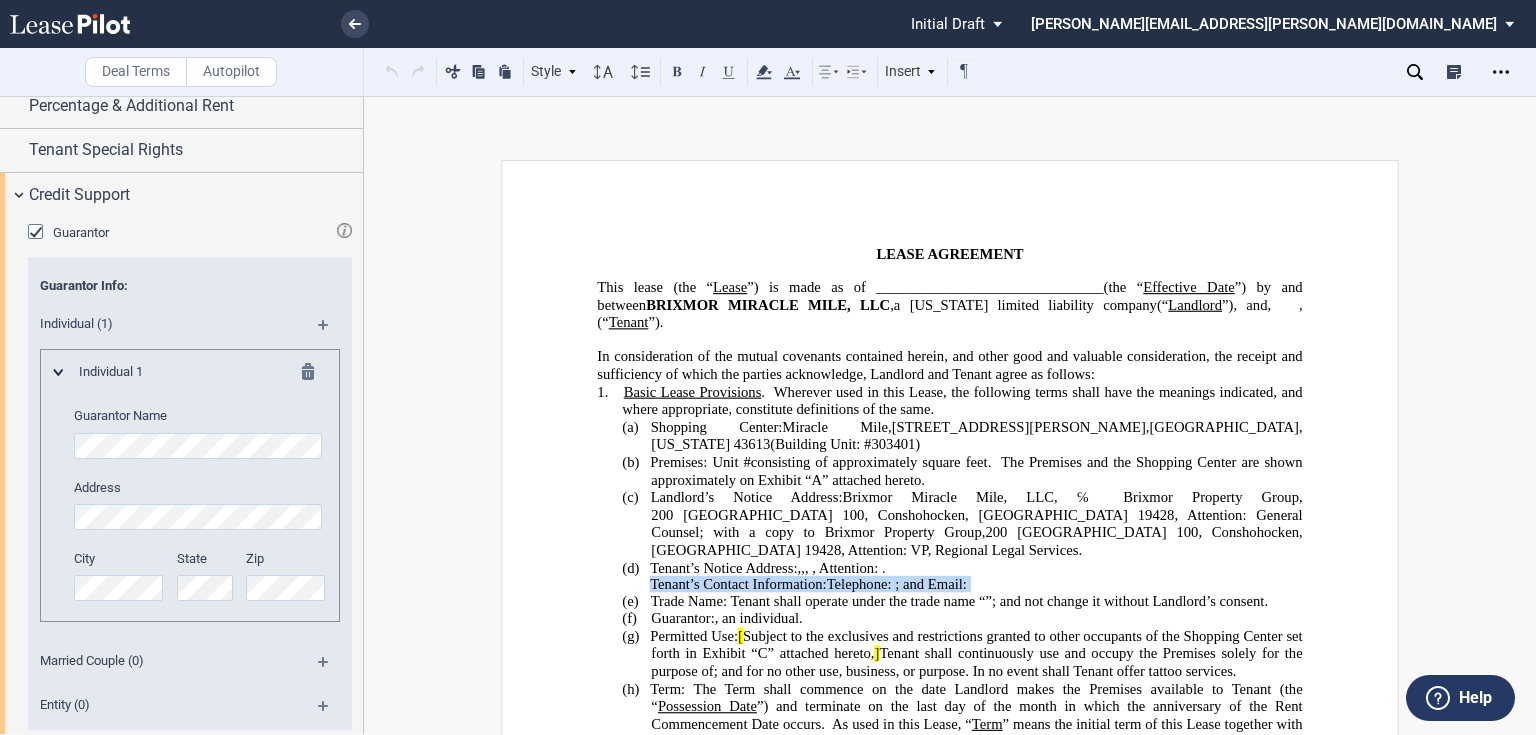 scroll, scrollTop: 1125, scrollLeft: 0, axis: vertical 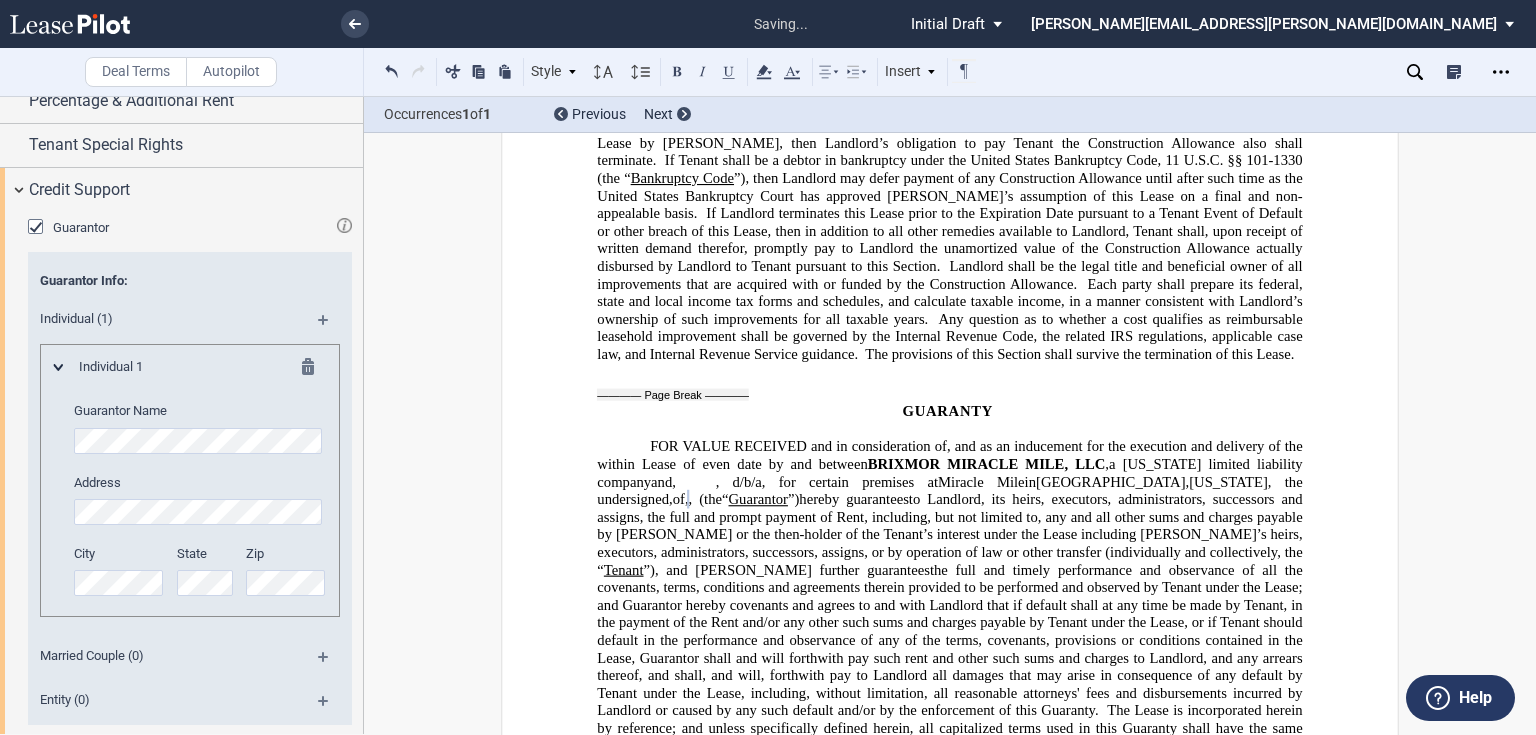 click on "(the" 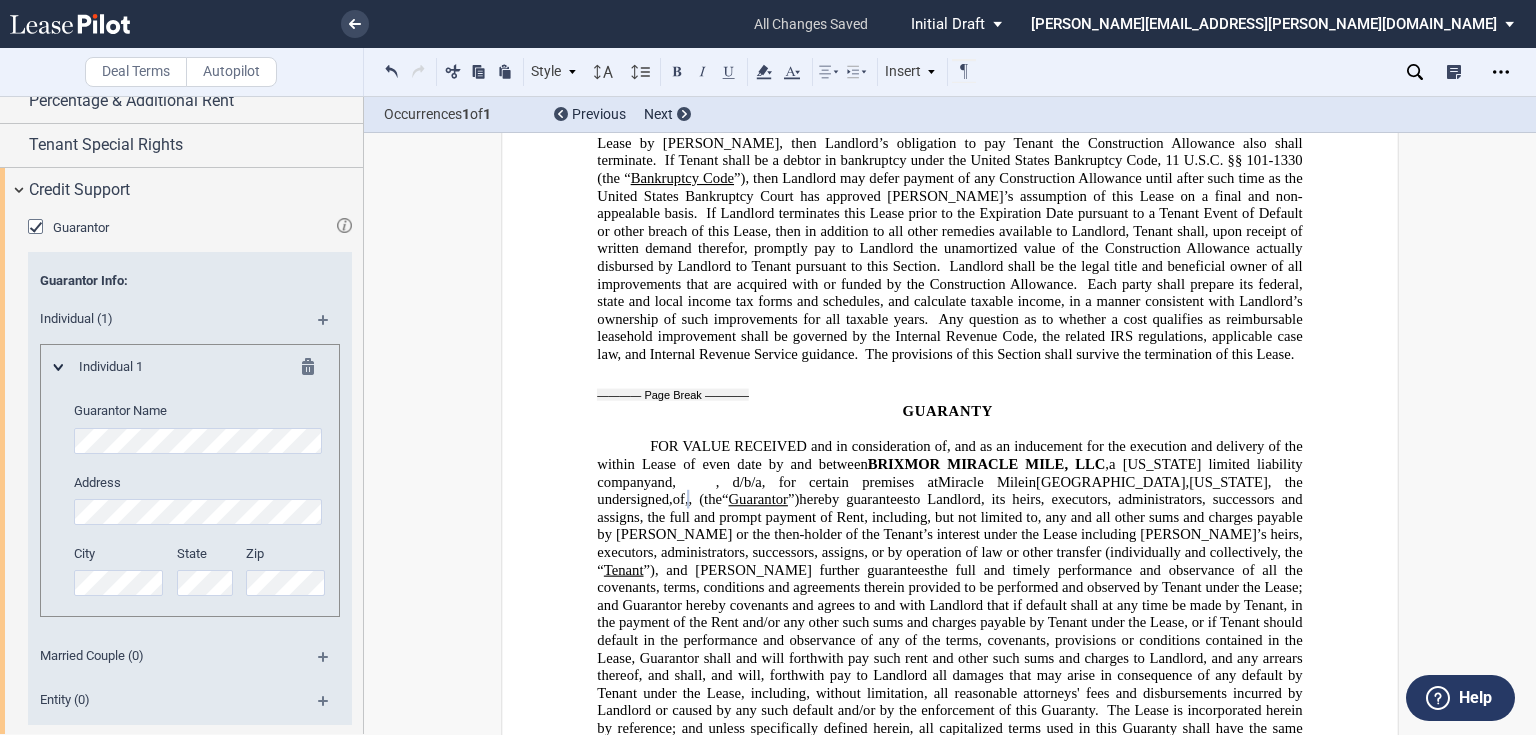 type 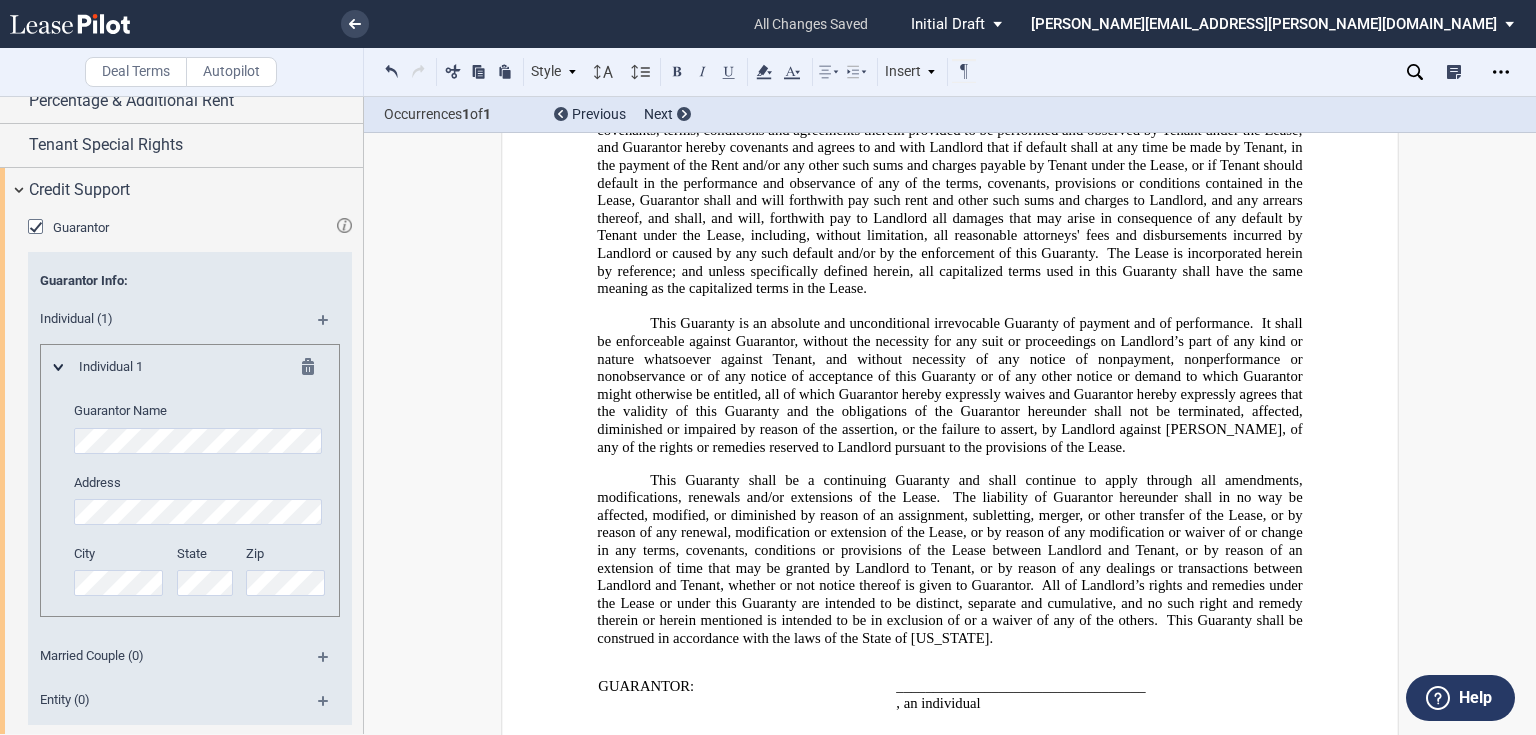 scroll, scrollTop: 15680, scrollLeft: 0, axis: vertical 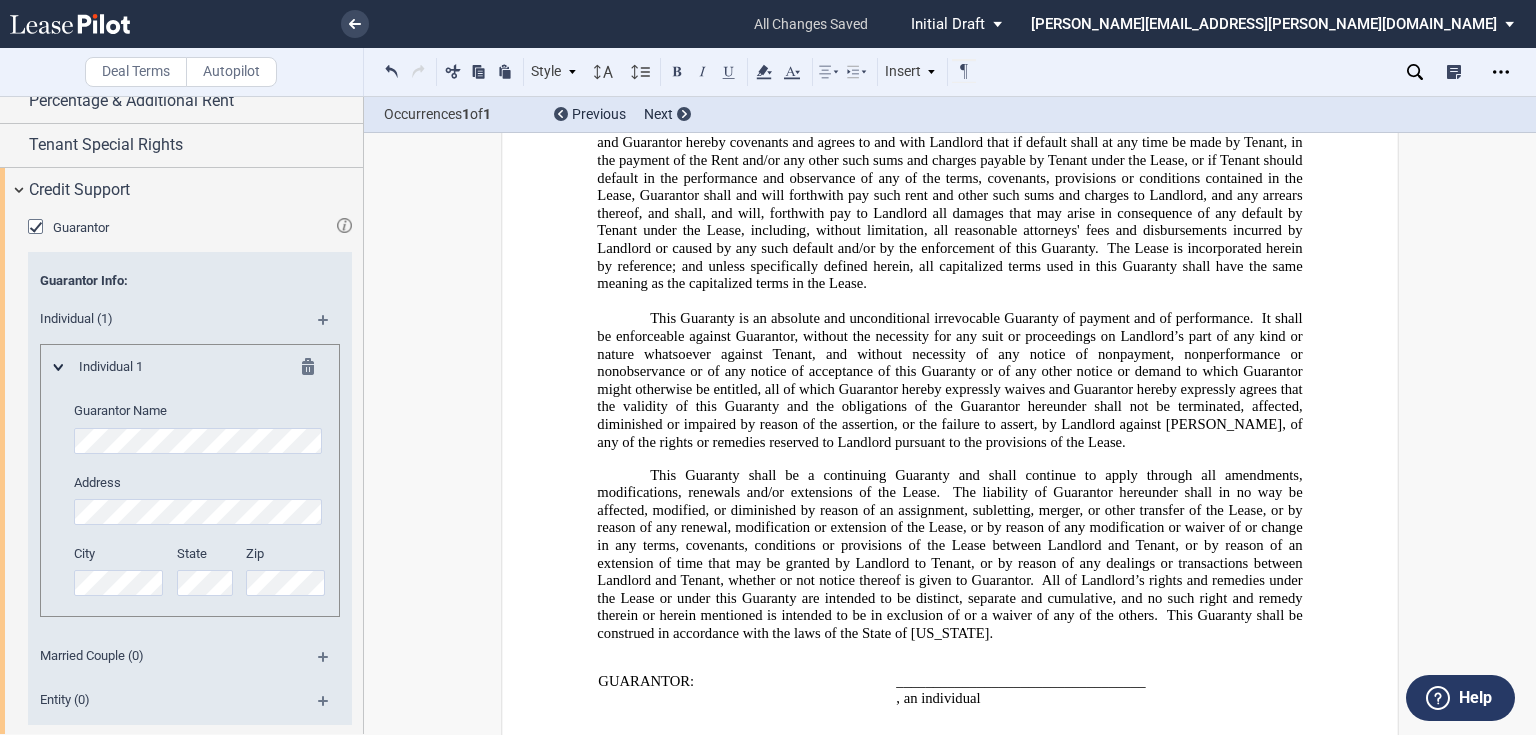 click on "This Guaranty shall be a continuing Guaranty and shall continue to apply through all amendments, modifications, renewals and/or extensions of the Lease.    The liability of Guarantor hereunder shall in no way be affected, modified, or diminished by reason of an assignment, subletting, merger, or other transfer of the Lease, or by reason of any renewal, modification or extension of the Lease, or by reason of any modification or waiver of or change in any terms, covenants, conditions or provisions of the Lease between Landlord and Tenant, or by reason of an extension of time that may be granted by Landlord to Tenant, or by reason of any dealings or transactions between Landlord and Tenant, whether or not notice thereof is given to Guarantor.    All of Landlord’s rights and remedies under the Lease or under this Guaranty are intended to be distinct, separate and cumulative, and no such right and remedy therein or herein mentioned is intended to be in exclusion of or a waiver of any of the others.      ." at bounding box center (949, 555) 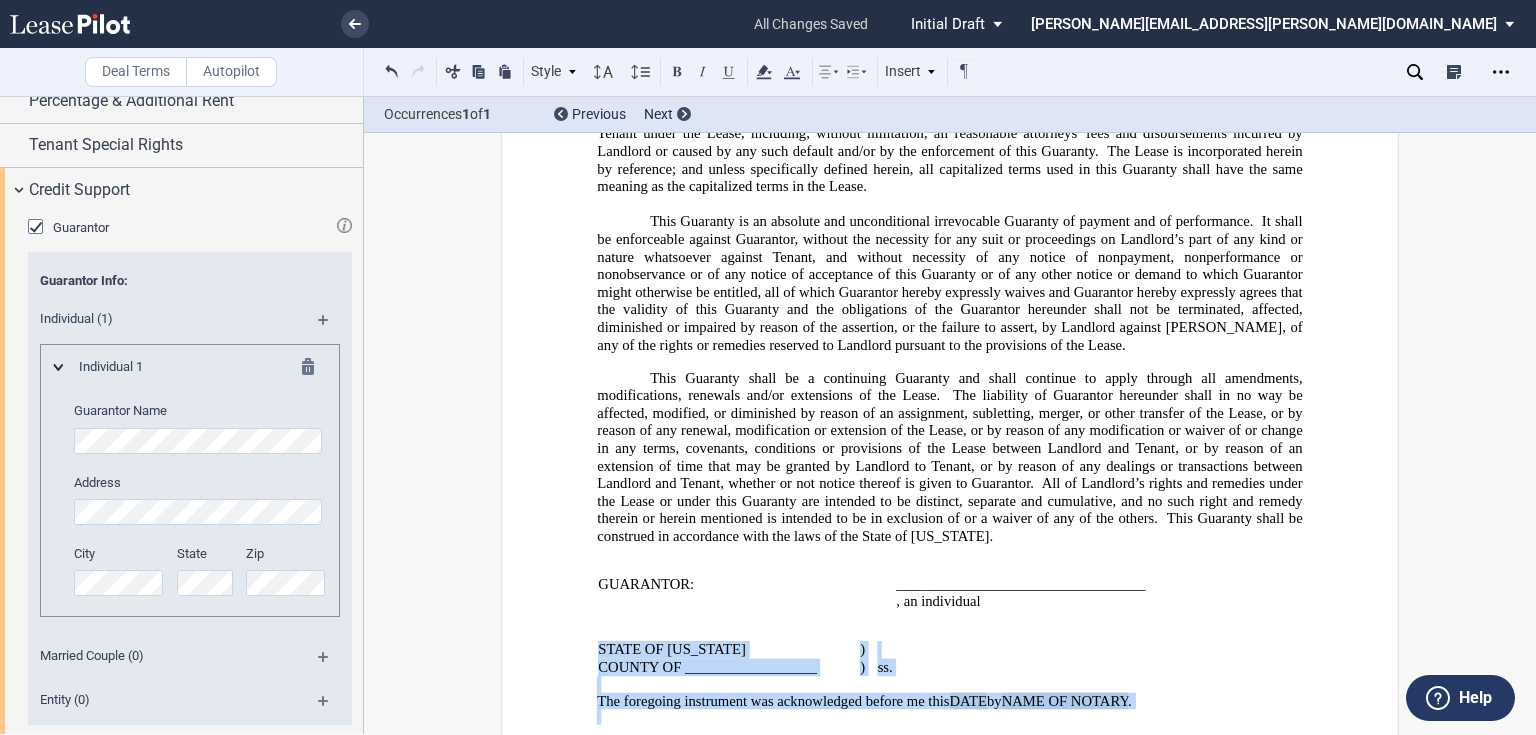 scroll, scrollTop: 15786, scrollLeft: 0, axis: vertical 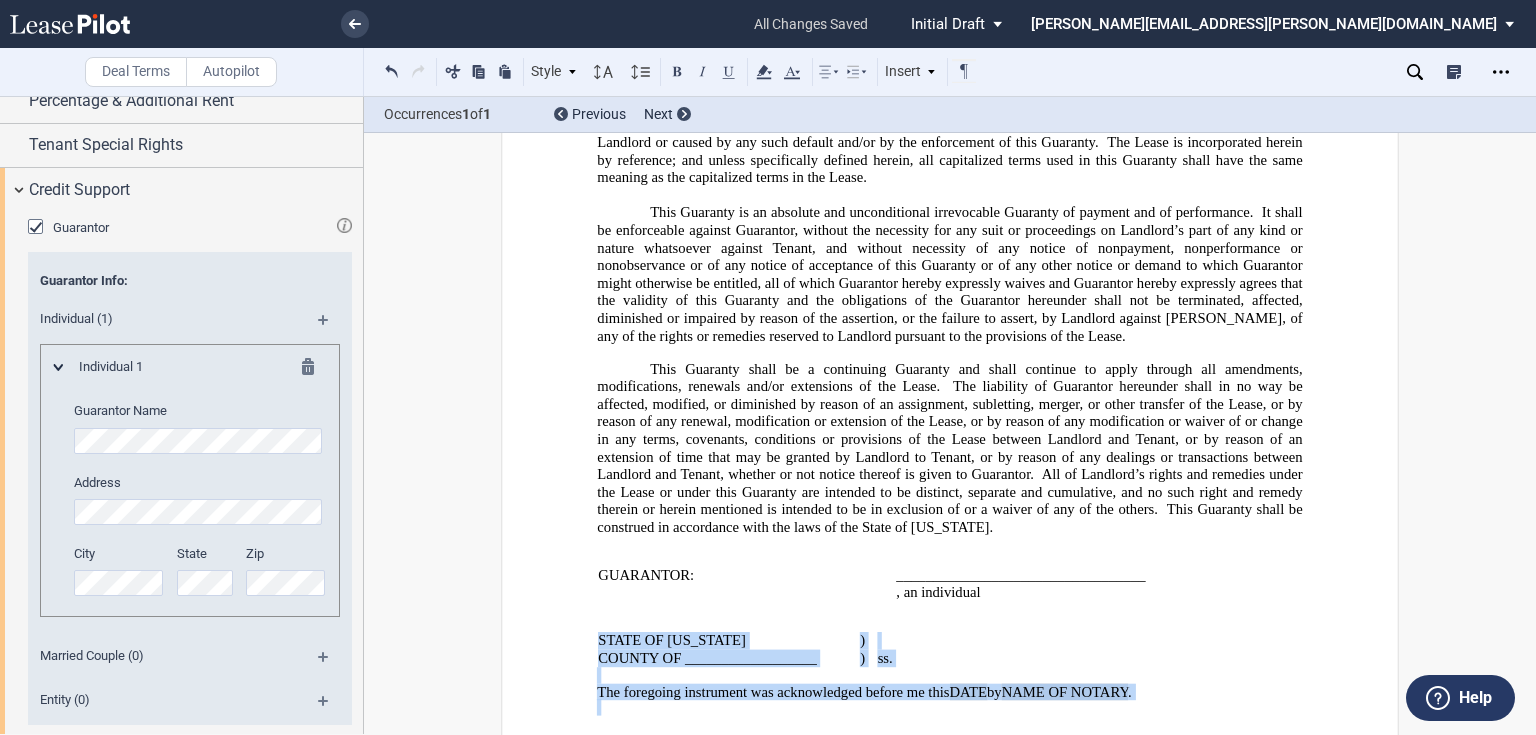 drag, startPoint x: 582, startPoint y: 605, endPoint x: 1175, endPoint y: 710, distance: 602.2242 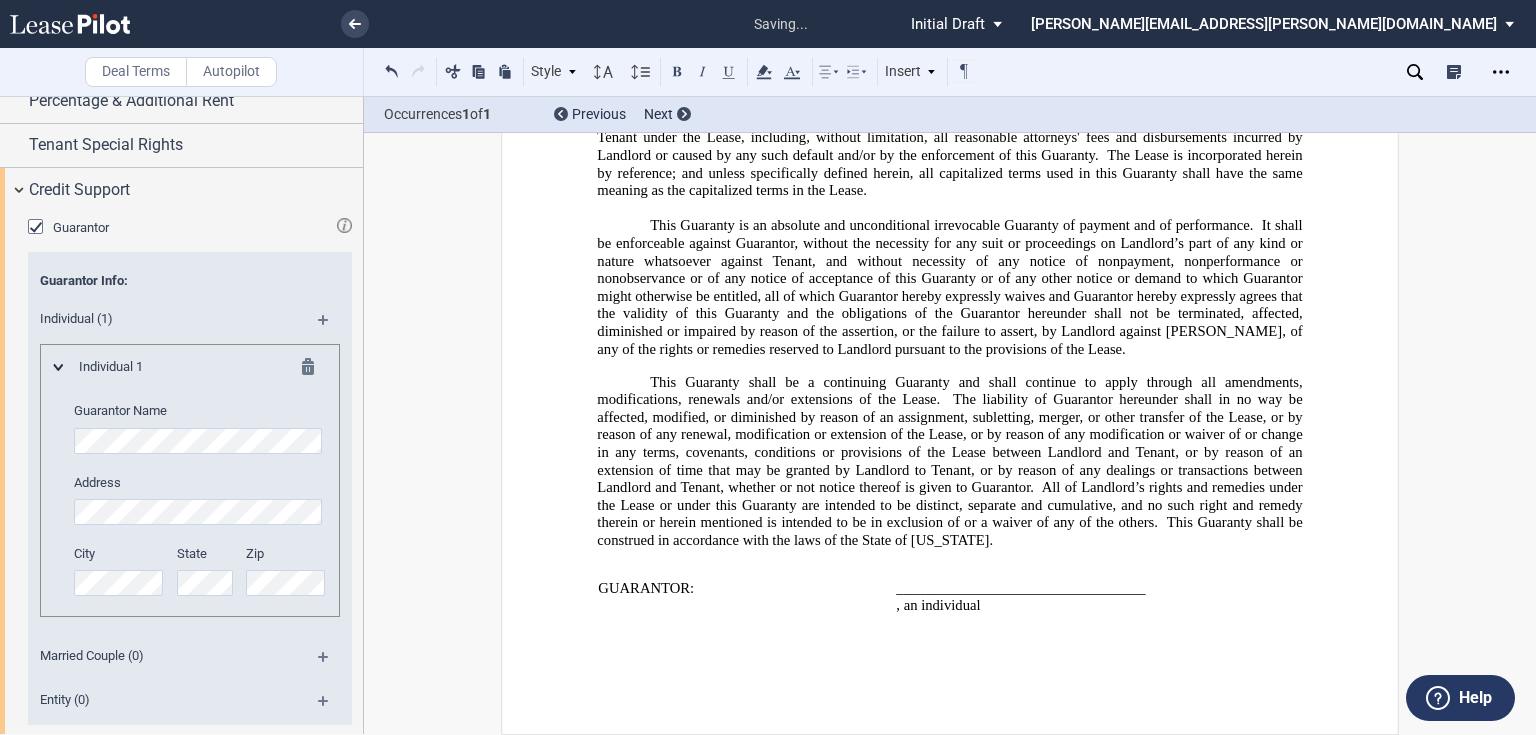 scroll, scrollTop: 15626, scrollLeft: 0, axis: vertical 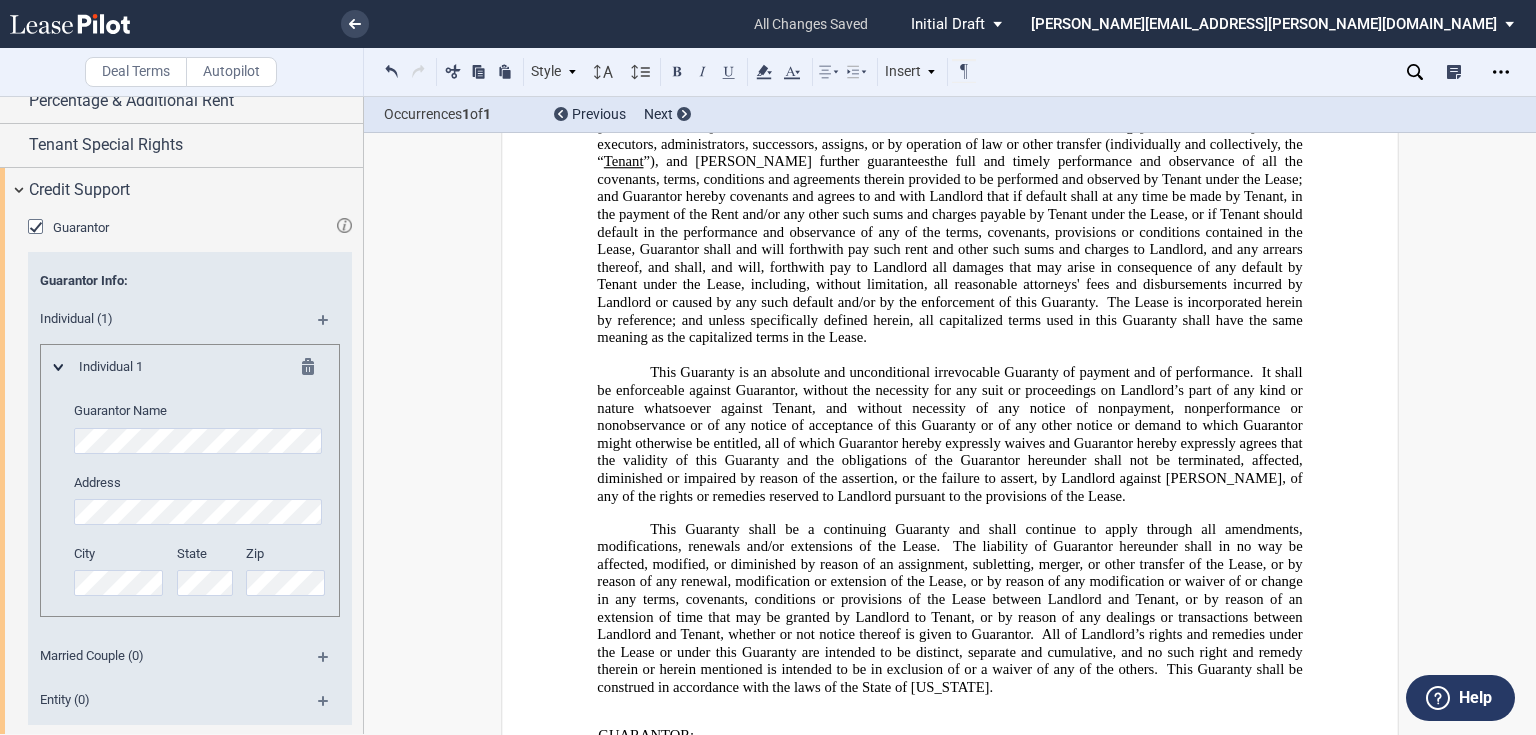 click on "Deal Terms
Autopilot
Style
1. Section
(a) Subsection
(1) Subsection 1
(i) Subsection 2
Normal
Normal
8pt
9pt
10pt
10.5pt
11pt
12pt
14pt
16pt
Normal
1
1.15
1.5
2
3
No Color
Automatic
Align Left
Center
Align Right
Justify
Paragraph
First Line
Insert
List
1. Section
(a) Subsection
(1) Subsection 1
(i) Subsection 2
Normal" at bounding box center (768, 415) 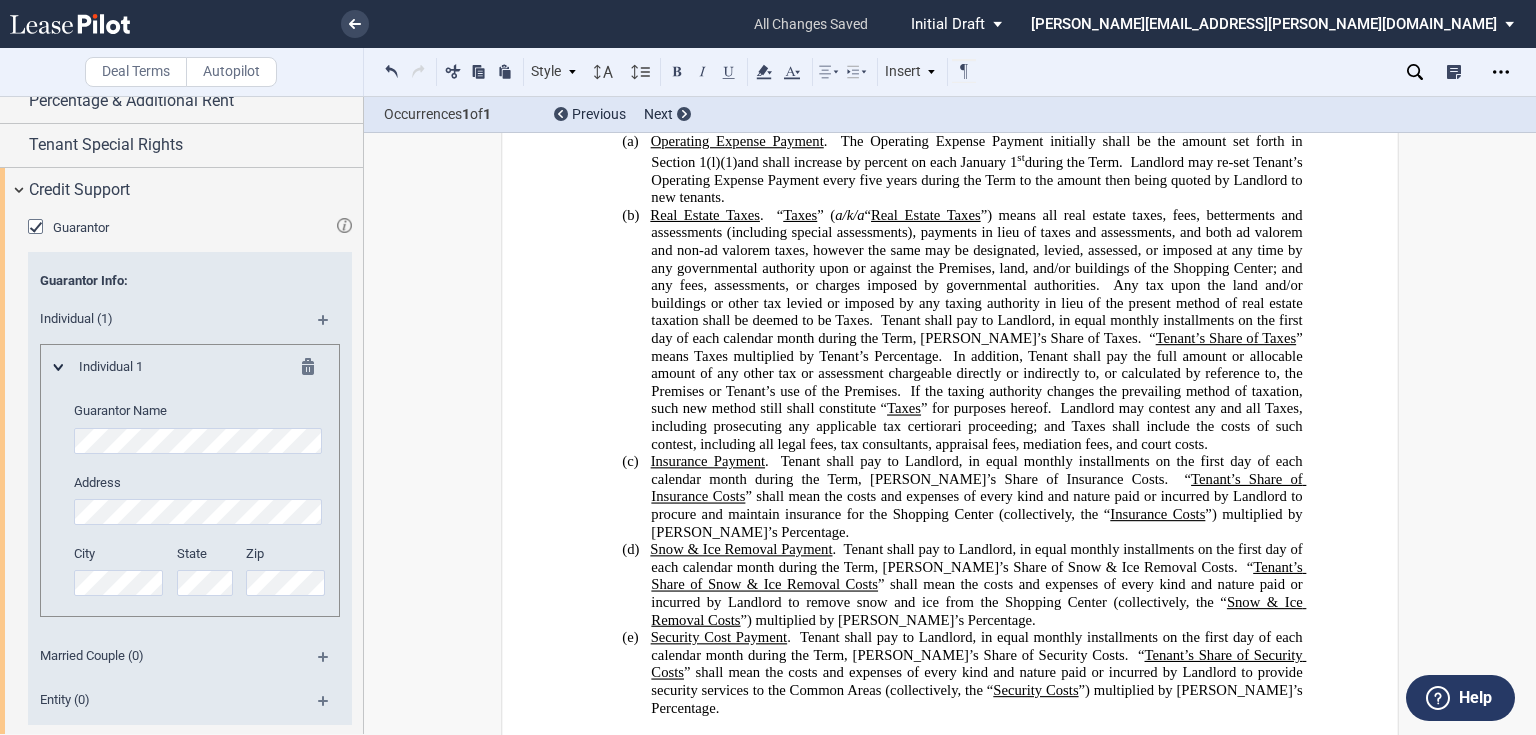 scroll, scrollTop: 1084, scrollLeft: 0, axis: vertical 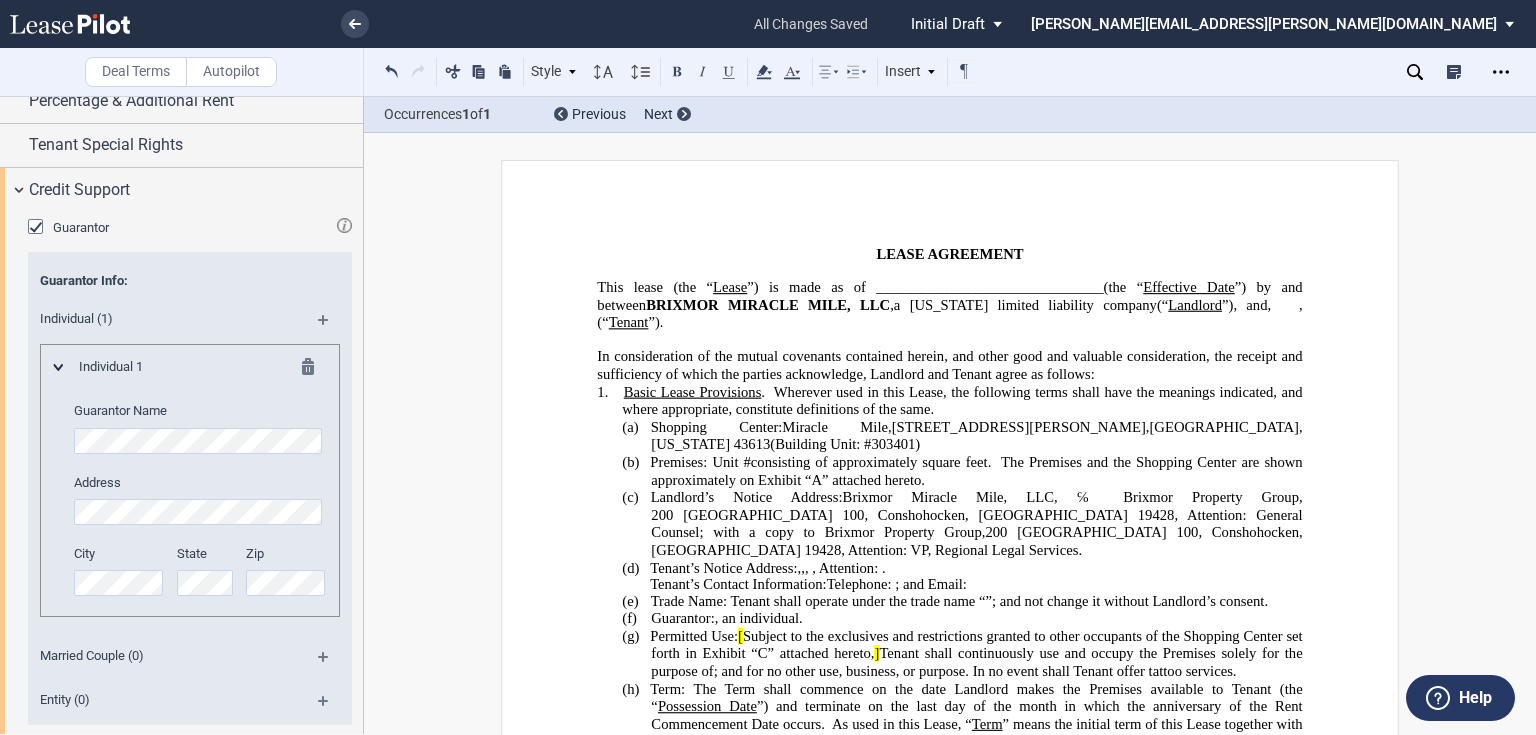 click on "303401" 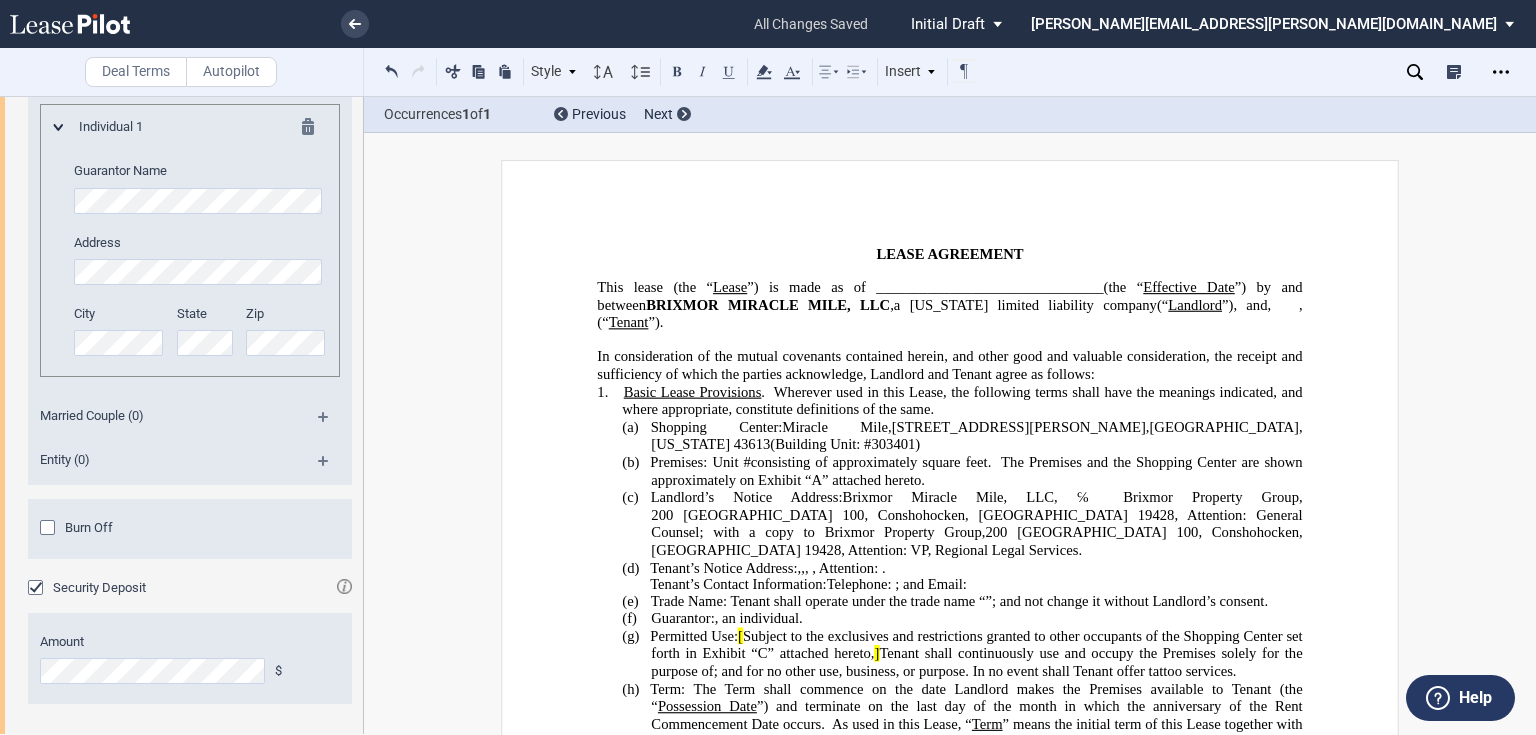 scroll, scrollTop: 1409, scrollLeft: 0, axis: vertical 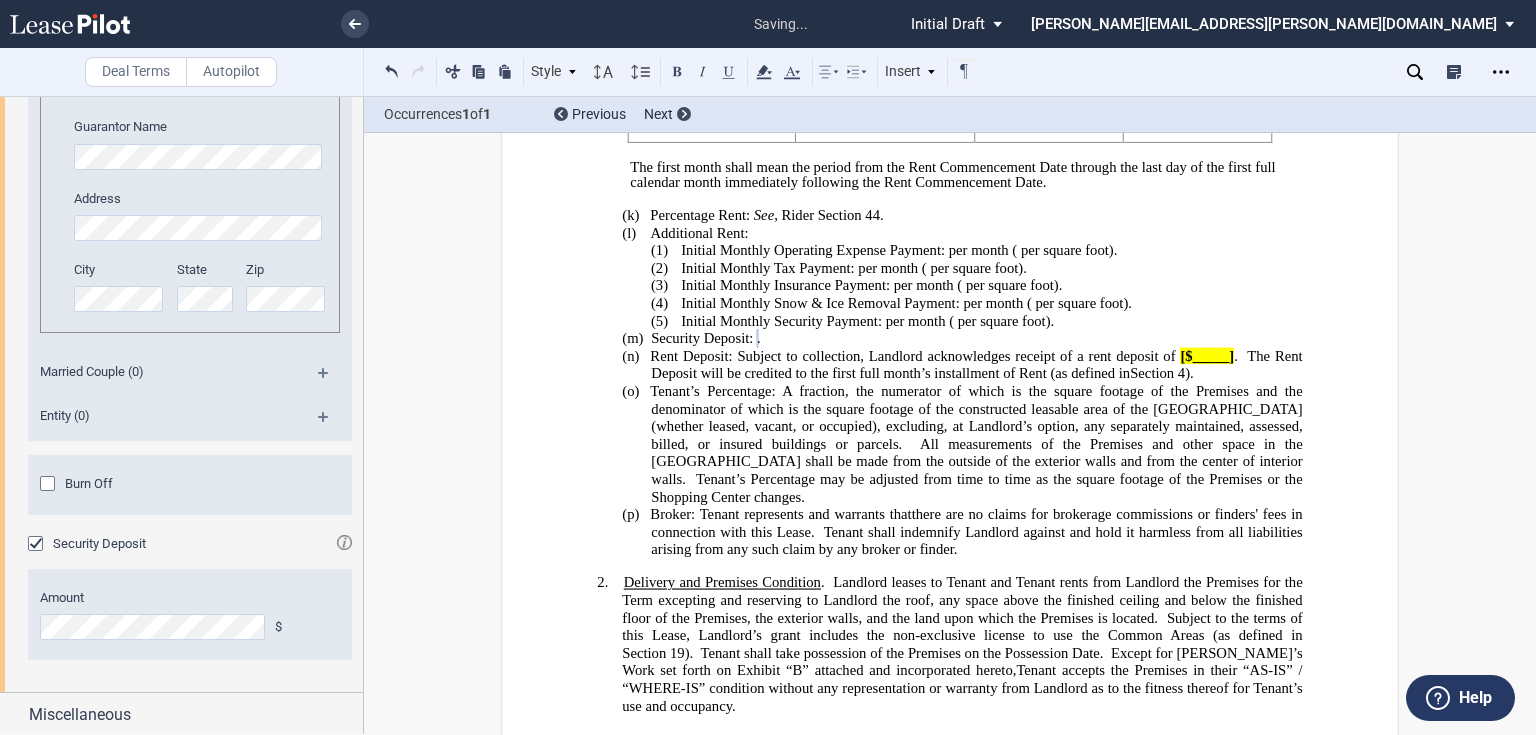 click on "[$_____]" 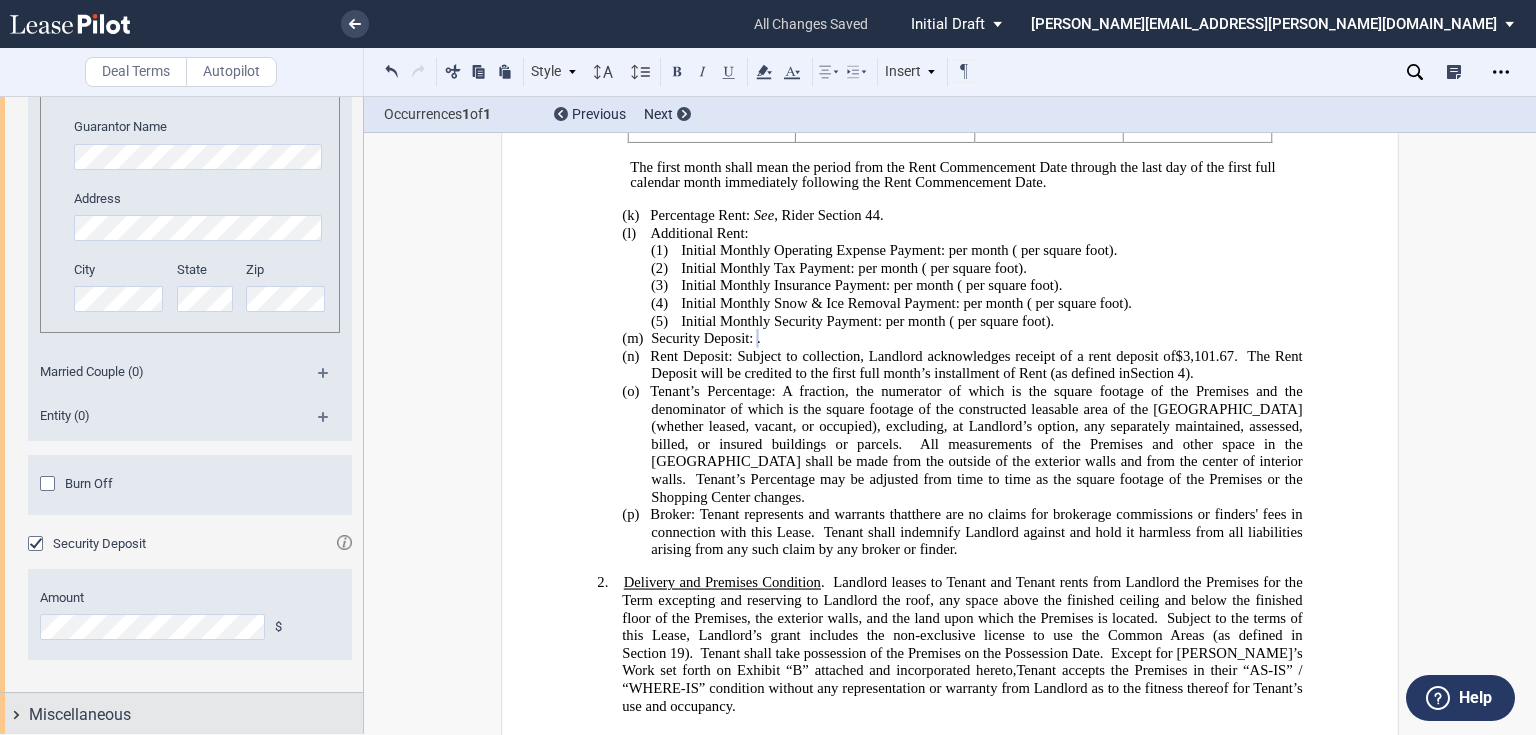 click on "Miscellaneous" at bounding box center (80, 715) 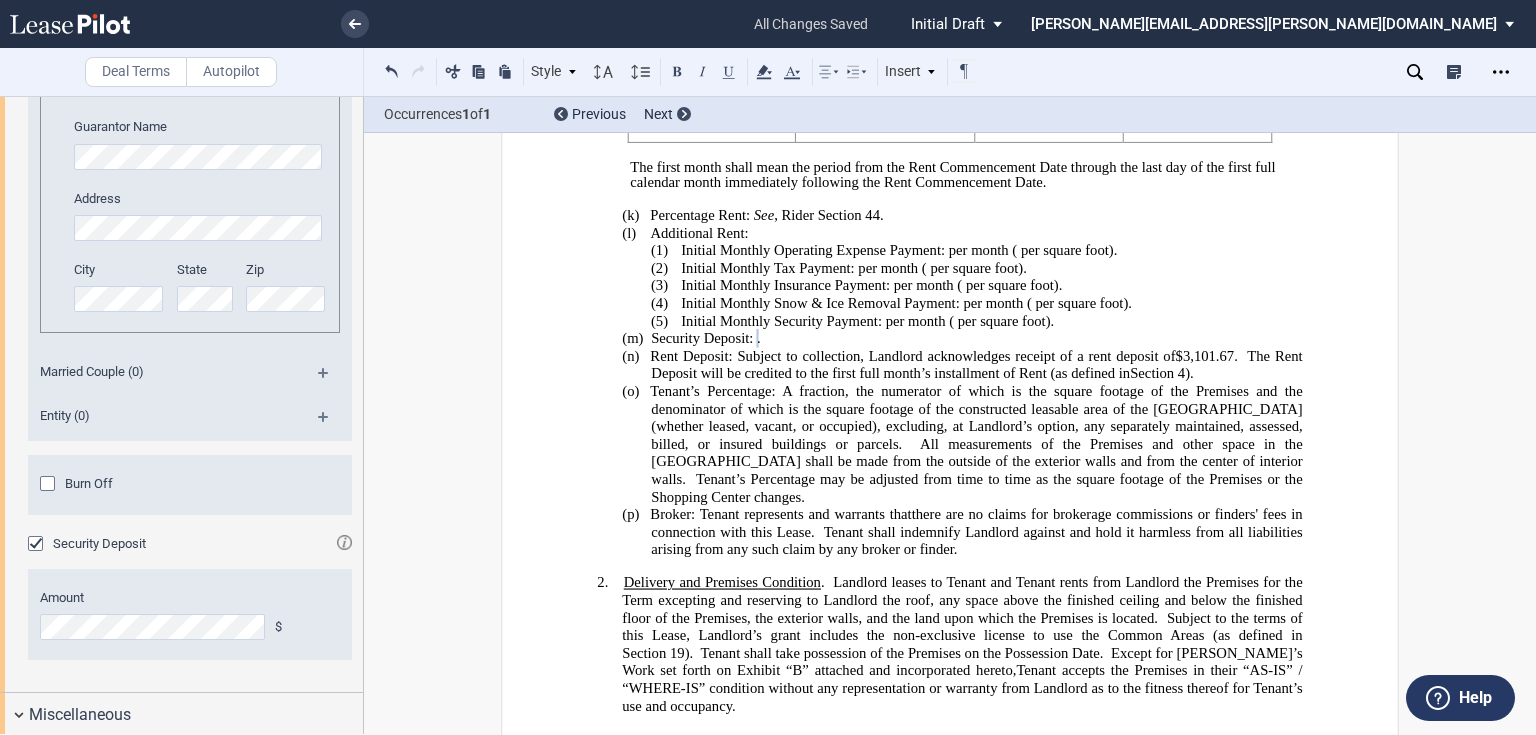 scroll, scrollTop: 1468, scrollLeft: 0, axis: vertical 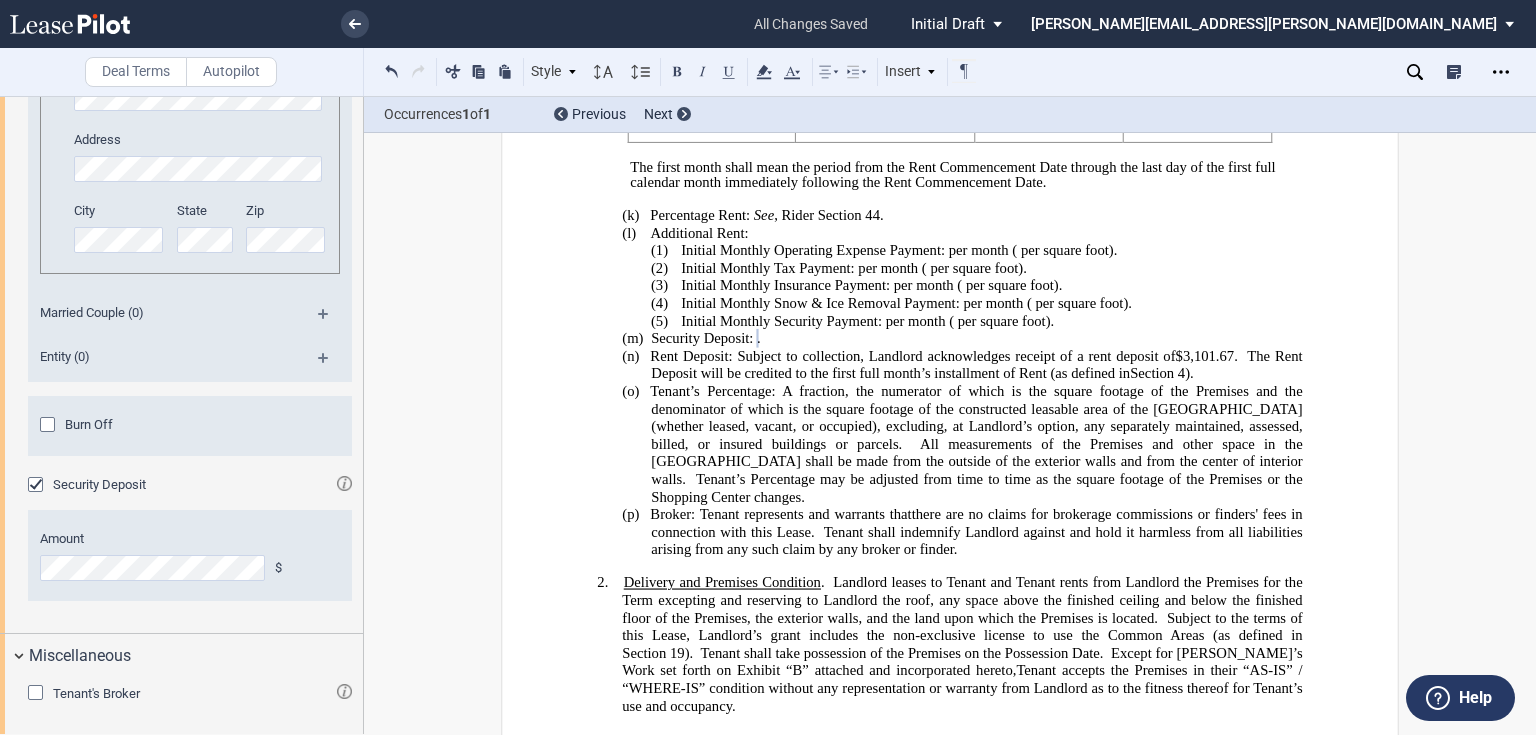 click on "Tenant's Broker" at bounding box center [96, 693] 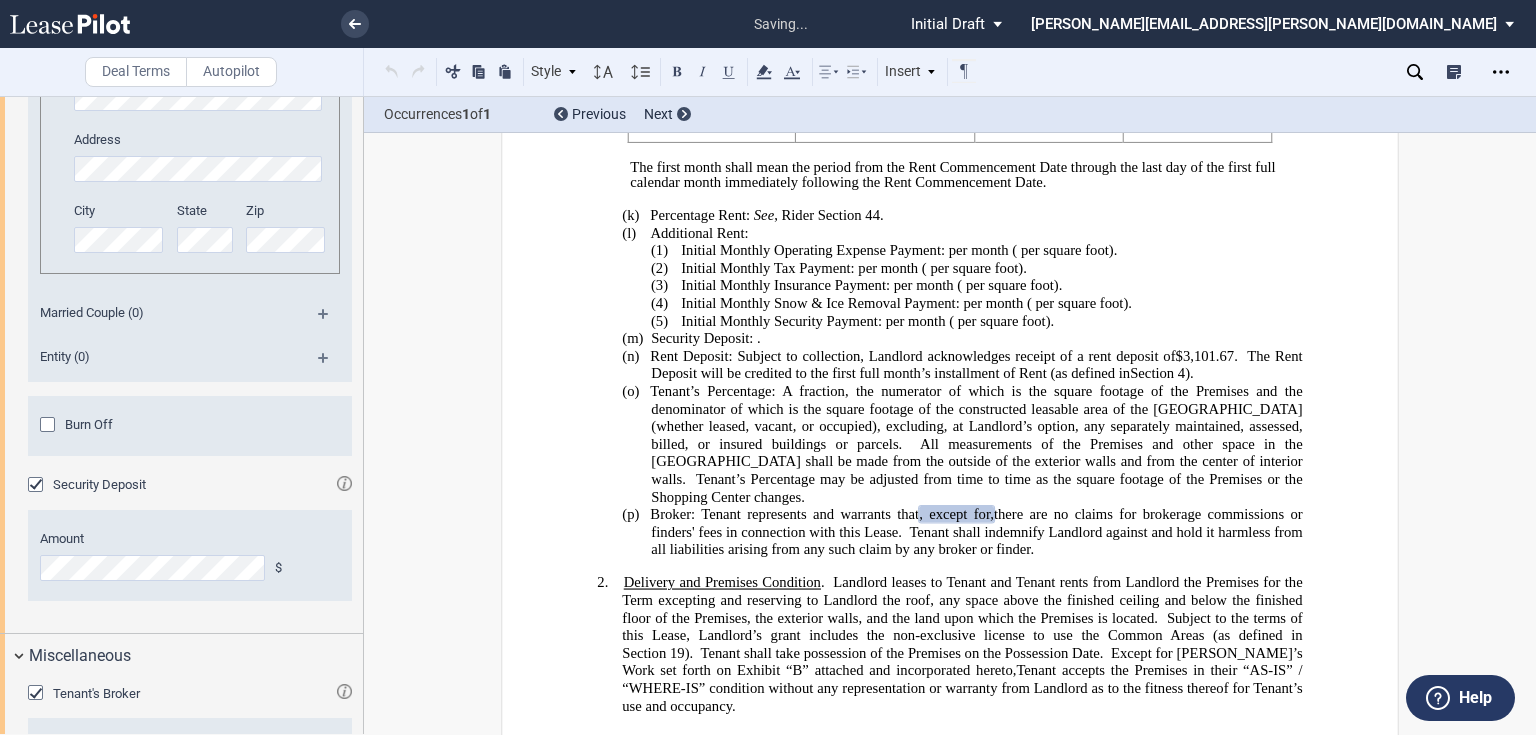 click on "Tenant's Broker" at bounding box center (96, 693) 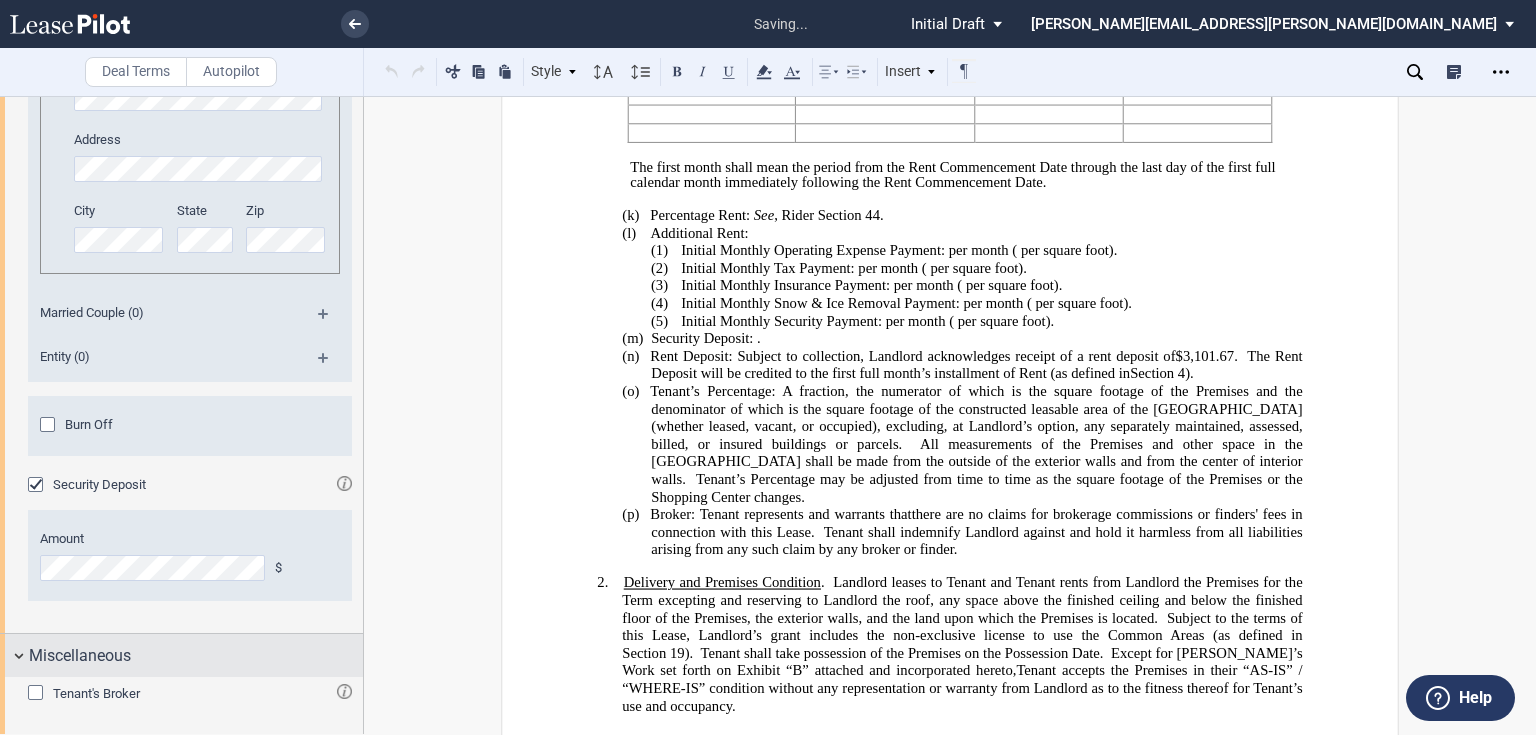 click on "Miscellaneous" at bounding box center (80, 656) 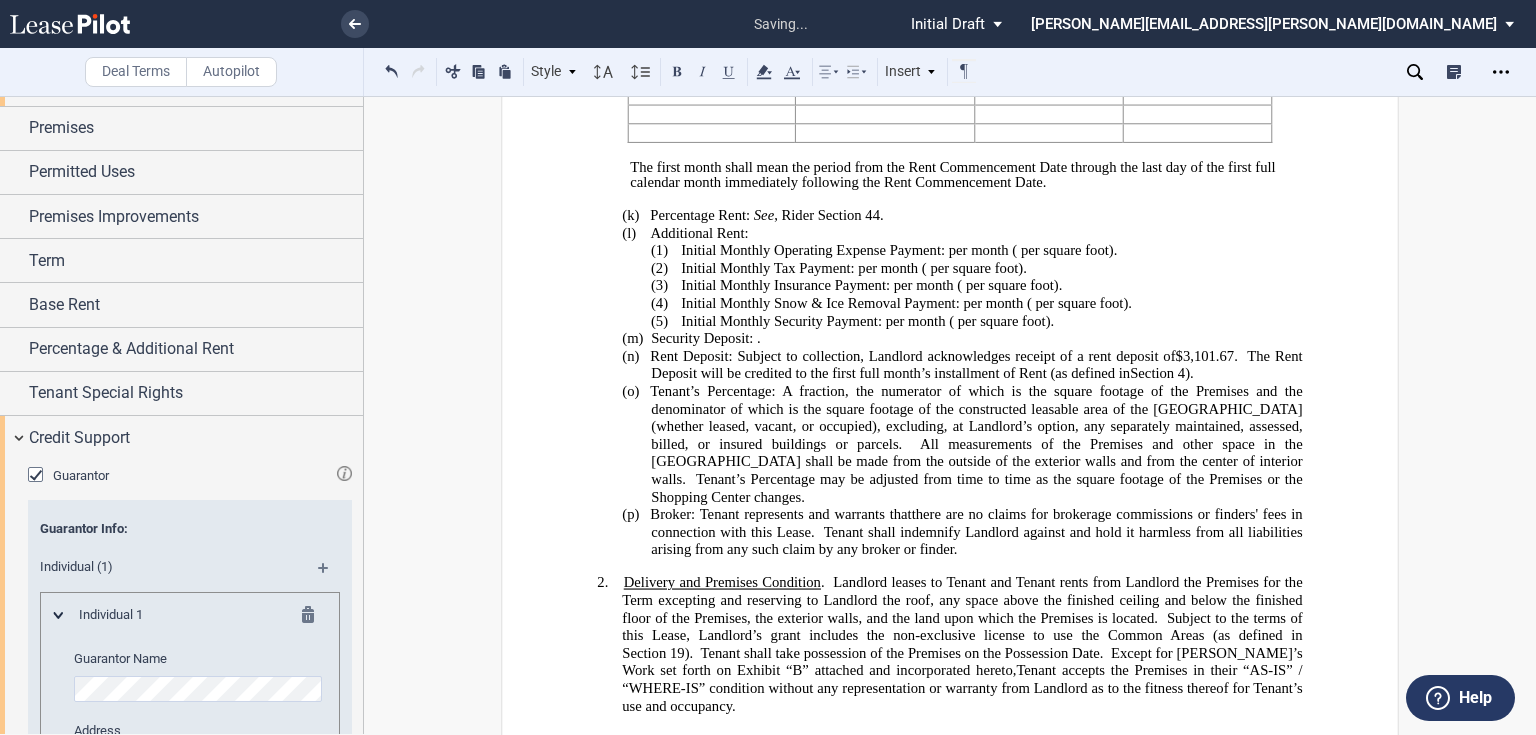 scroll, scrollTop: 849, scrollLeft: 0, axis: vertical 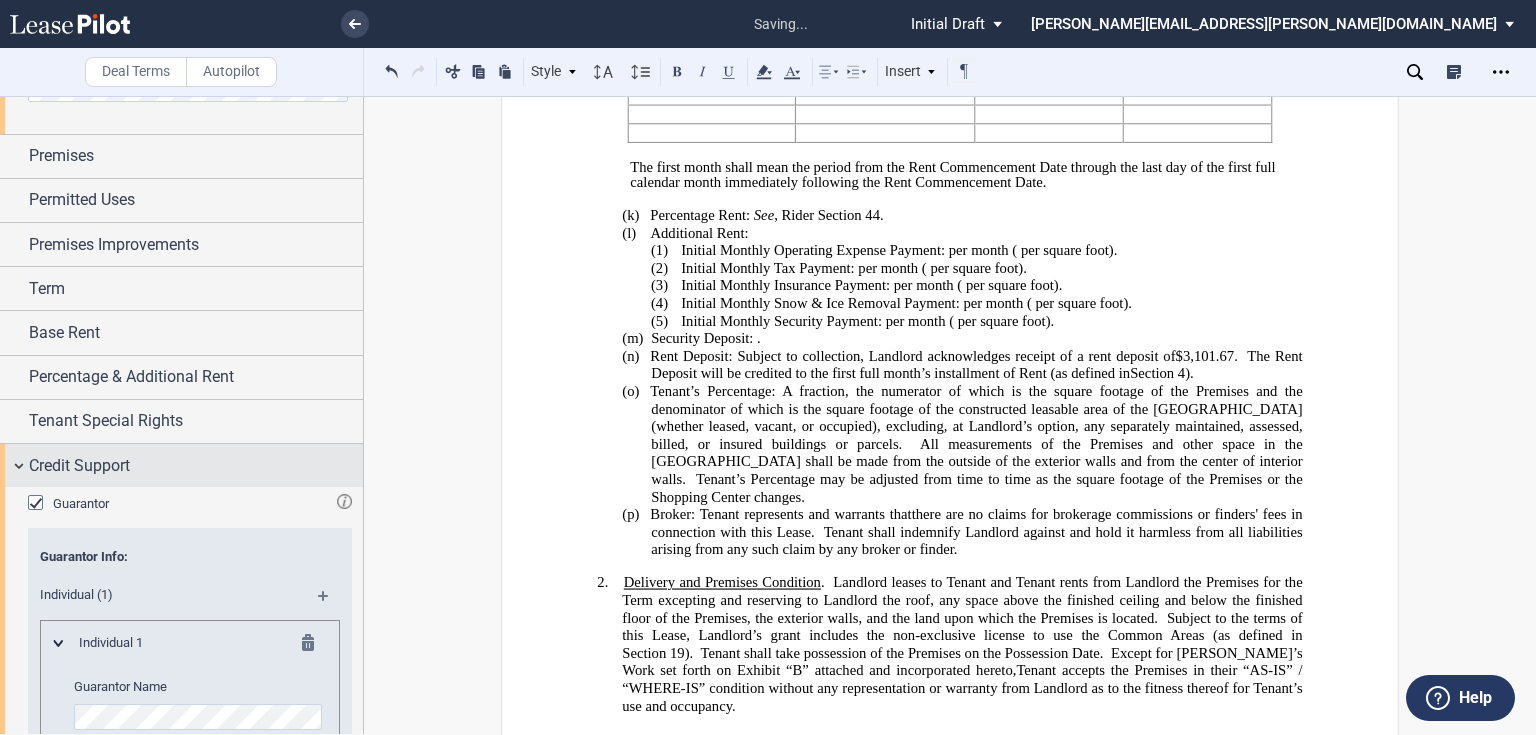 click on "Credit Support" at bounding box center (79, 466) 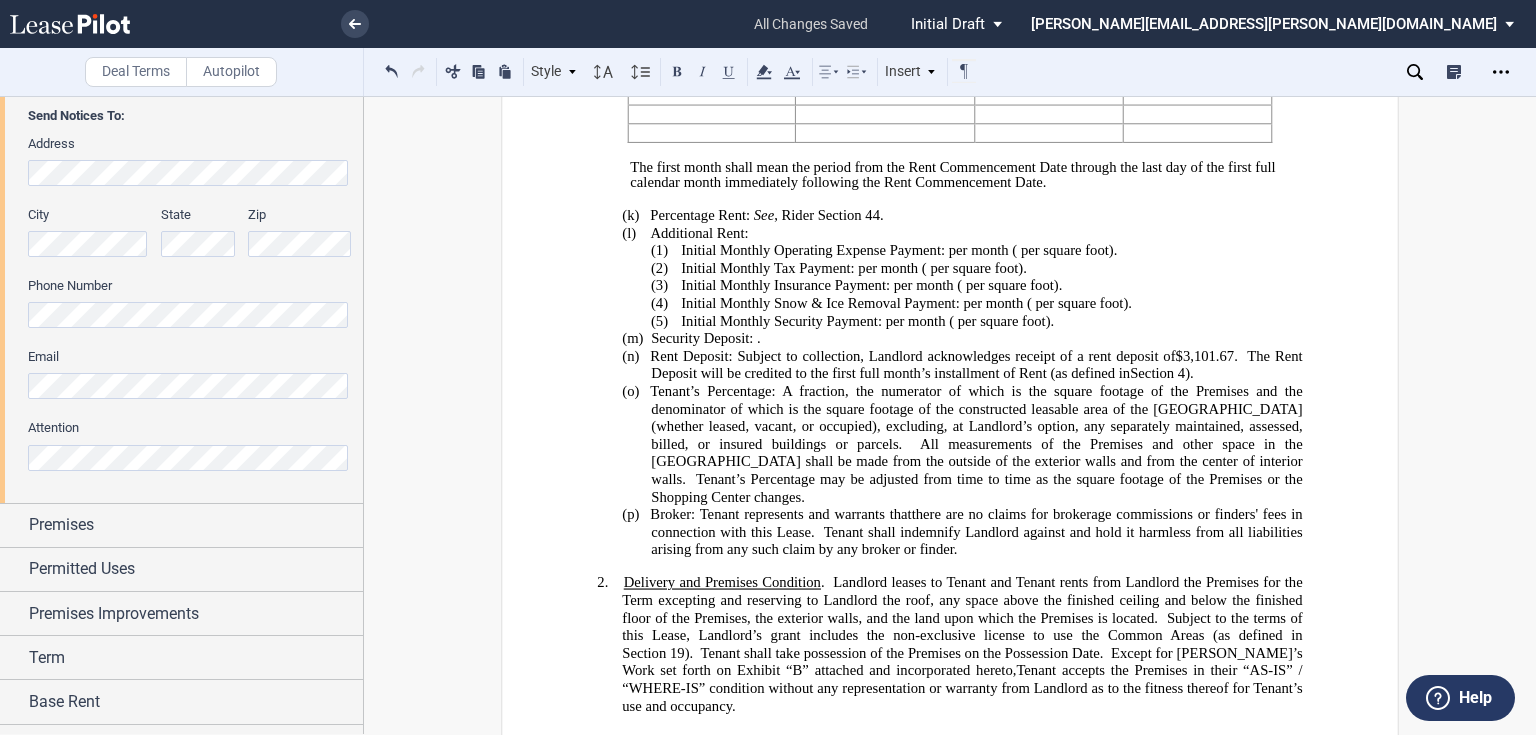 scroll, scrollTop: 80, scrollLeft: 0, axis: vertical 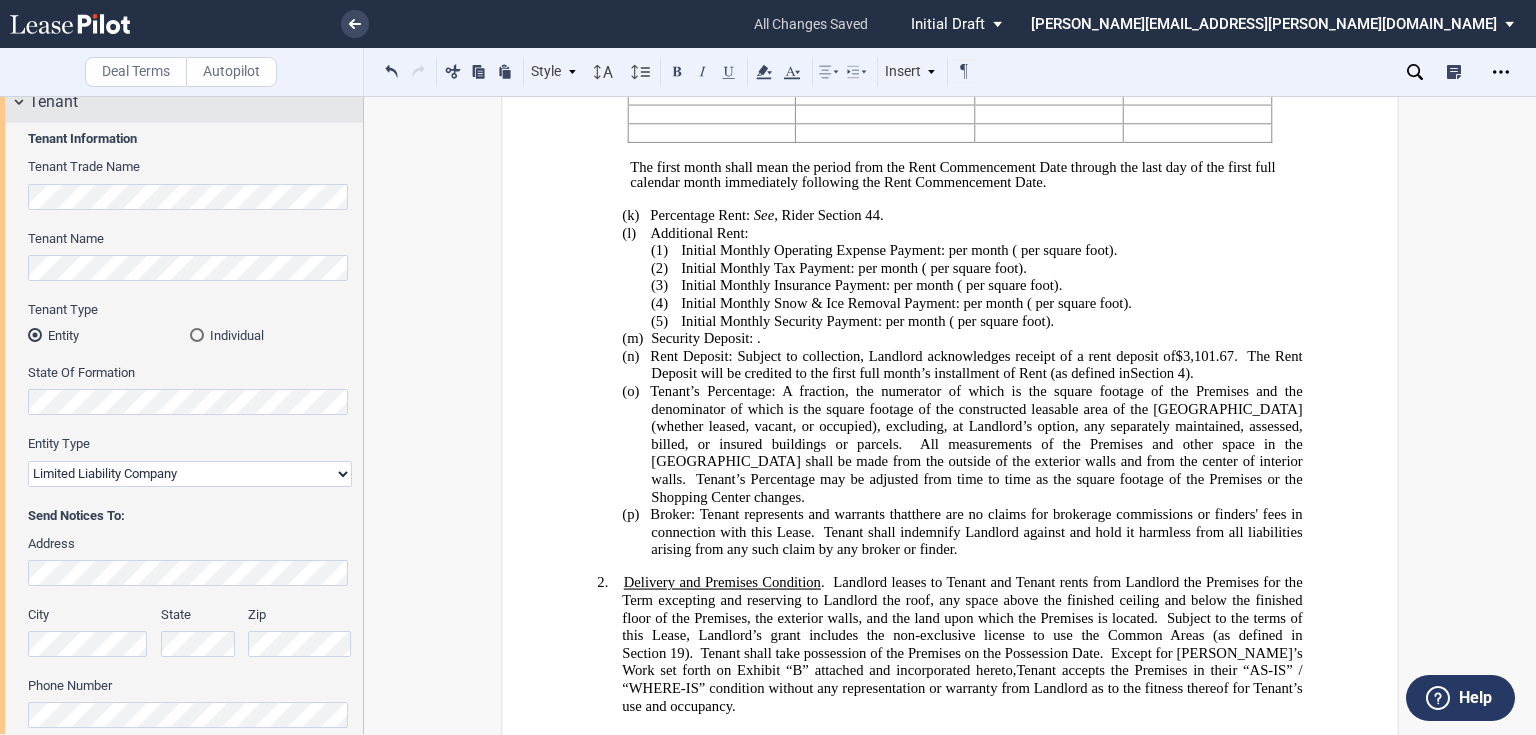 click on "Tenant" at bounding box center [196, 102] 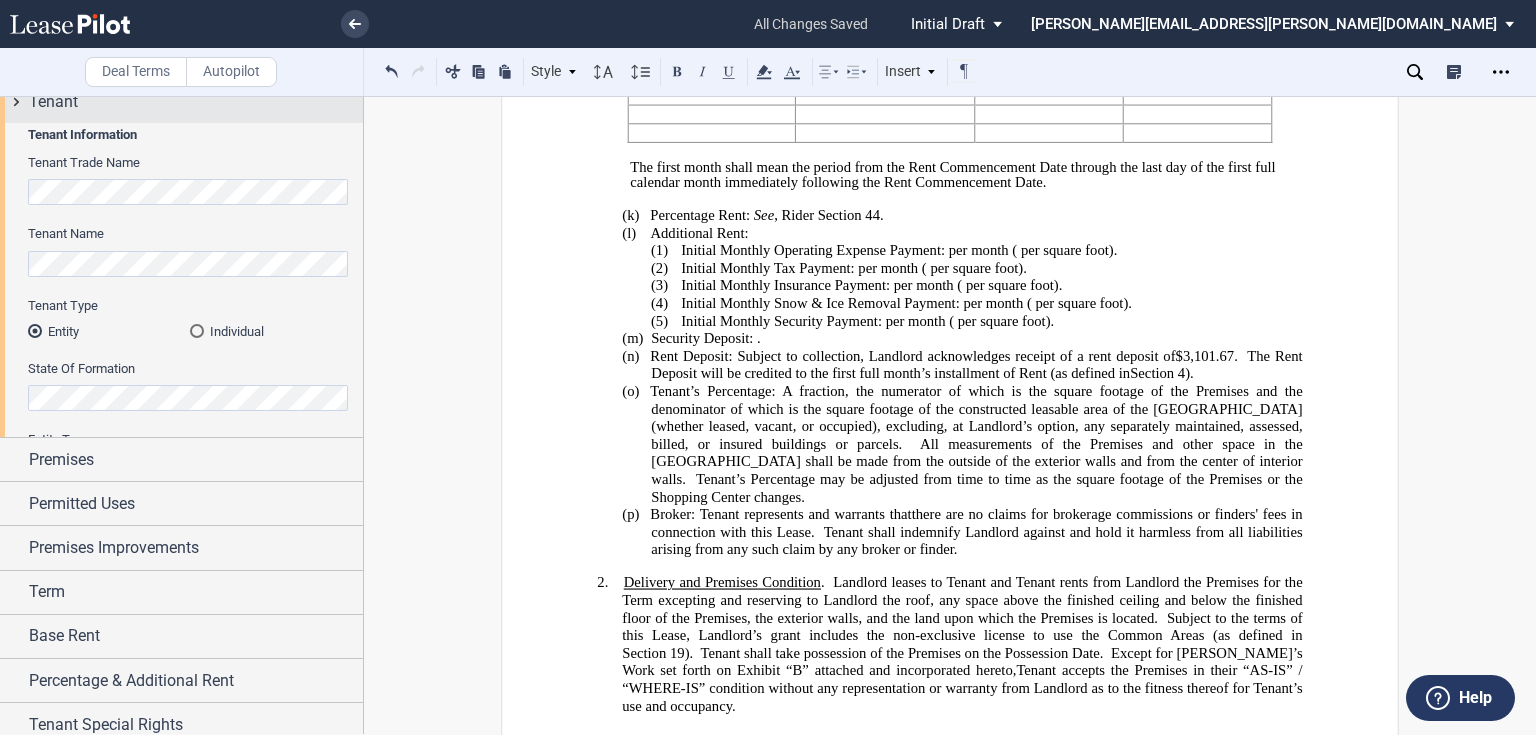 scroll, scrollTop: 0, scrollLeft: 0, axis: both 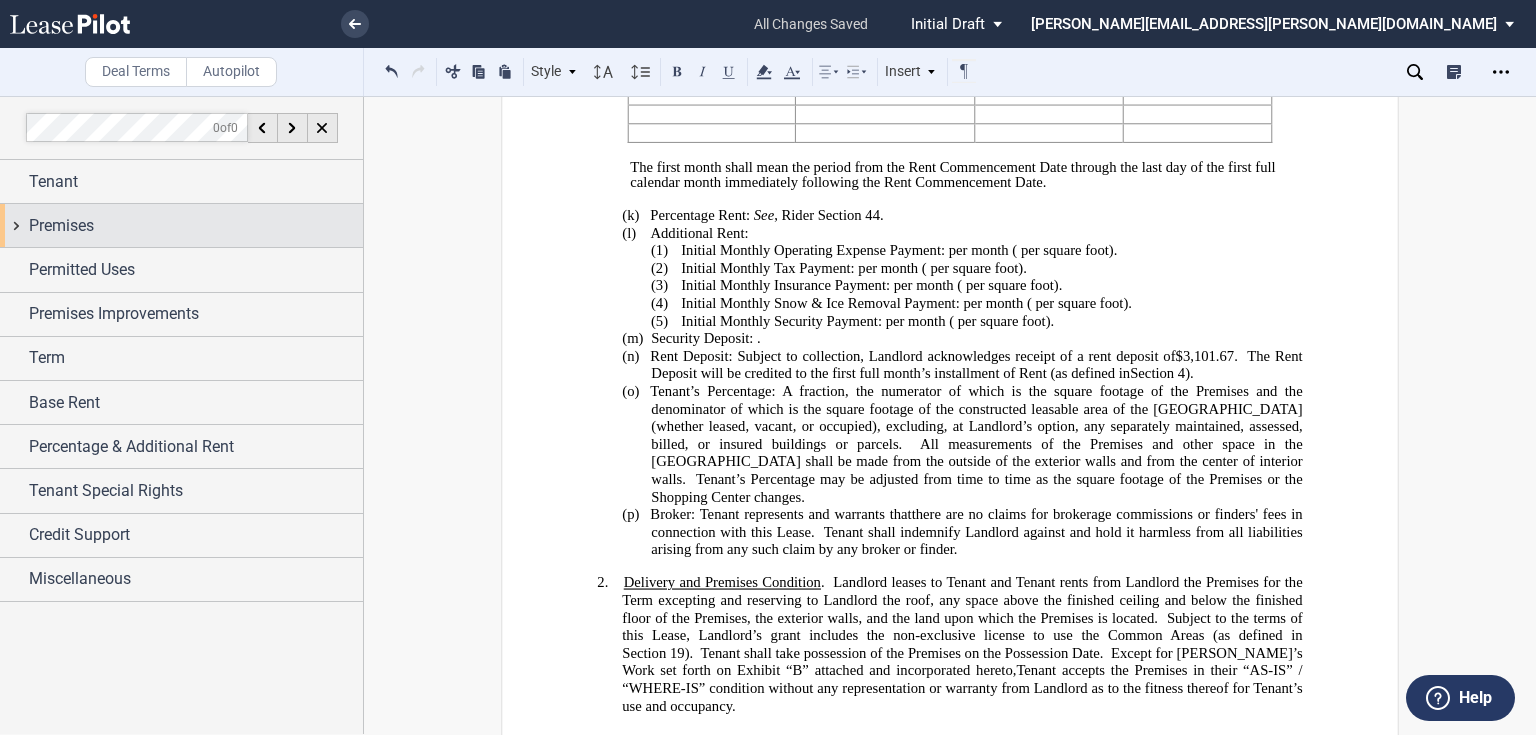 click on "Premises" at bounding box center (61, 226) 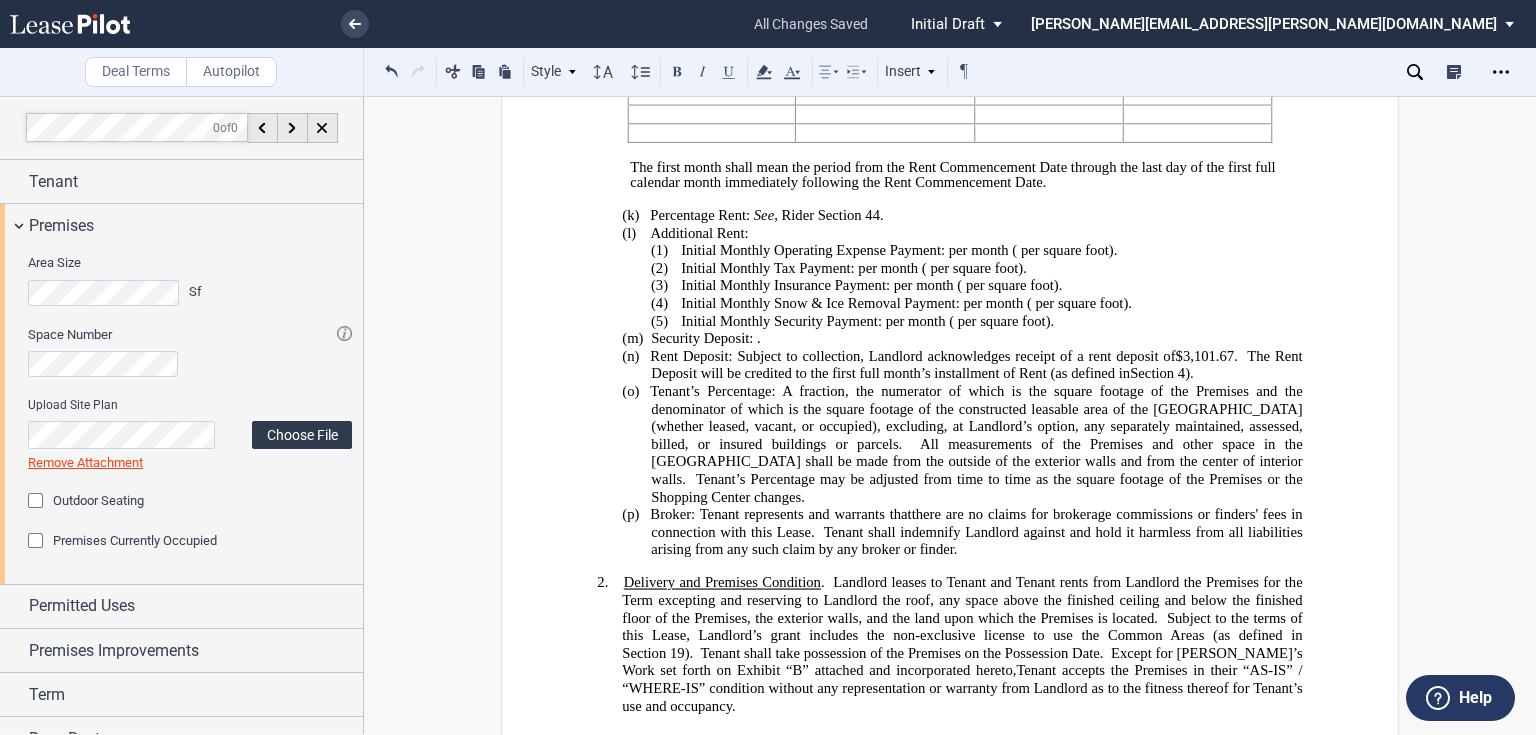 click on "Choose File" 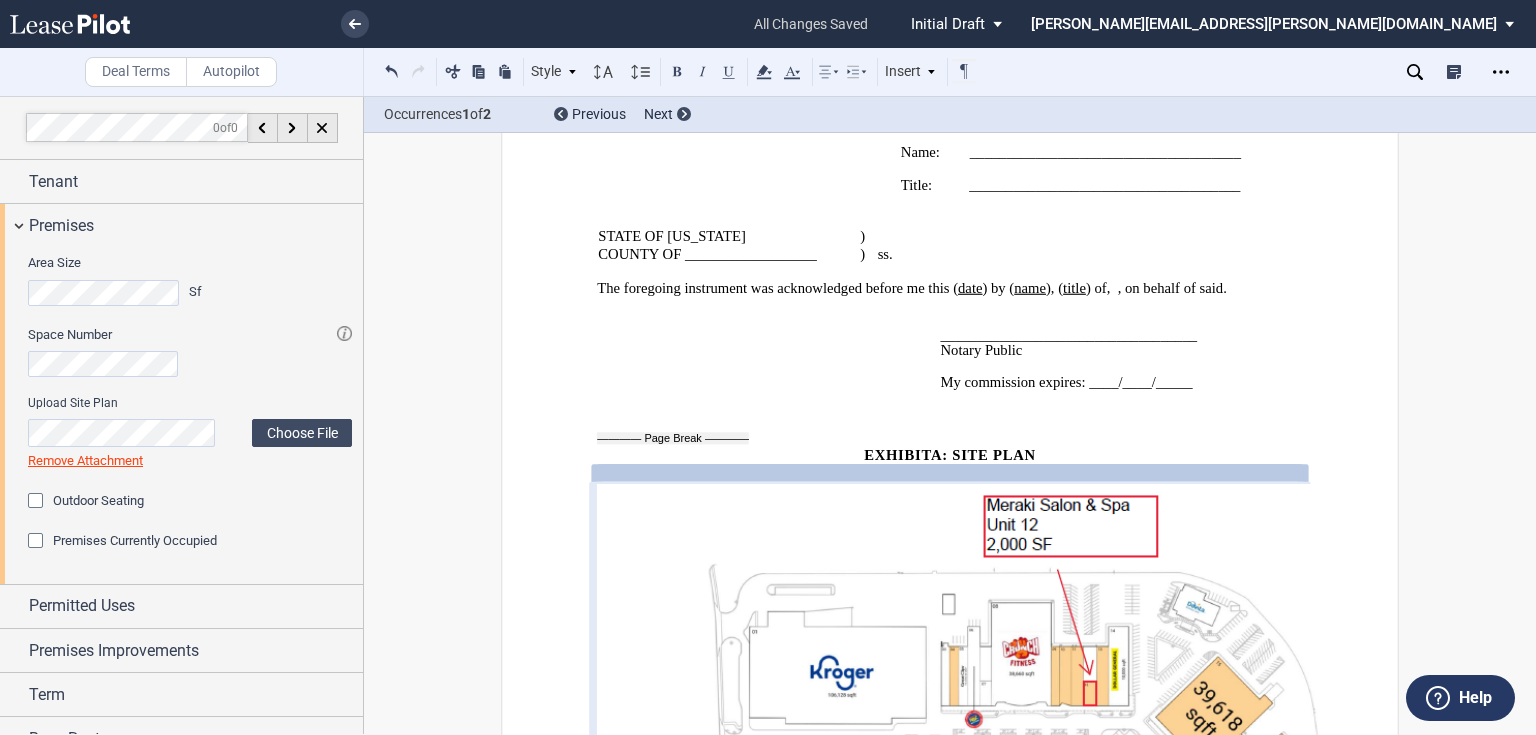 scroll, scrollTop: 12328, scrollLeft: 0, axis: vertical 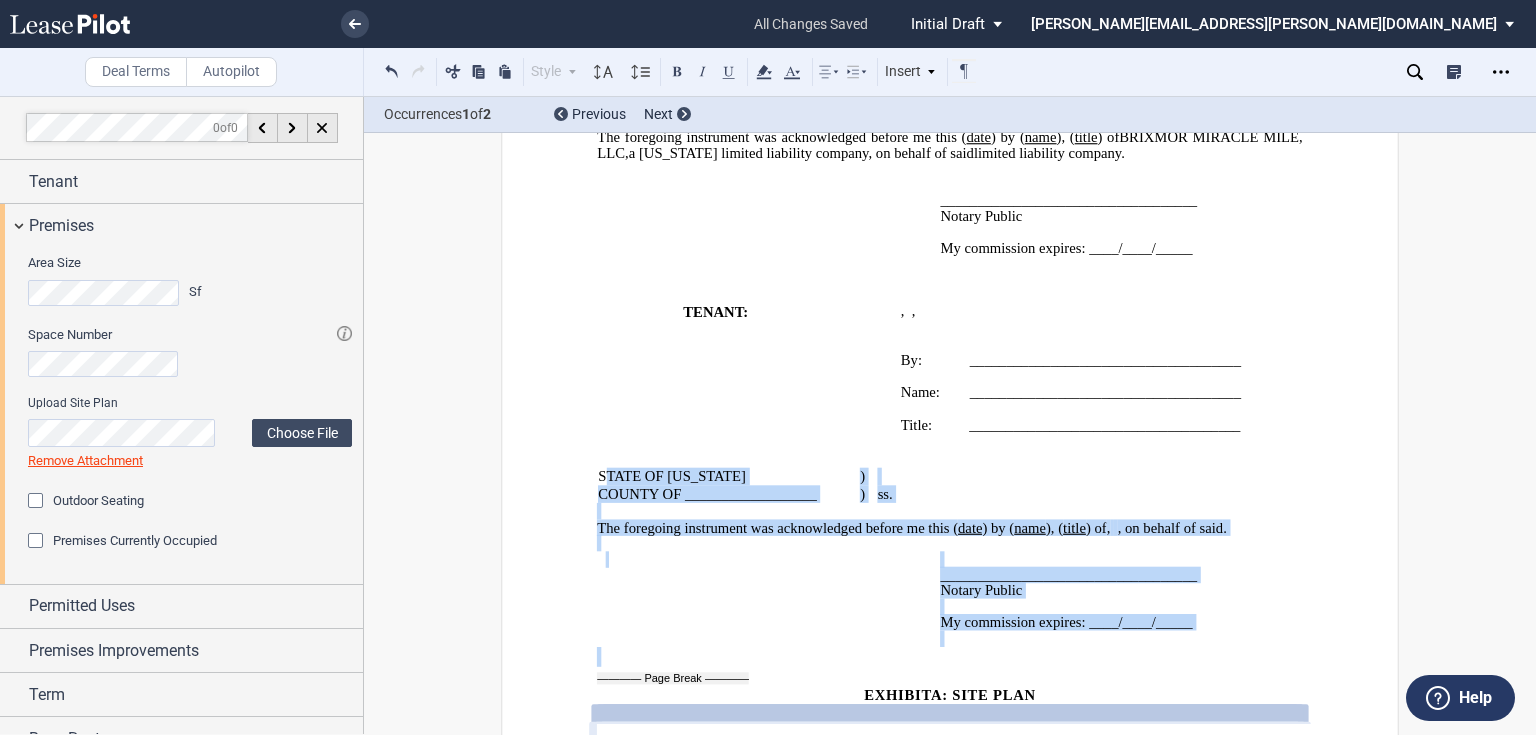 drag, startPoint x: 600, startPoint y: 329, endPoint x: 1270, endPoint y: 522, distance: 697.24384 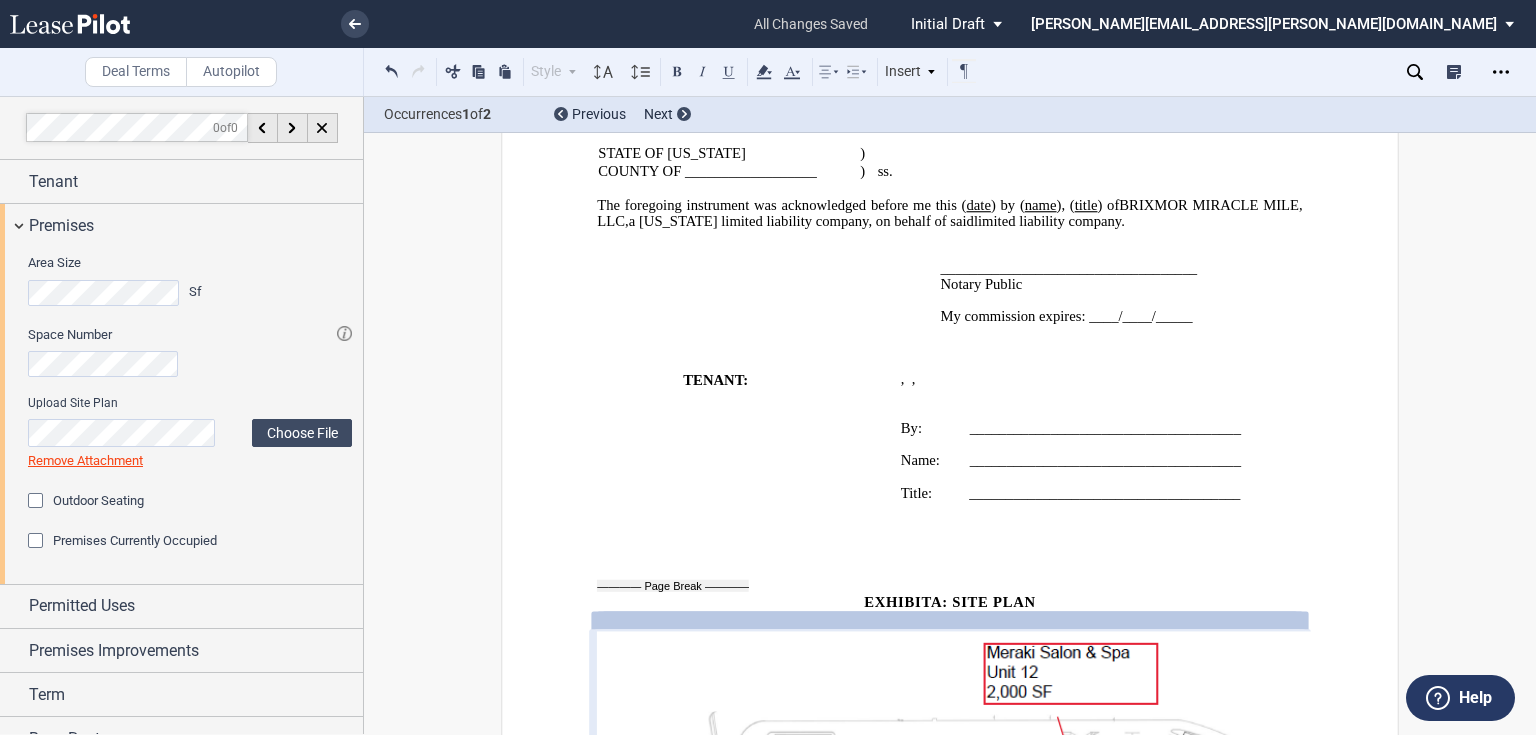 scroll, scrollTop: 12008, scrollLeft: 0, axis: vertical 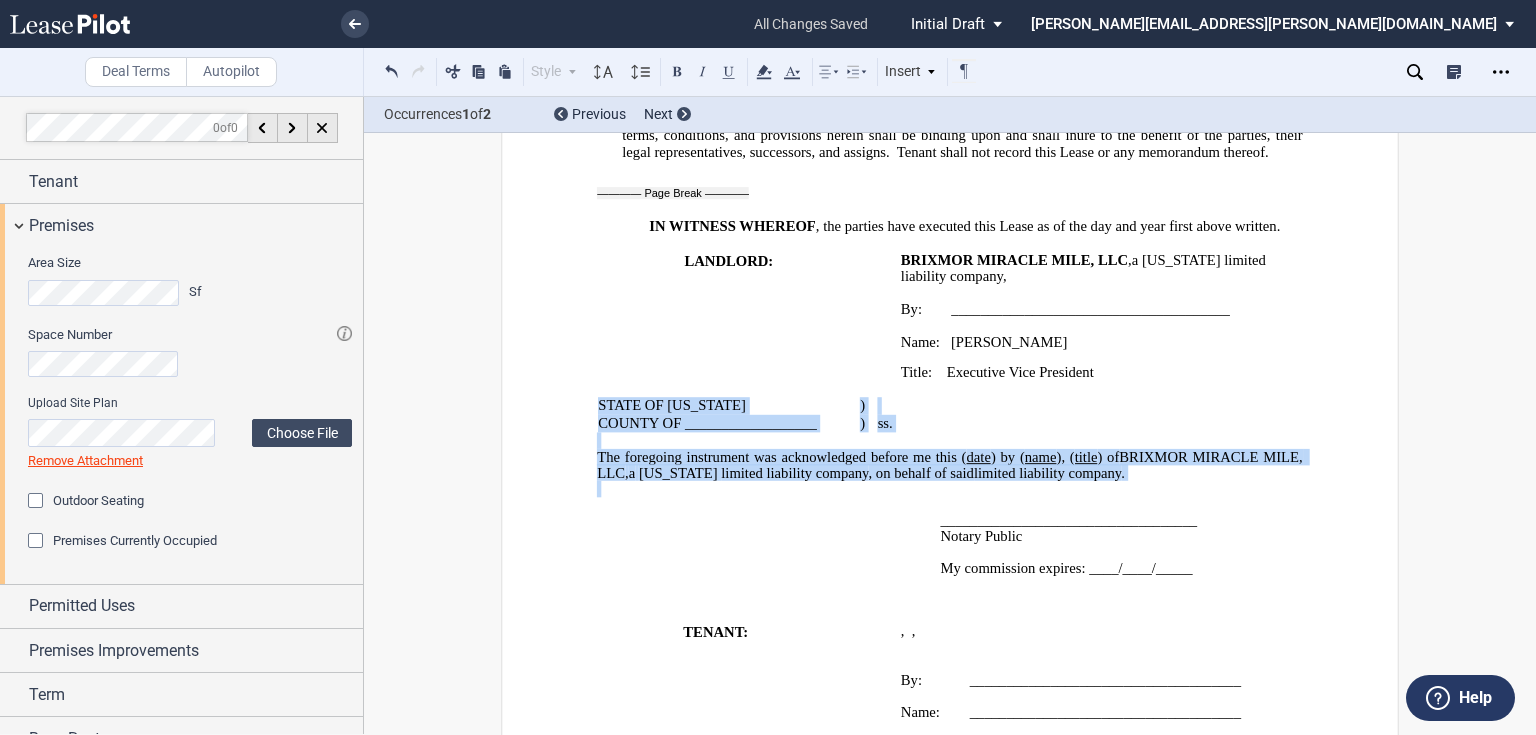 drag, startPoint x: 587, startPoint y: 252, endPoint x: 1278, endPoint y: 395, distance: 705.64154 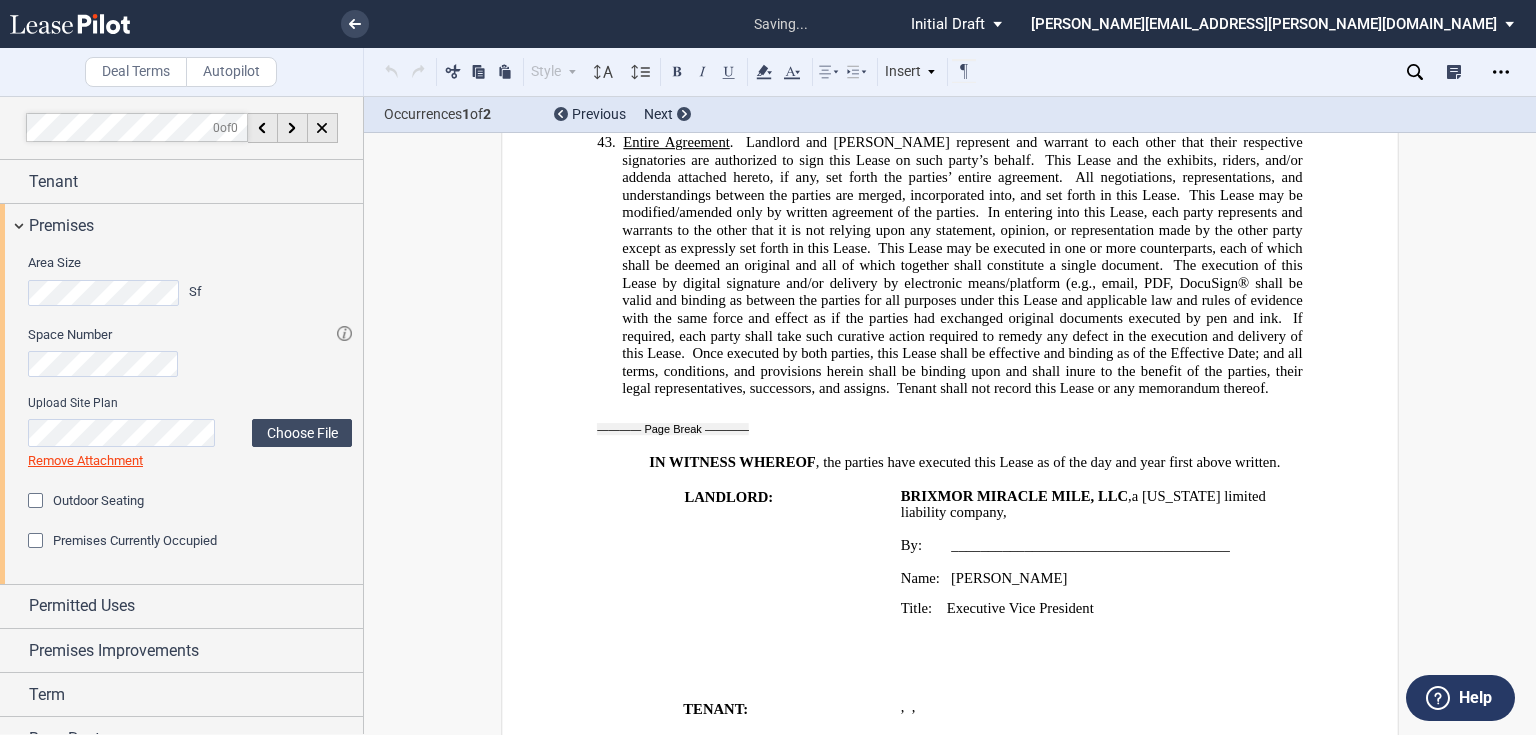 scroll, scrollTop: 11768, scrollLeft: 0, axis: vertical 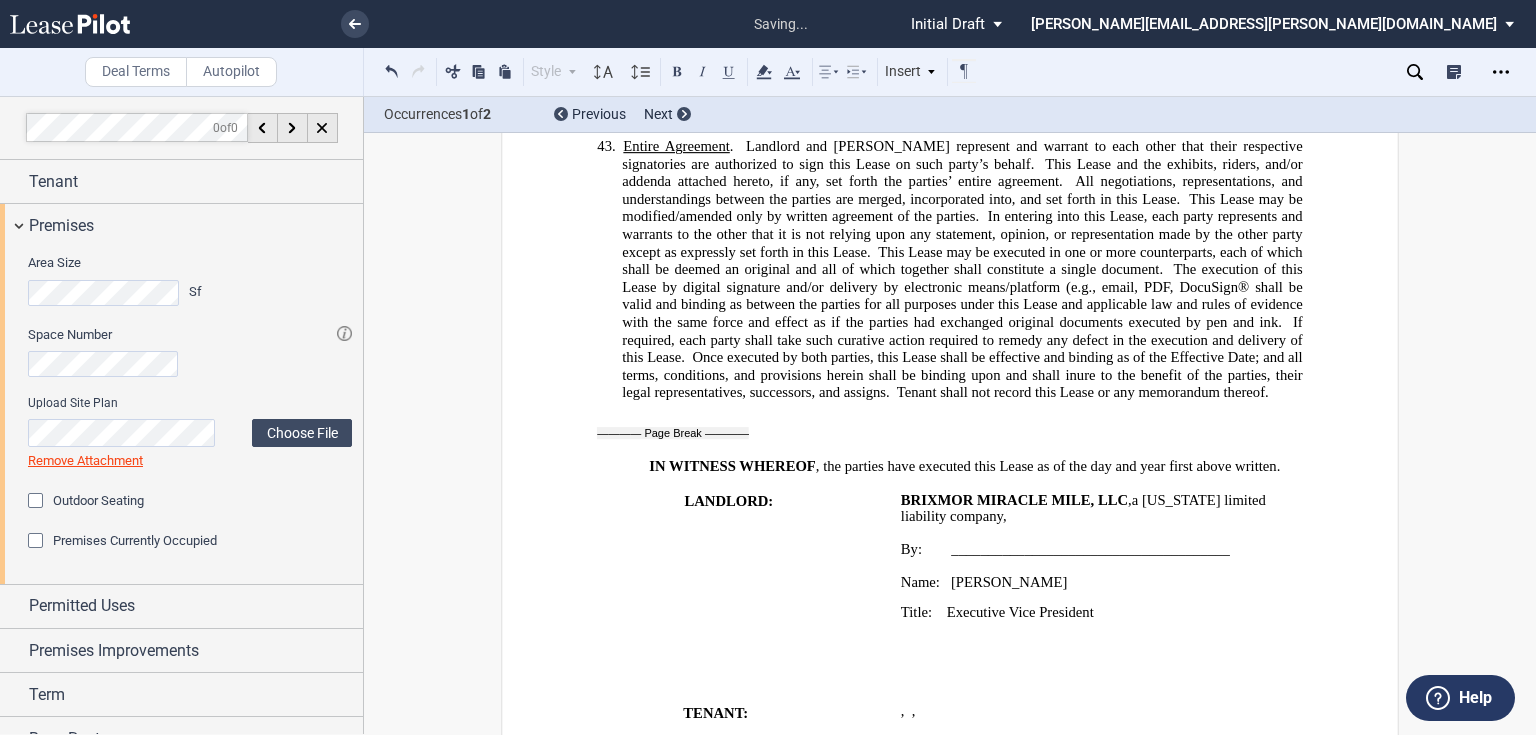 click on "," 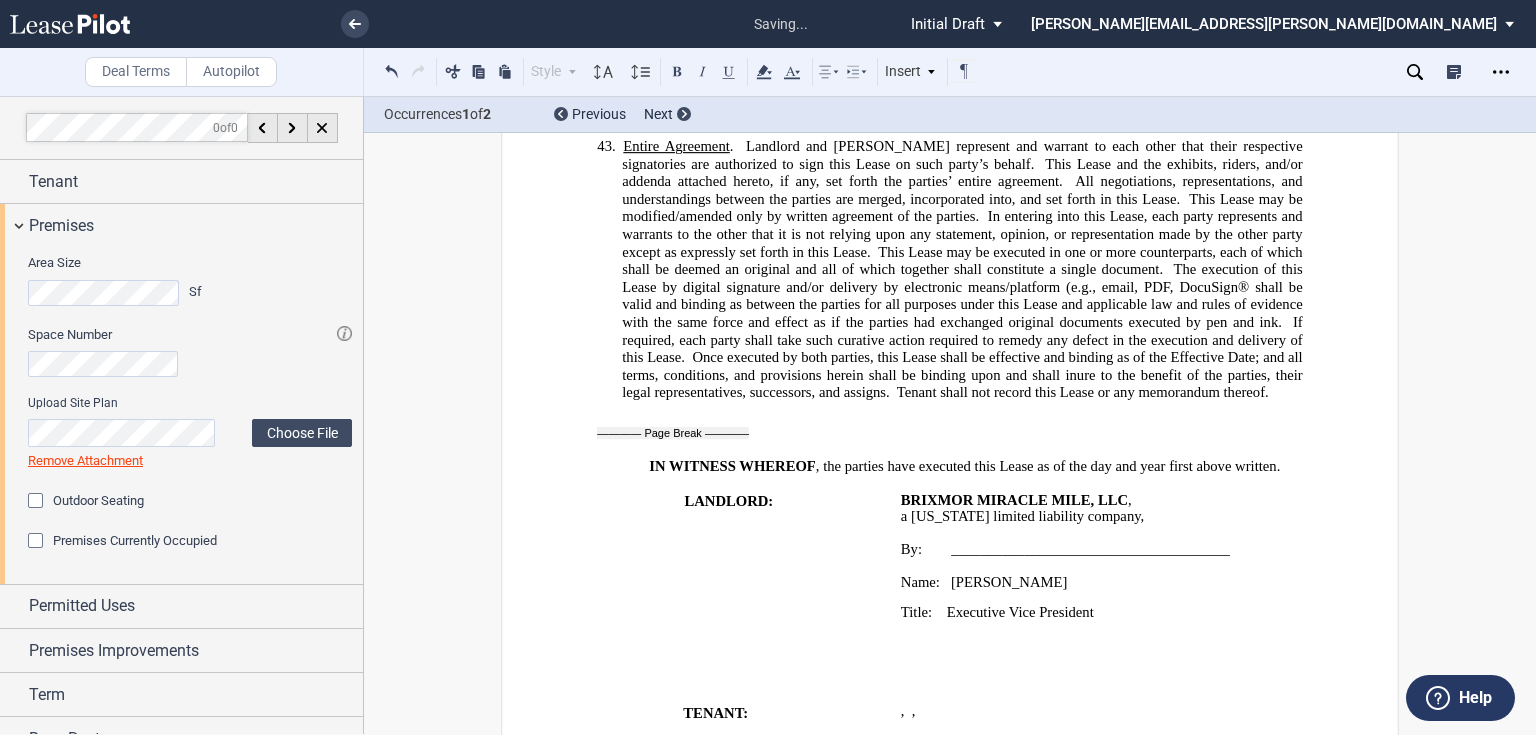 click on "," 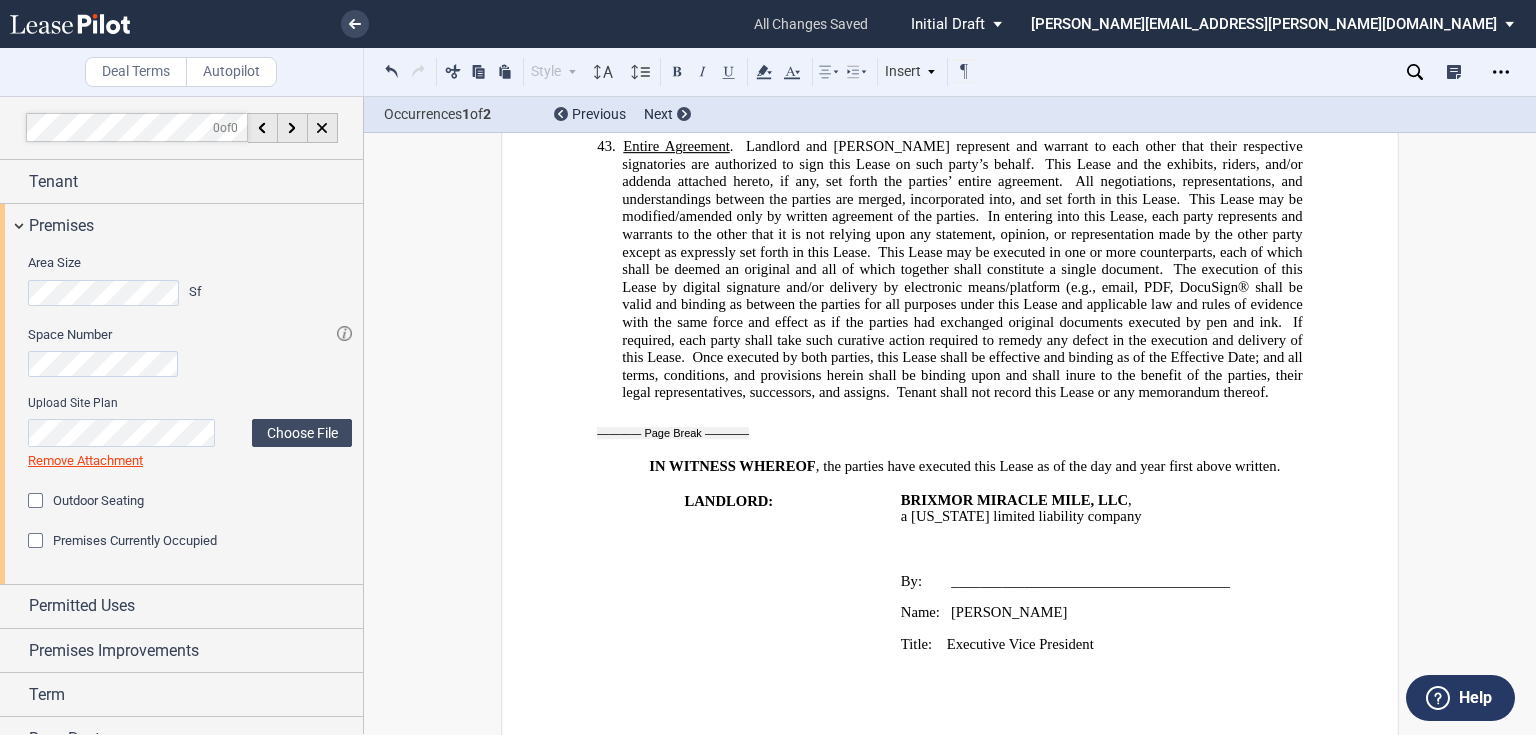 click on "," 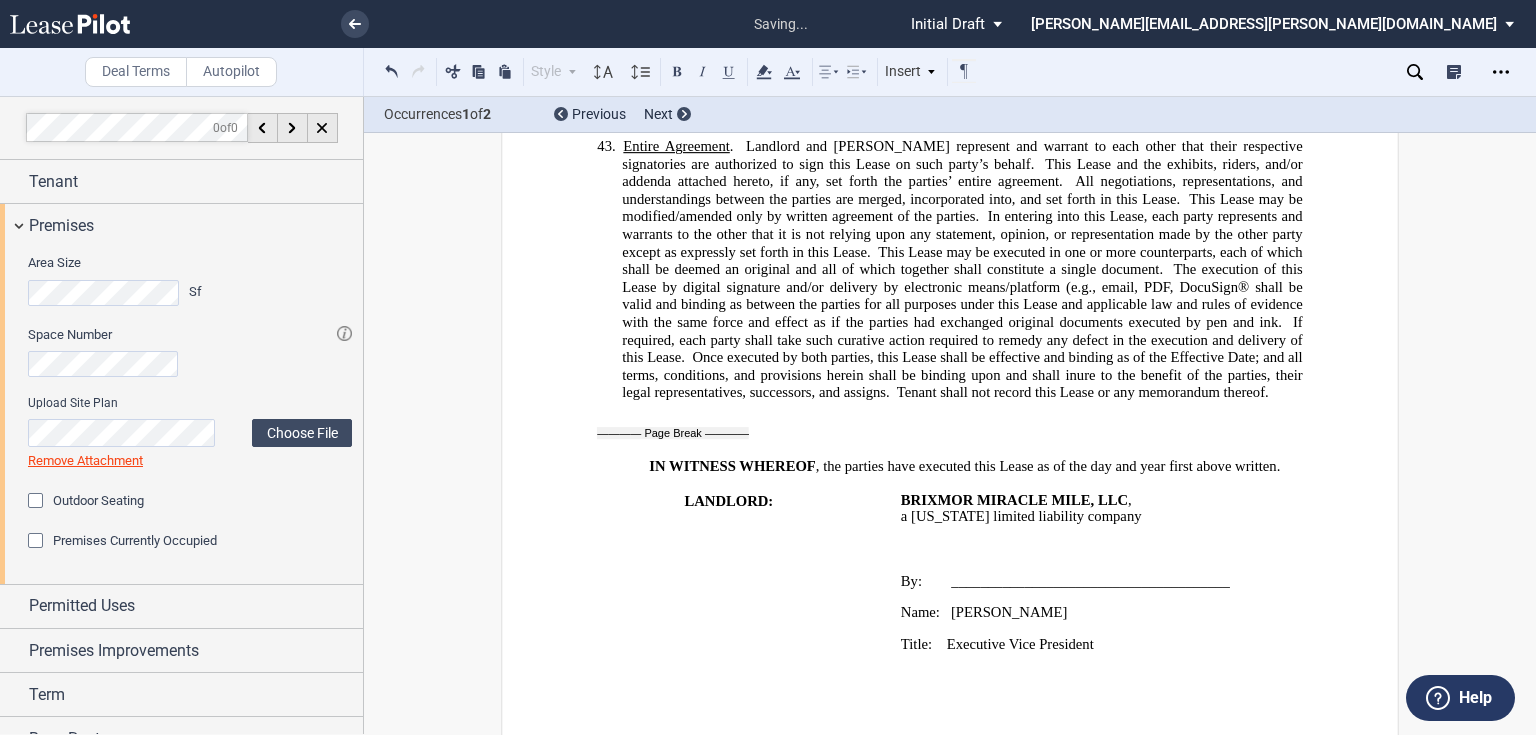 type 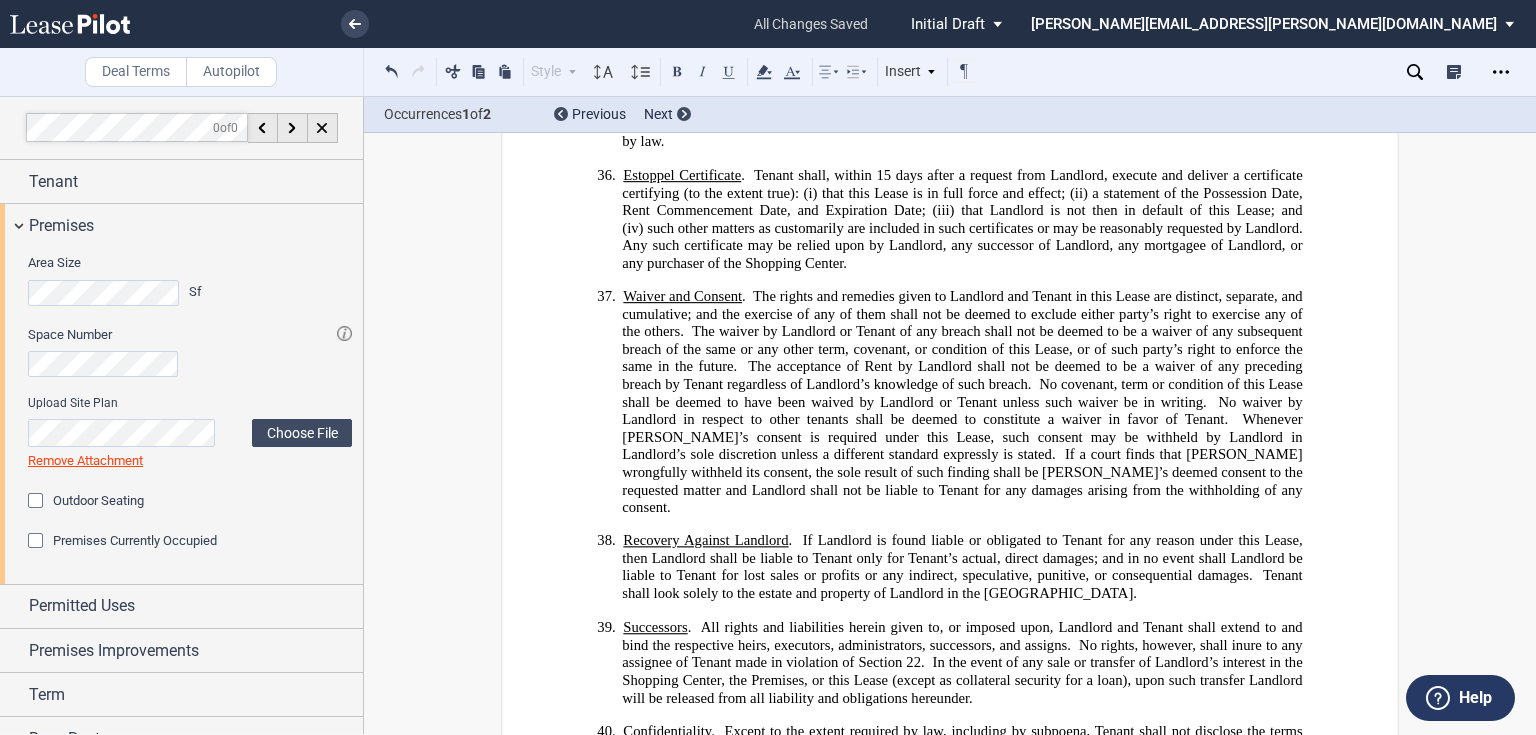 scroll, scrollTop: 10728, scrollLeft: 0, axis: vertical 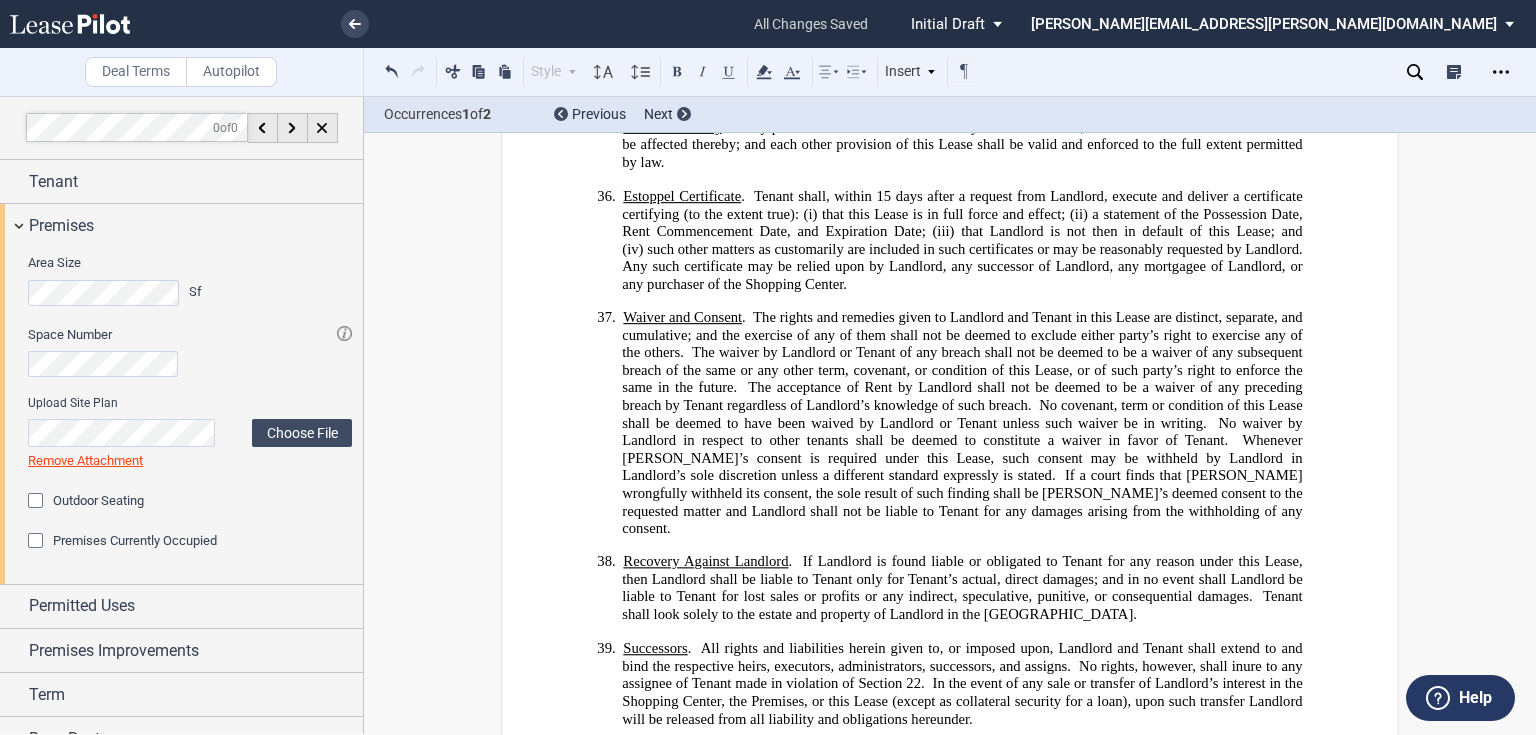 click on "38.     Recovery Against Landlord .    If Landlord is found liable or obligated to Tenant for any reason under this Lease, then Landlord shall be liable to Tenant only for Tenant’s actual, direct damages; and in no event shall Landlord be liable to Tenant for lost sales or profits or any indirect, speculative, punitive, or consequential damages.    Tenant shall look solely to the estate and property of Landlord in the [GEOGRAPHIC_DATA]." at bounding box center [962, 588] 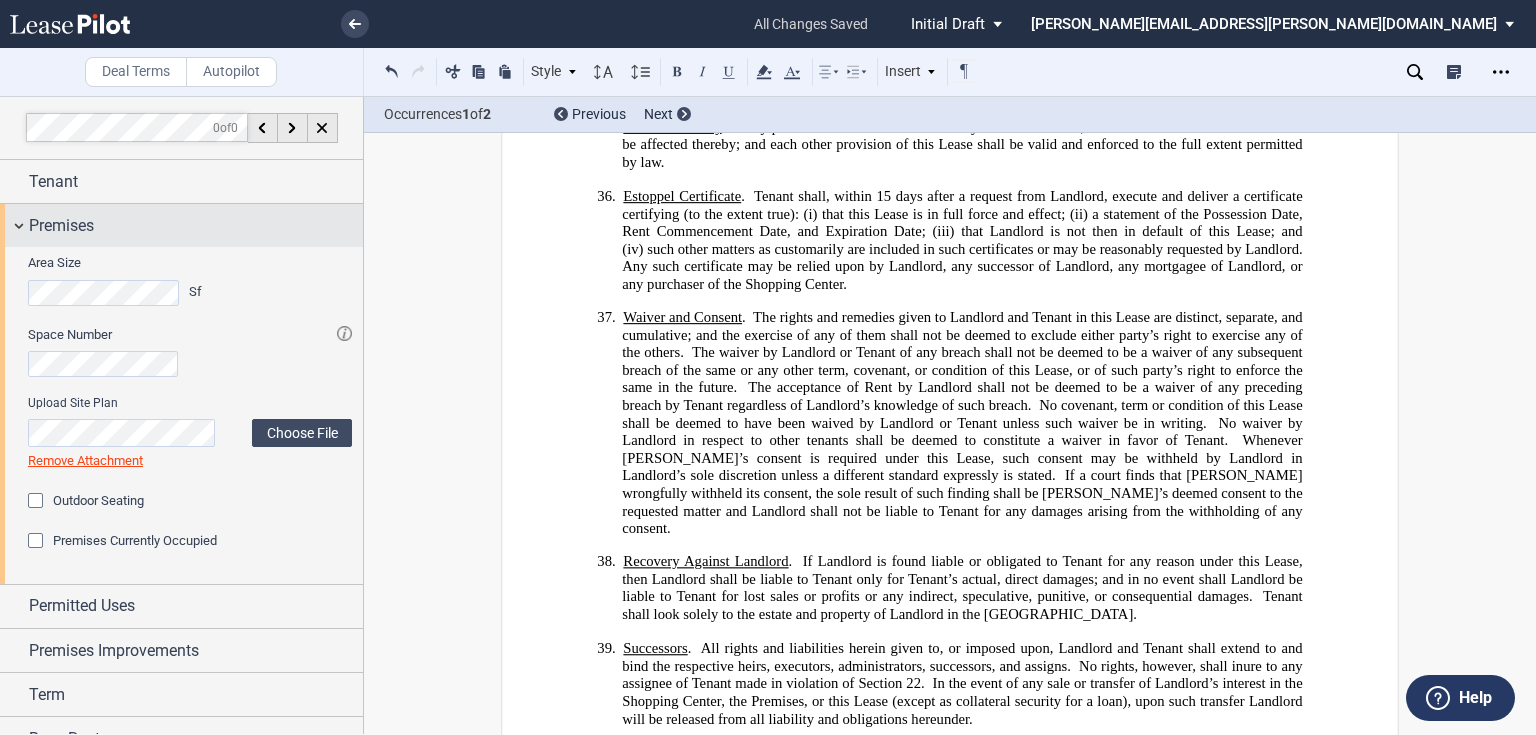 click on "Premises" at bounding box center (61, 226) 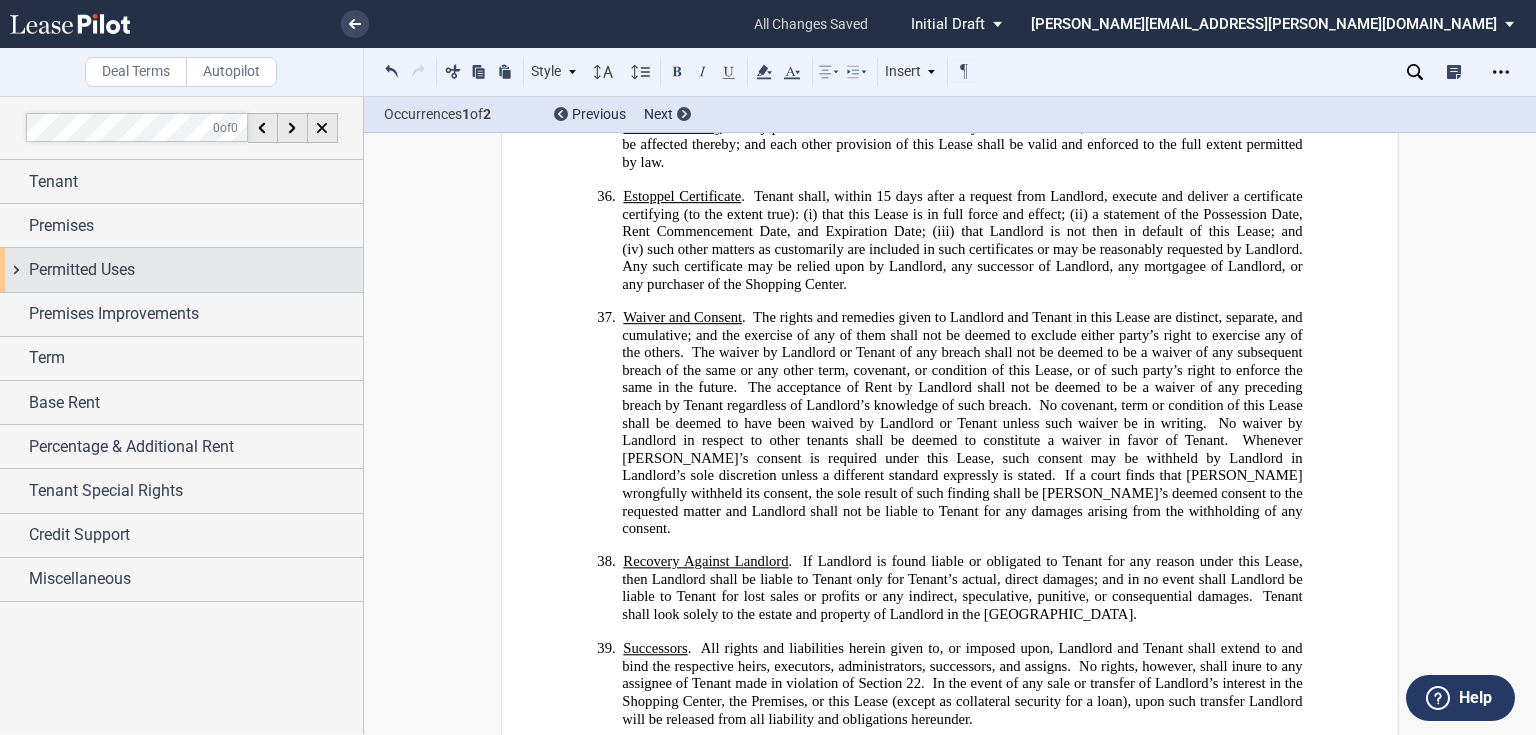 click on "Permitted Uses" at bounding box center (82, 270) 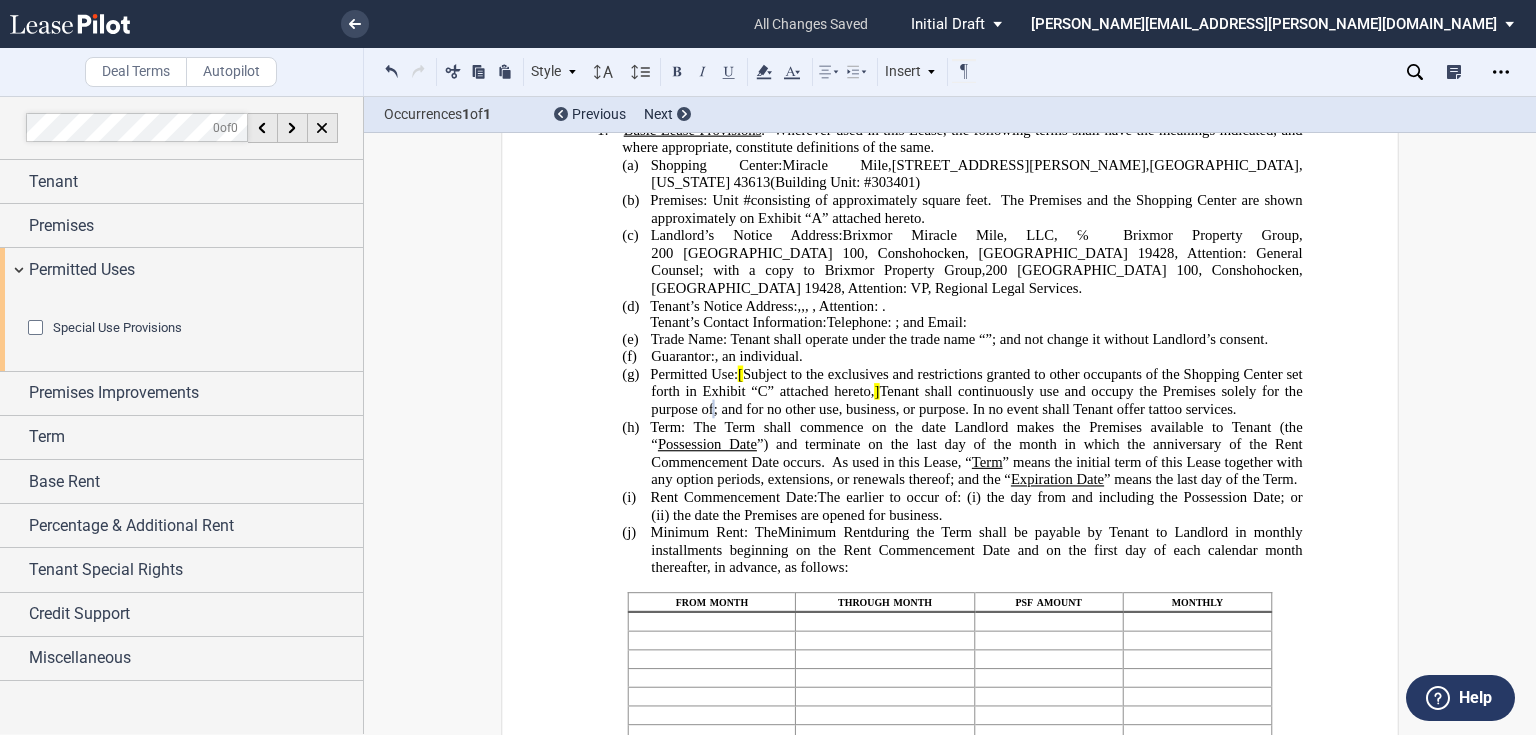 scroll, scrollTop: 238, scrollLeft: 0, axis: vertical 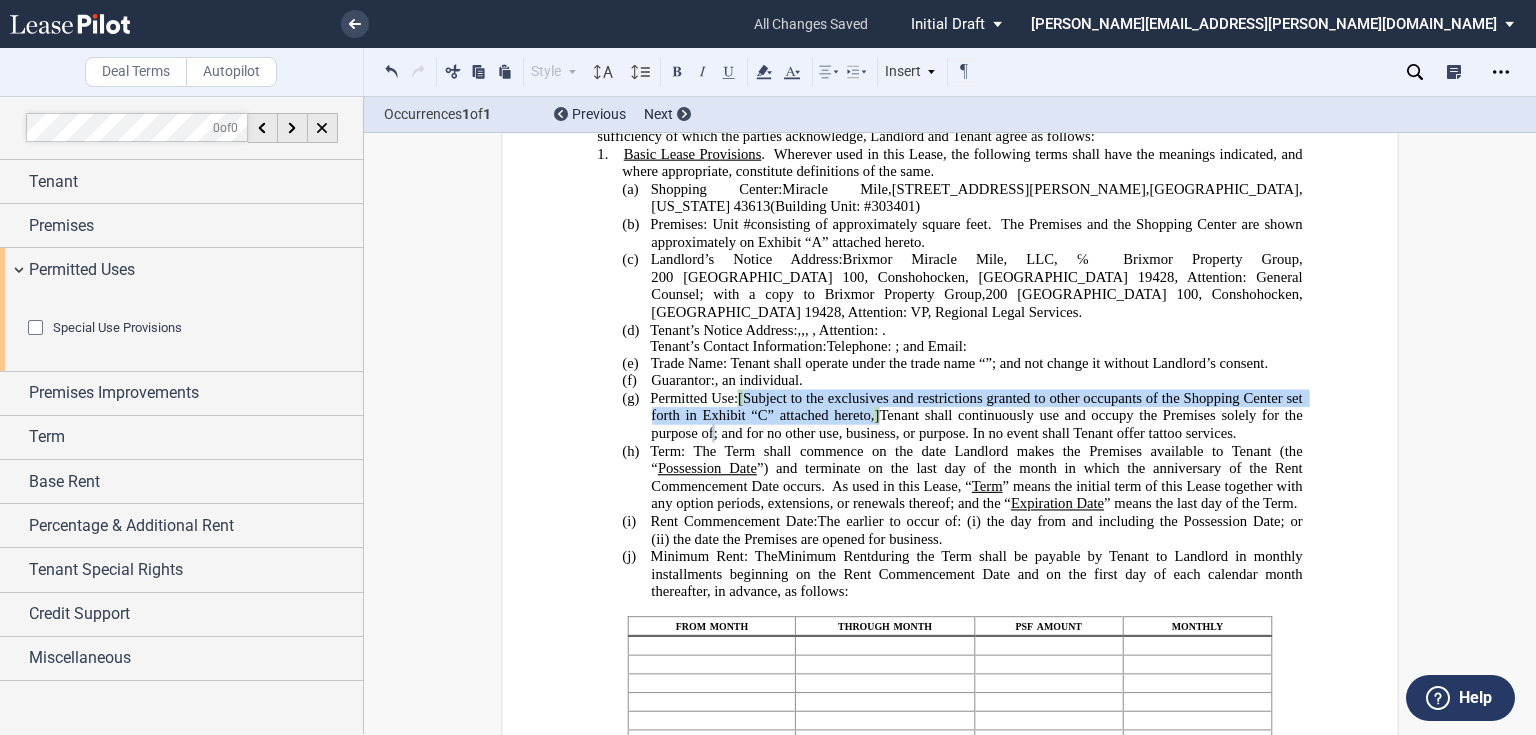 drag, startPoint x: 739, startPoint y: 396, endPoint x: 888, endPoint y: 421, distance: 151.08276 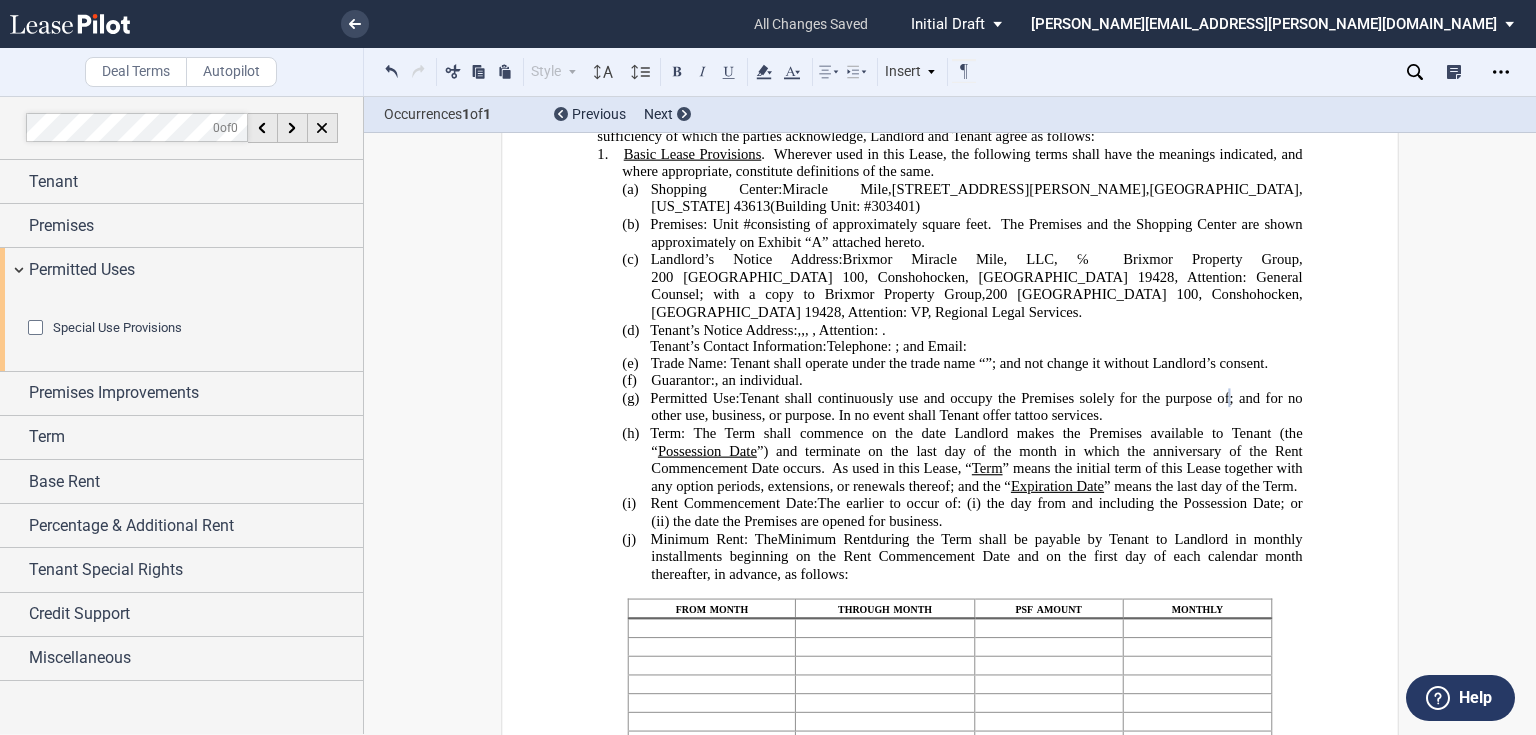 type 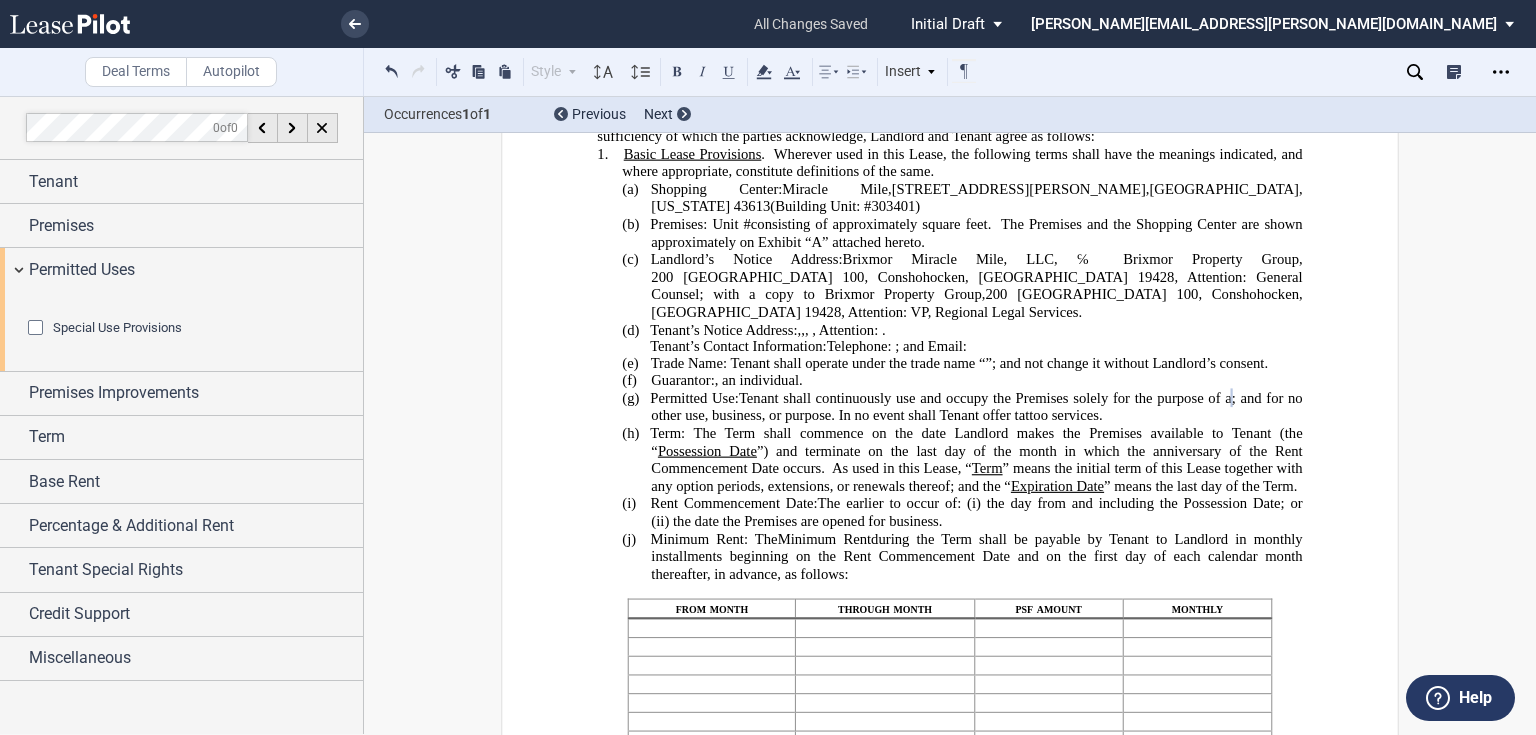 click on "; and for no other use, business, or purpose. In no event shall Tenant offer tattoo services." 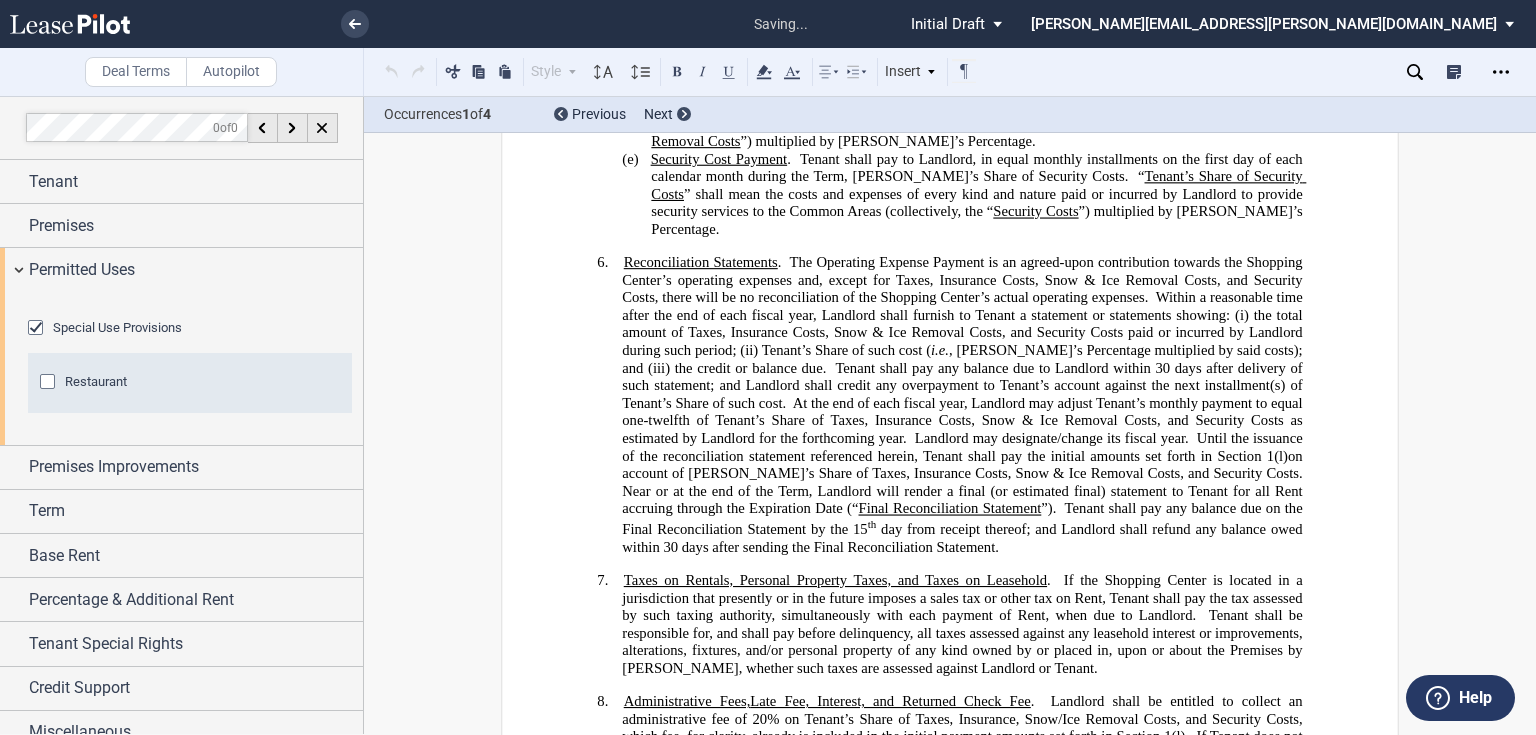 scroll, scrollTop: 3320, scrollLeft: 0, axis: vertical 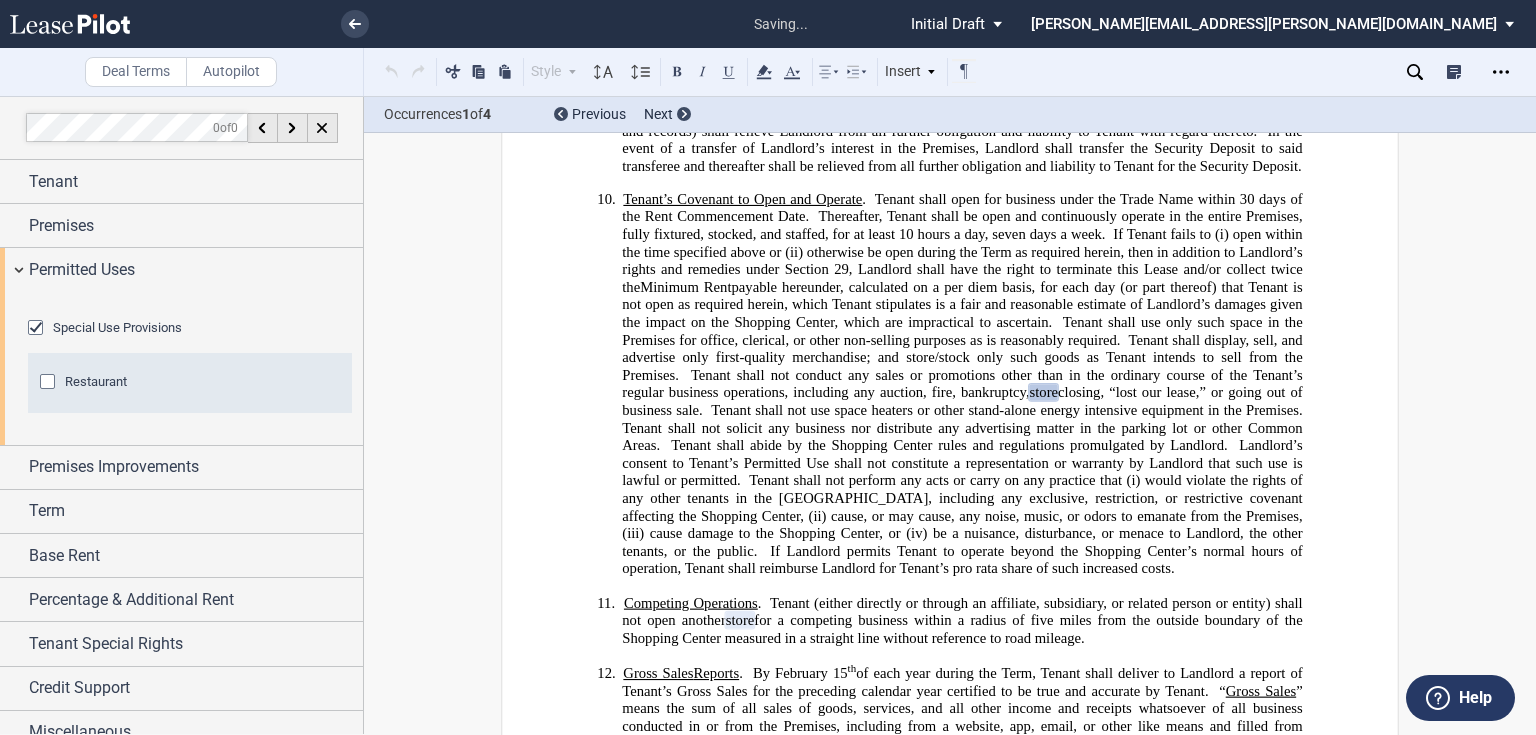 click on "Special Use Provisions" at bounding box center (117, 327) 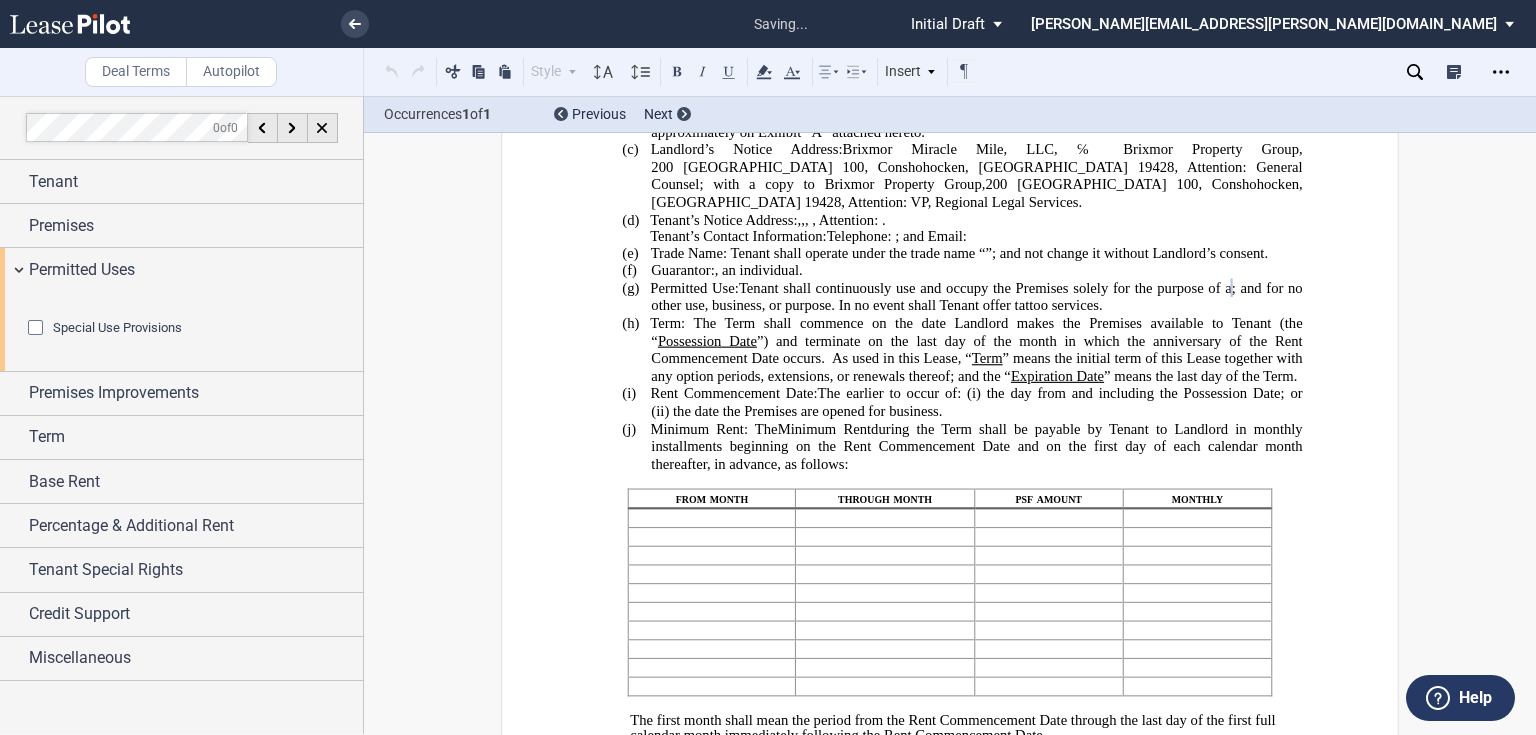 scroll, scrollTop: 291, scrollLeft: 0, axis: vertical 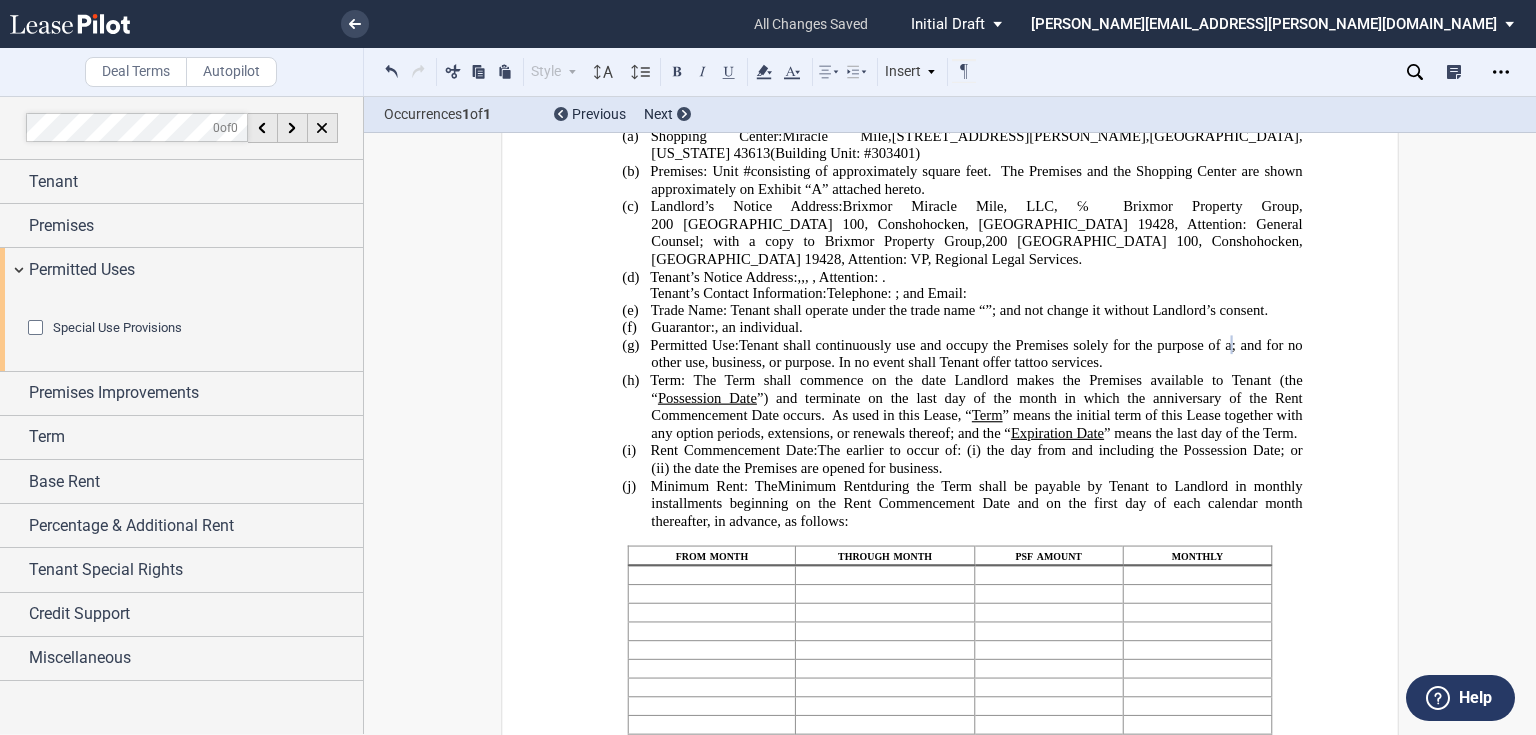 click on "”) and terminate on the last day of the month in which the" 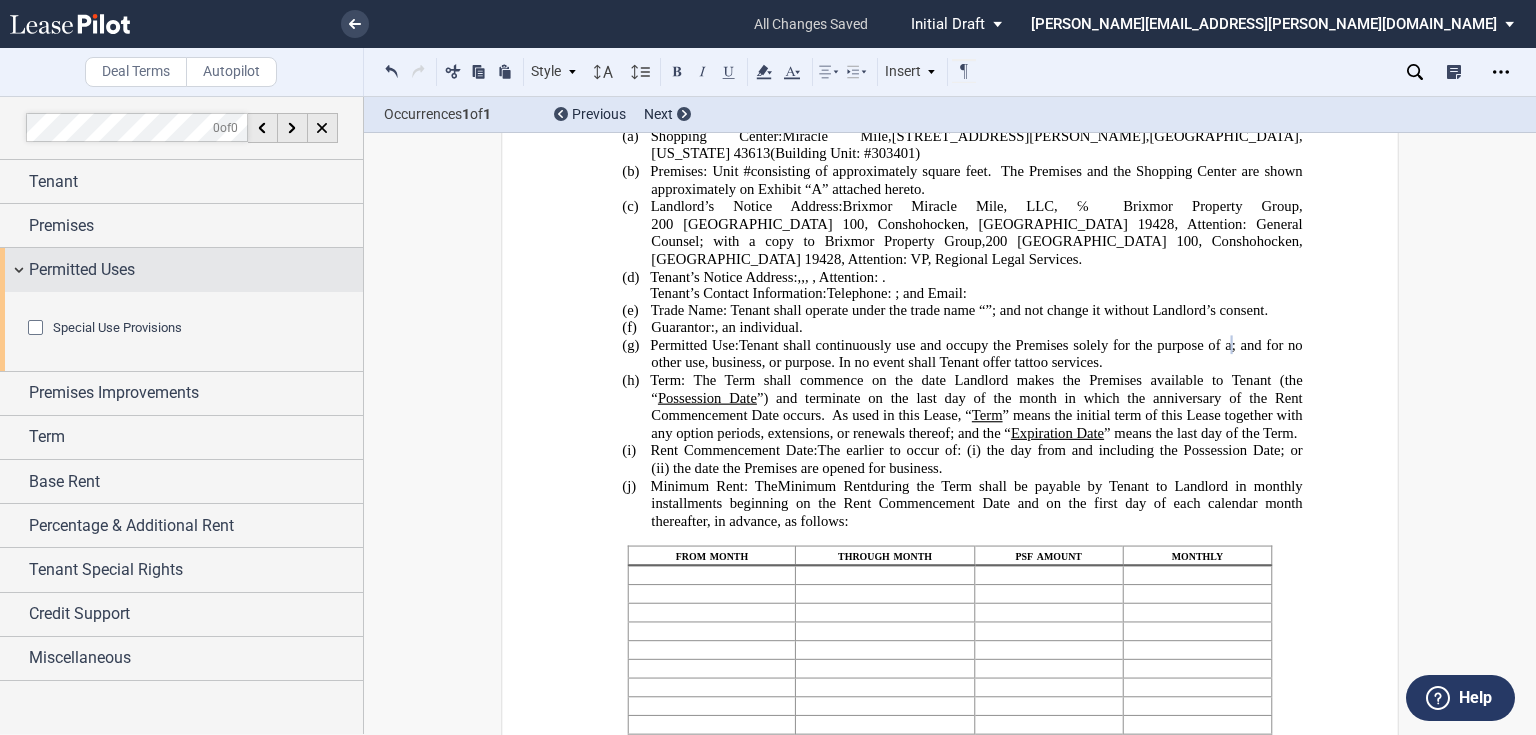 click on "Permitted Uses" at bounding box center [82, 270] 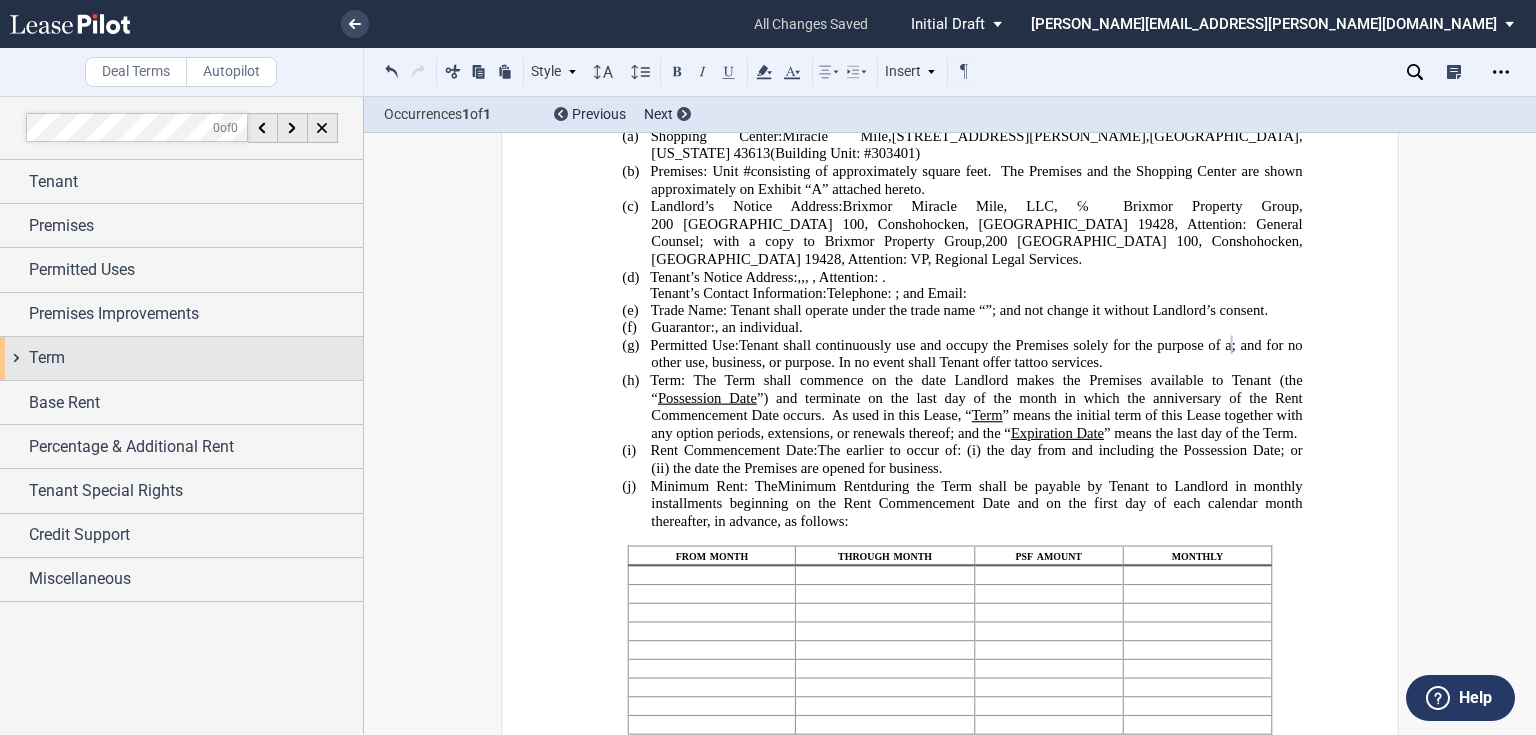 click on "Term" at bounding box center [47, 358] 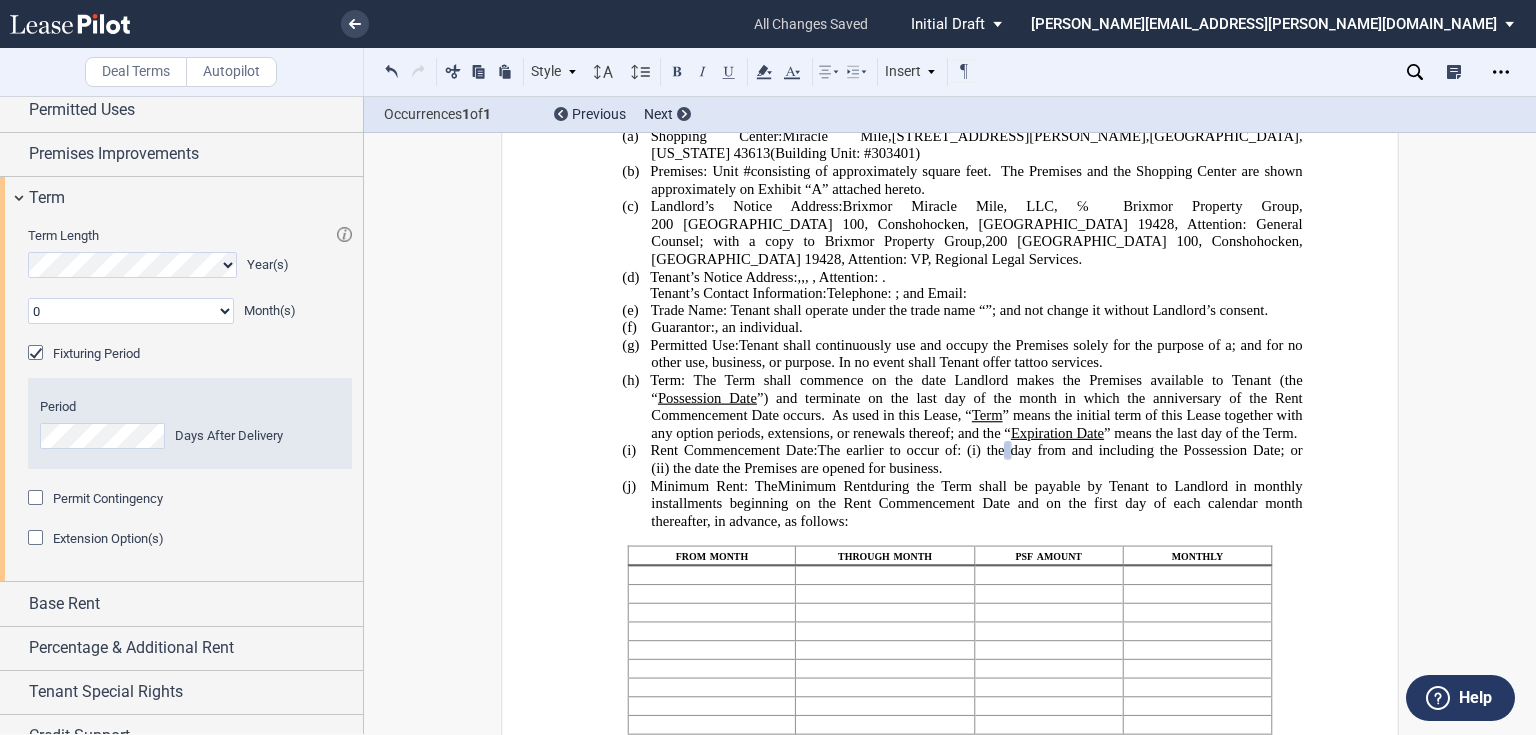 scroll, scrollTop: 0, scrollLeft: 0, axis: both 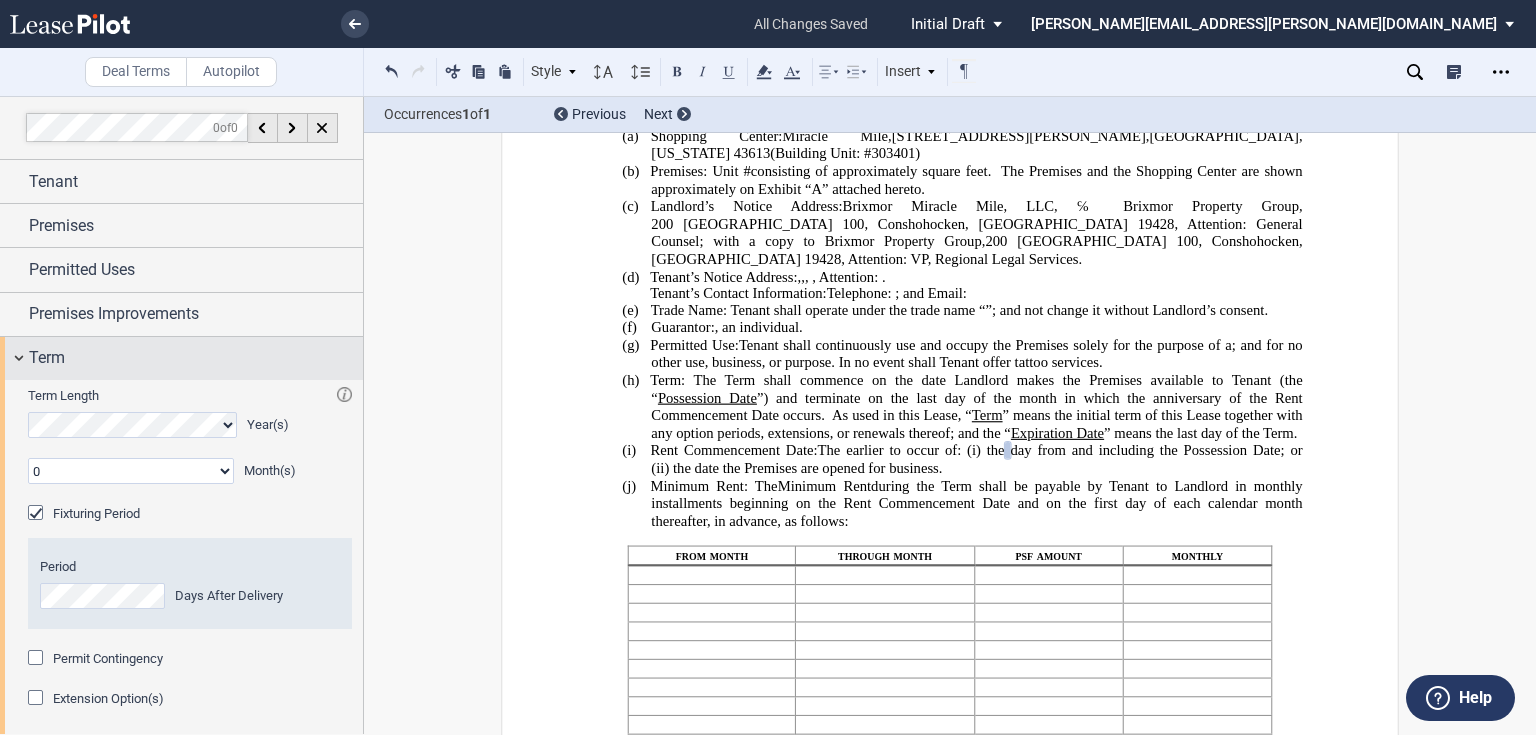 click on "Term" at bounding box center (196, 358) 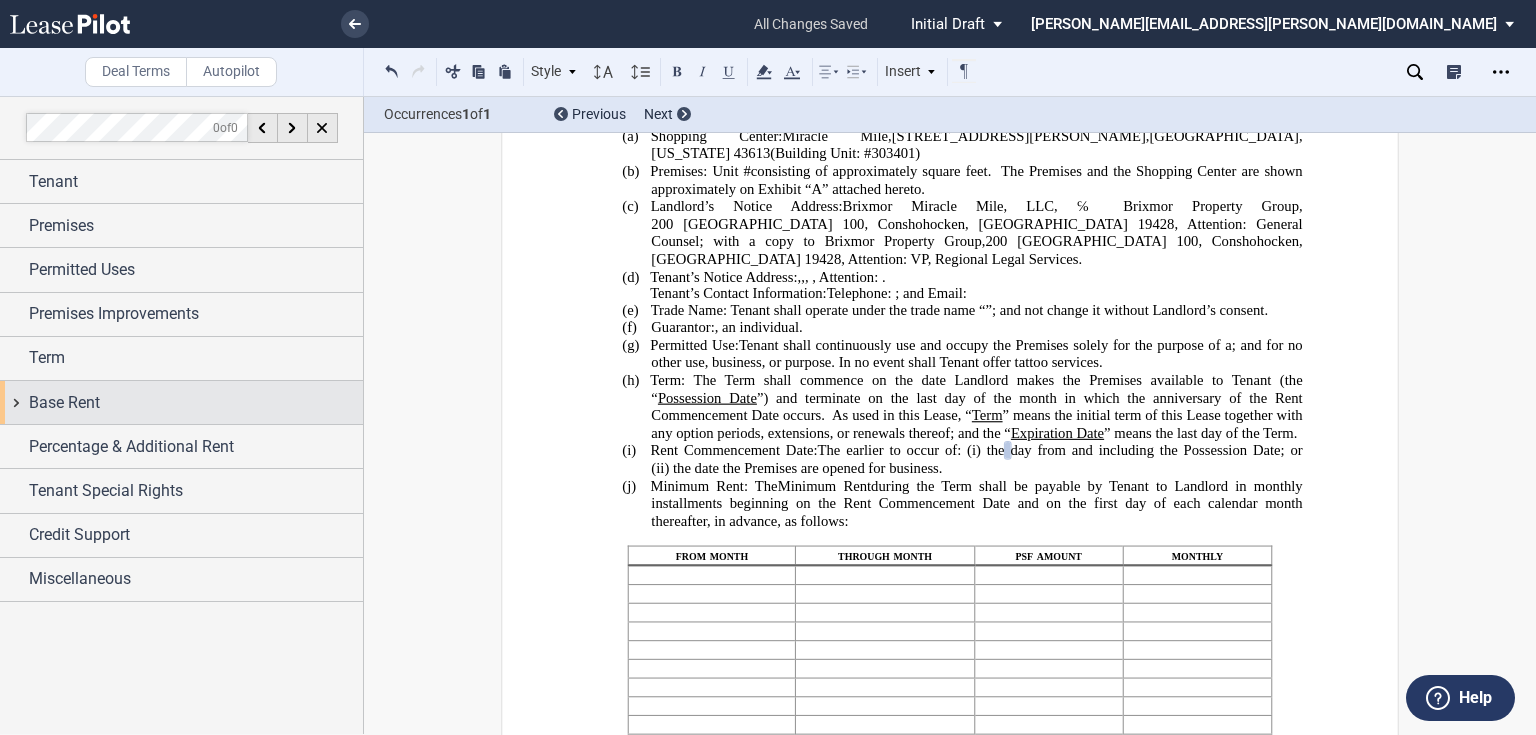 click on "Base Rent" at bounding box center [196, 403] 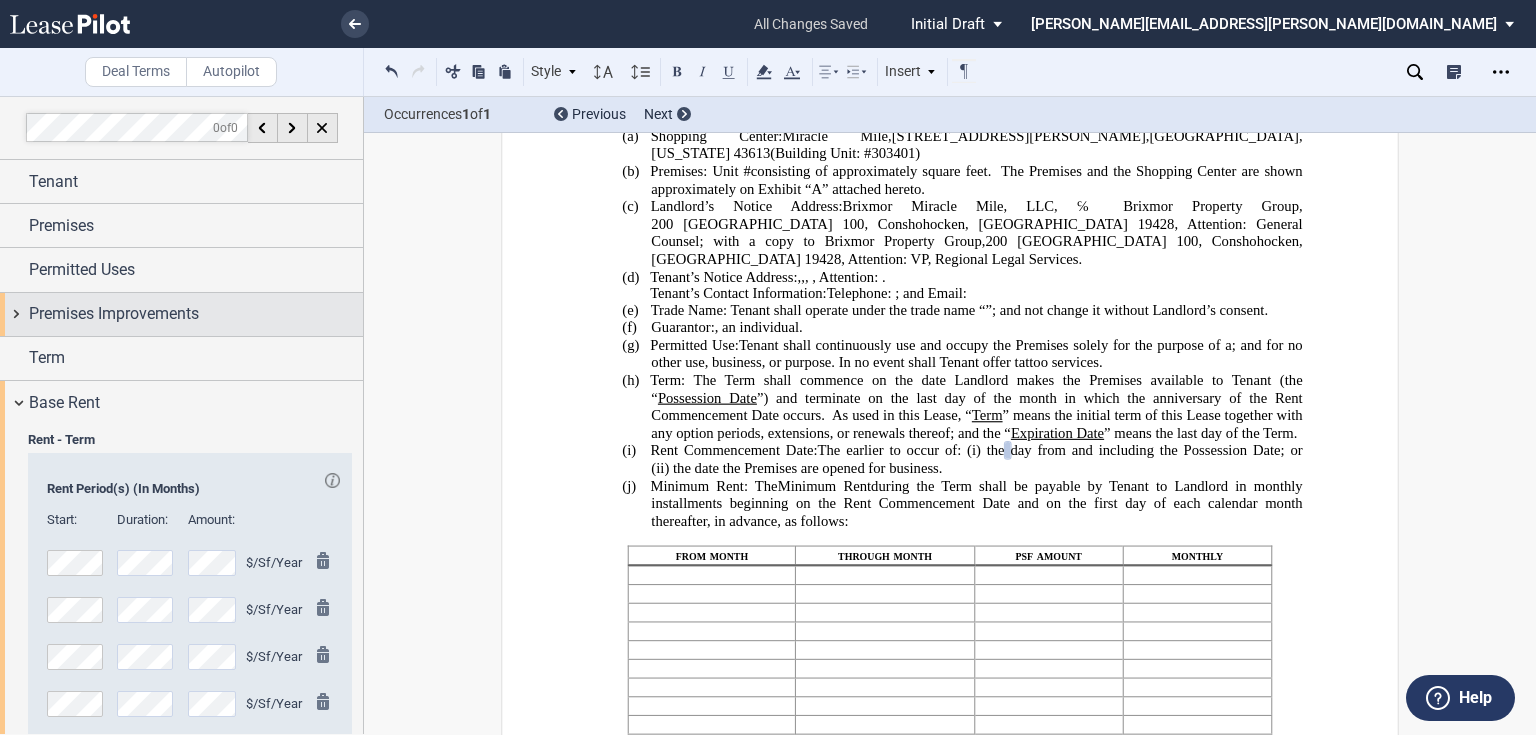 click on "Premises Improvements" at bounding box center [114, 314] 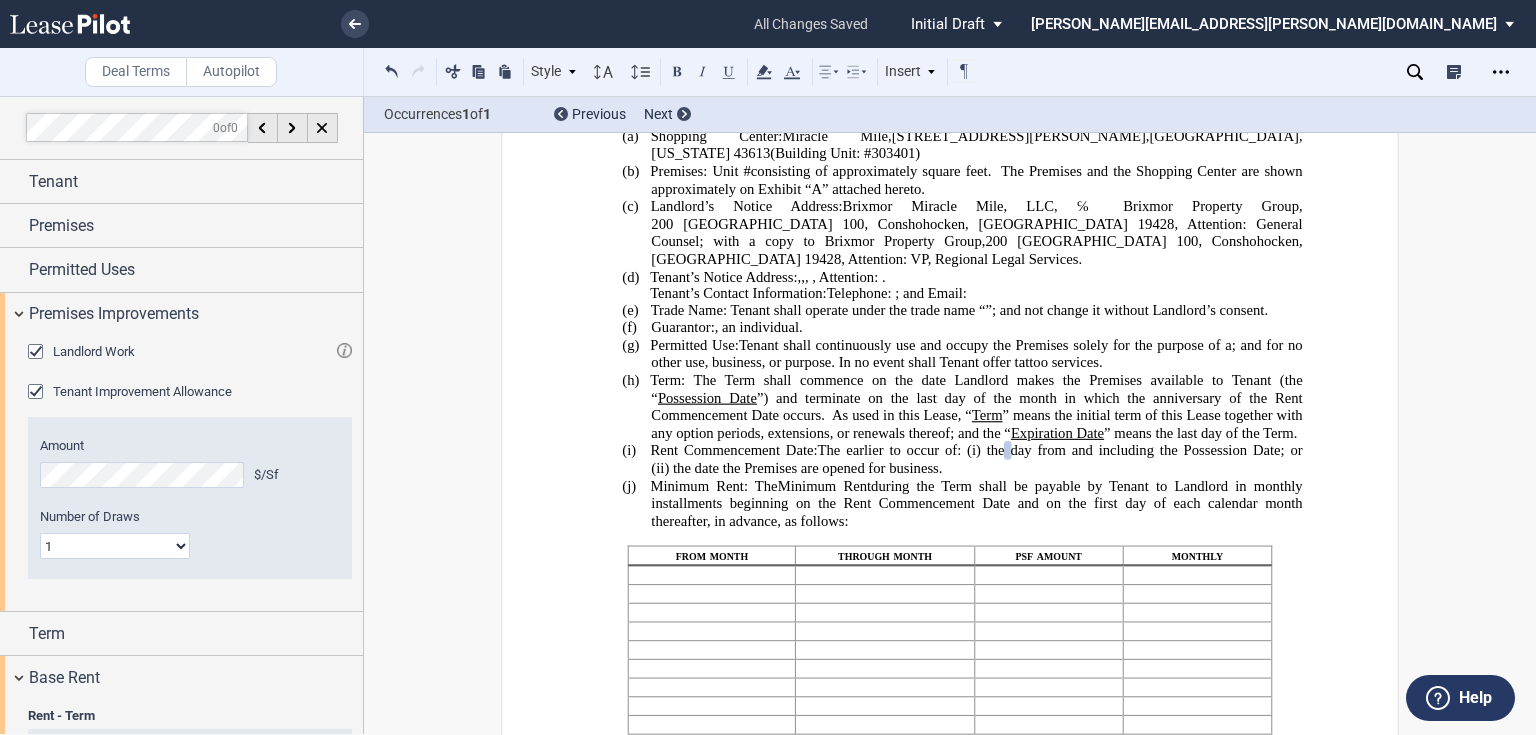 click on "Landlord Work" at bounding box center (94, 351) 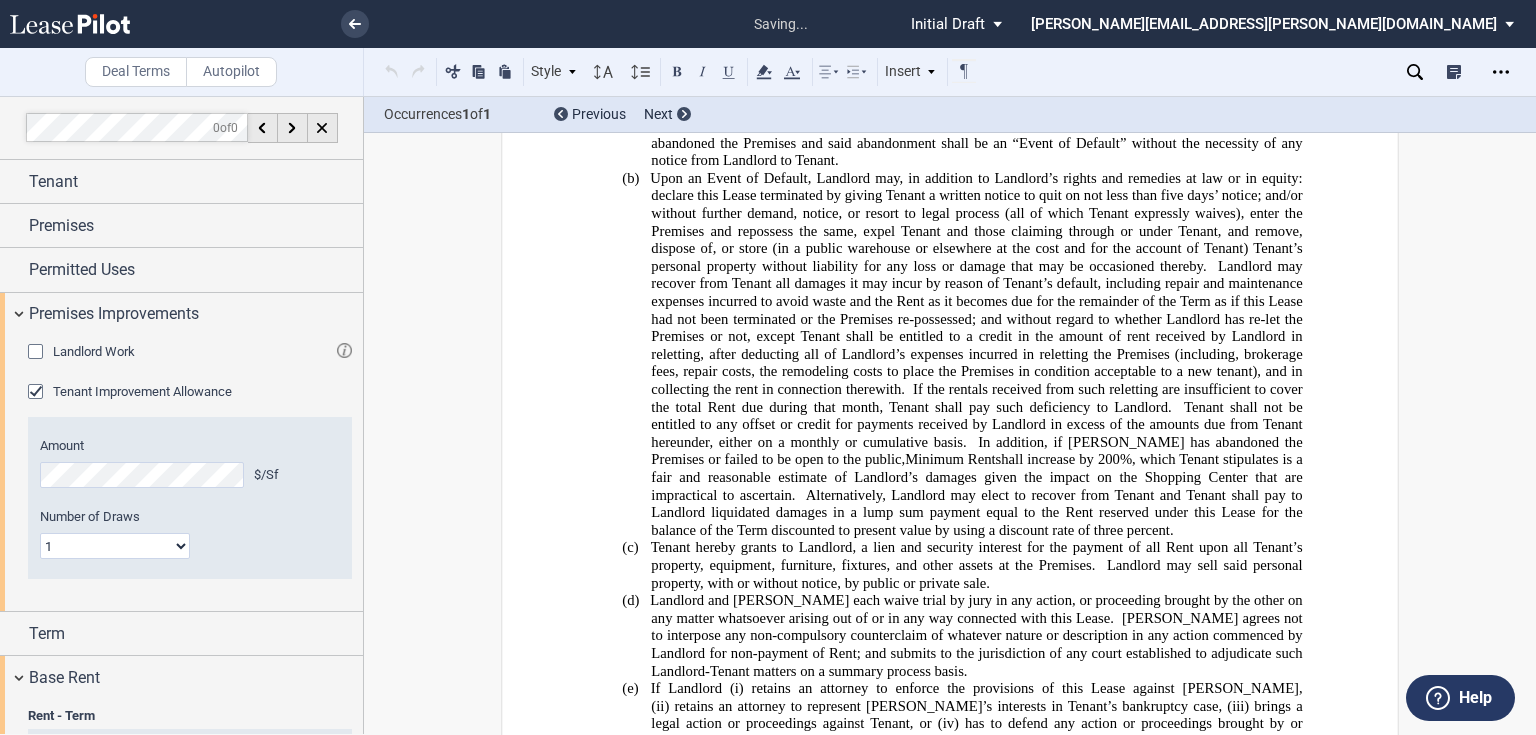 scroll, scrollTop: 13144, scrollLeft: 0, axis: vertical 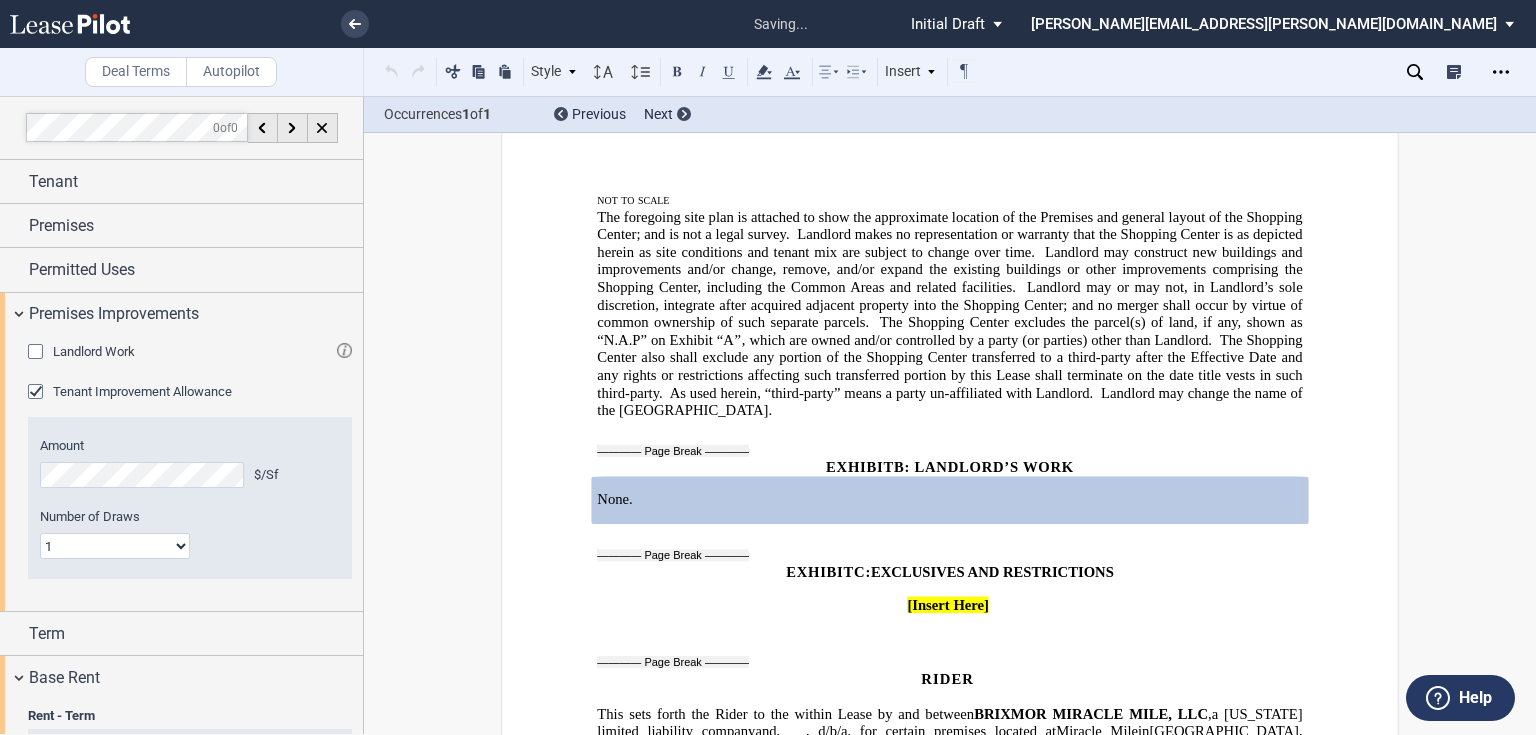 click on "Landlord Work" at bounding box center [94, 351] 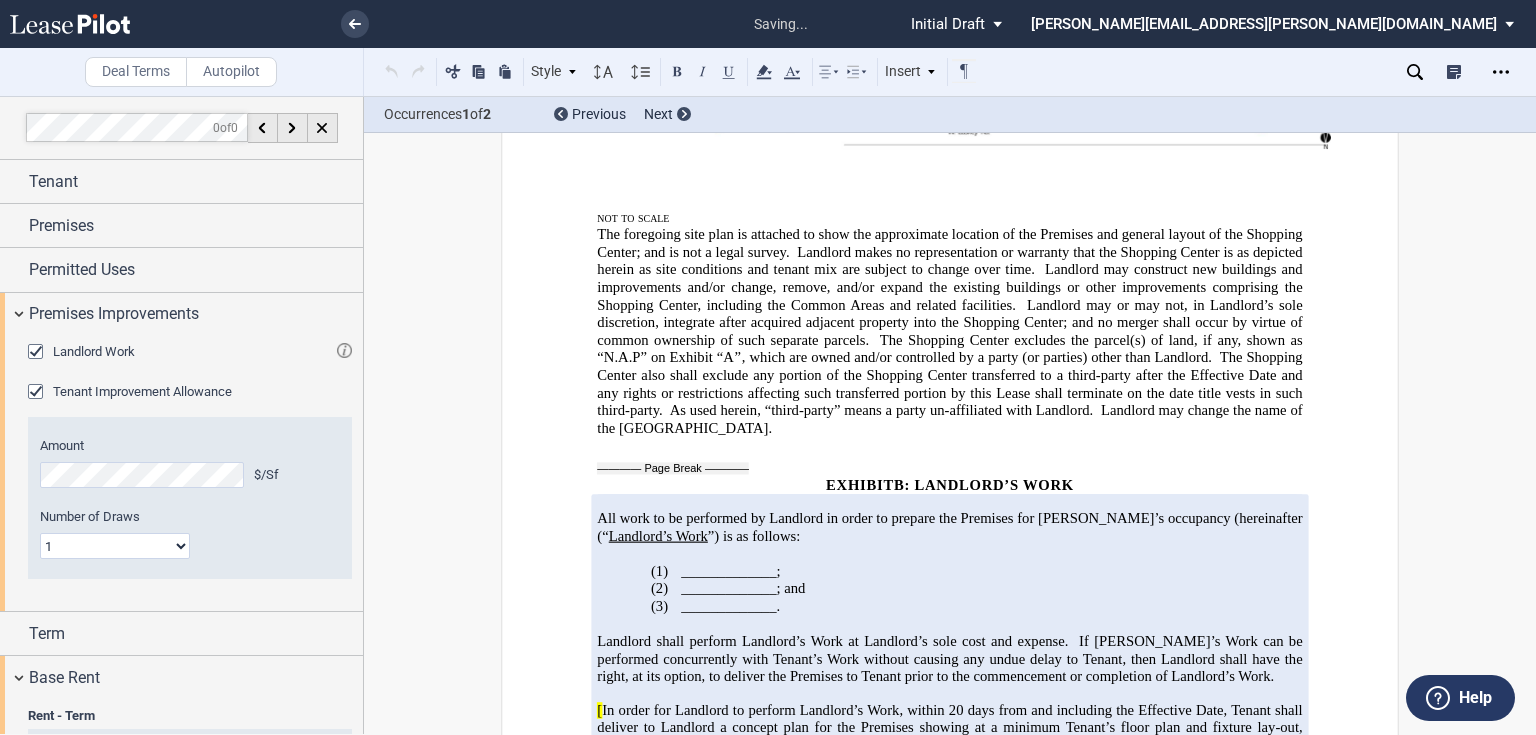 scroll, scrollTop: 13162, scrollLeft: 0, axis: vertical 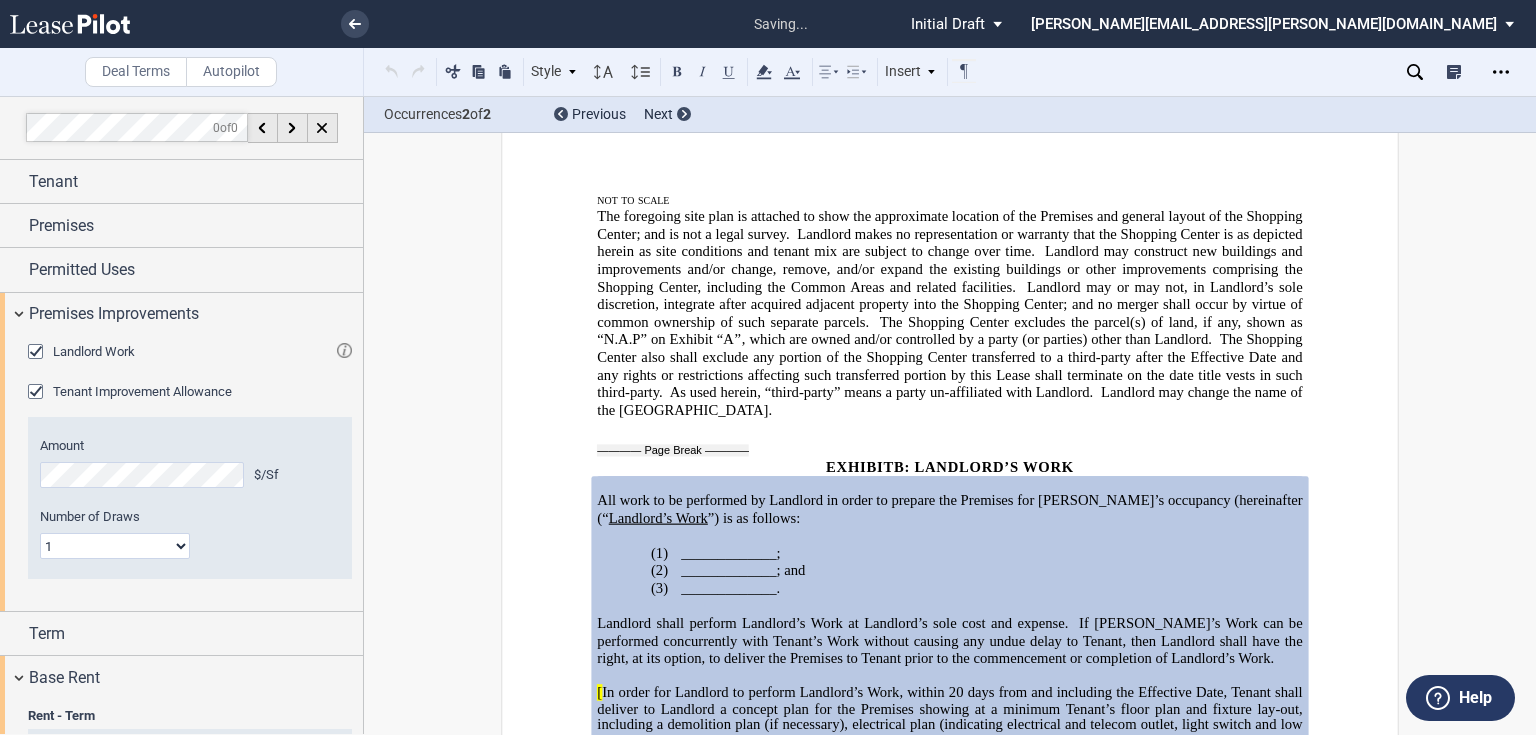 click on "﻿" at bounding box center [949, 607] 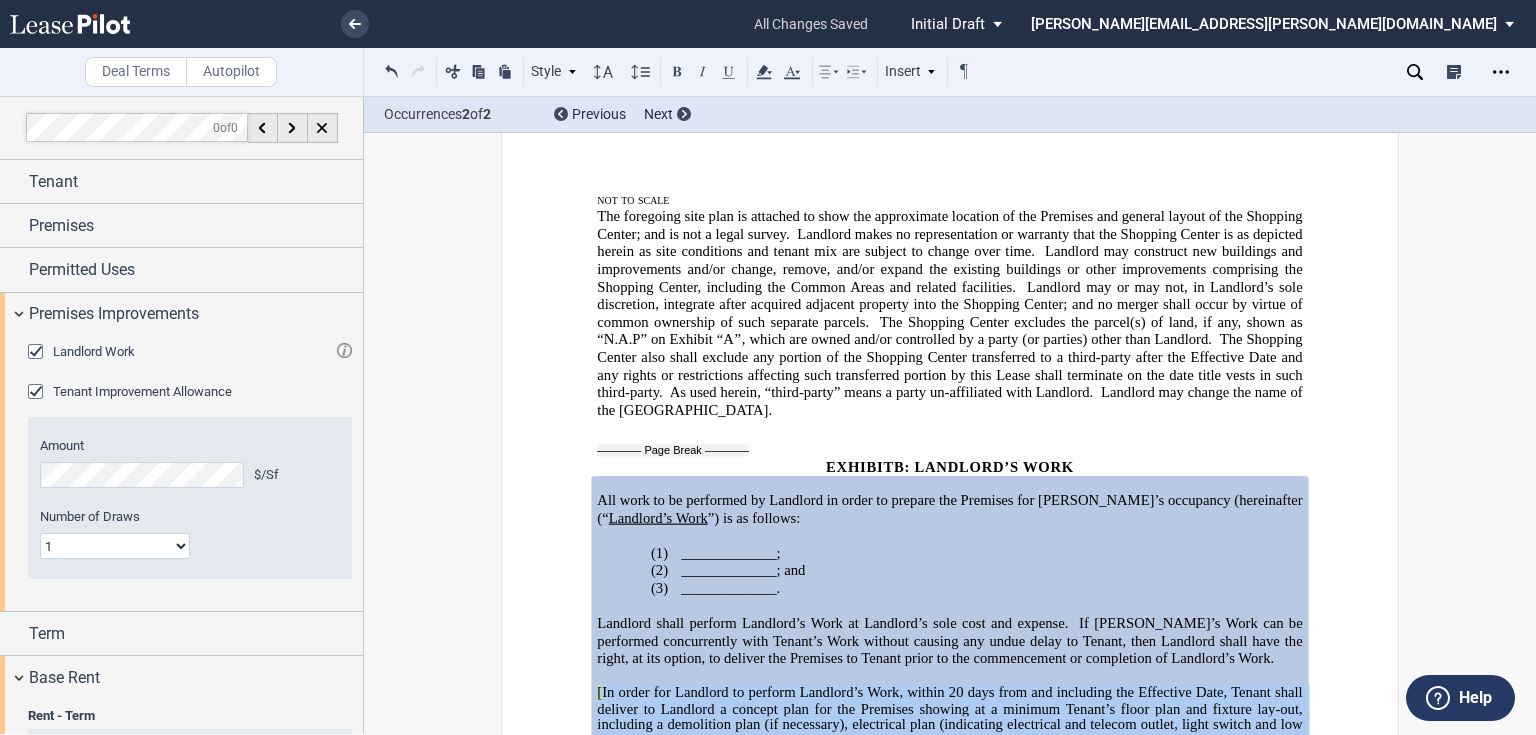 drag, startPoint x: 592, startPoint y: 545, endPoint x: 923, endPoint y: 613, distance: 337.91272 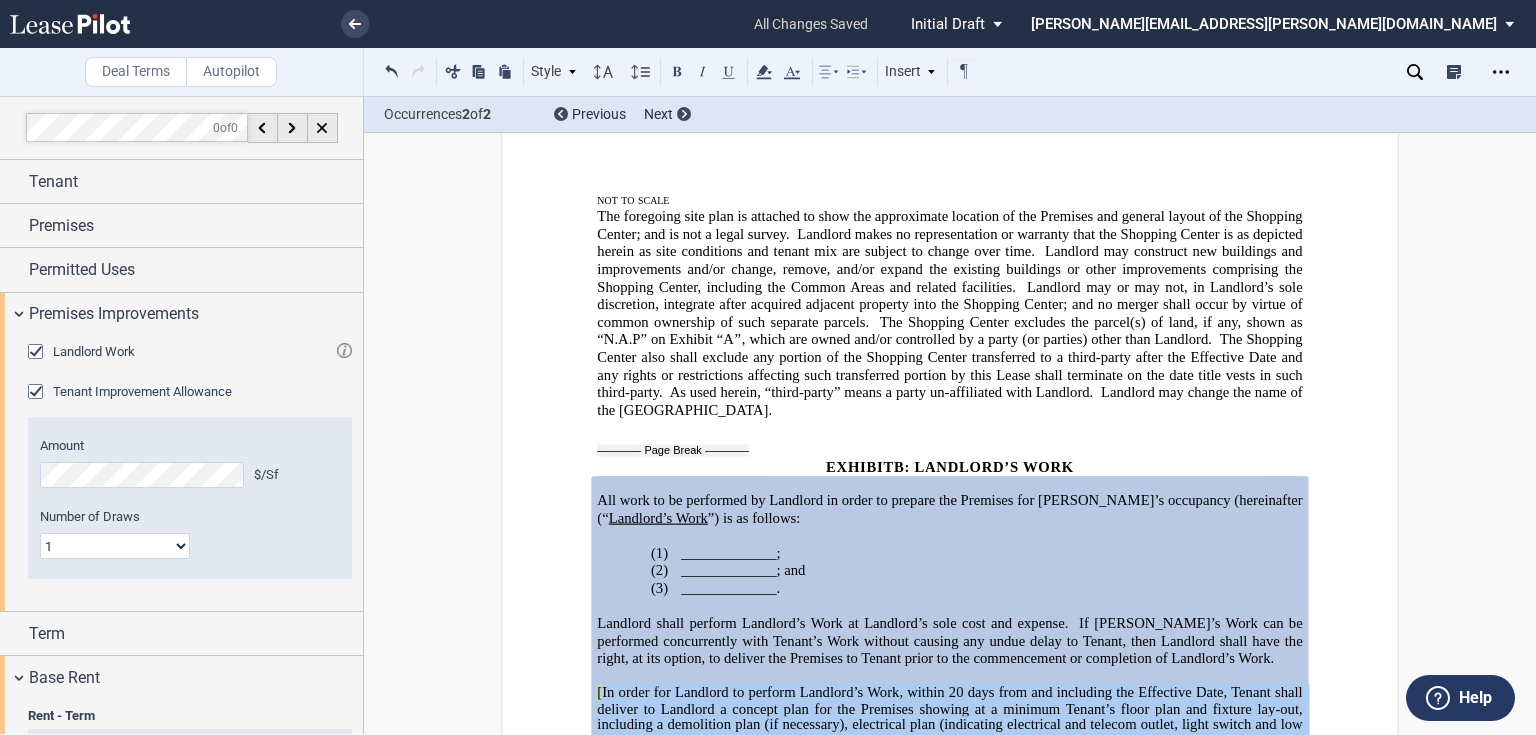 click on "[ In order for Landlord to perform Landlord’s Work, [DATE] from and including the Effective Date, Tenant shall deliver to Landlord a concept plan for the Premises showing at a minimum Tenant’s floor plan and fixture lay-out, including a demolition plan (if necessary), electrical plan (indicating electrical and telecom outlet, light switch and low voltage locations), ceiling plan (showing the general layout of the ceiling lighting), finish plan, and elevations (when necessary as applicable to doors and door locations). ]" at bounding box center [949, 725] 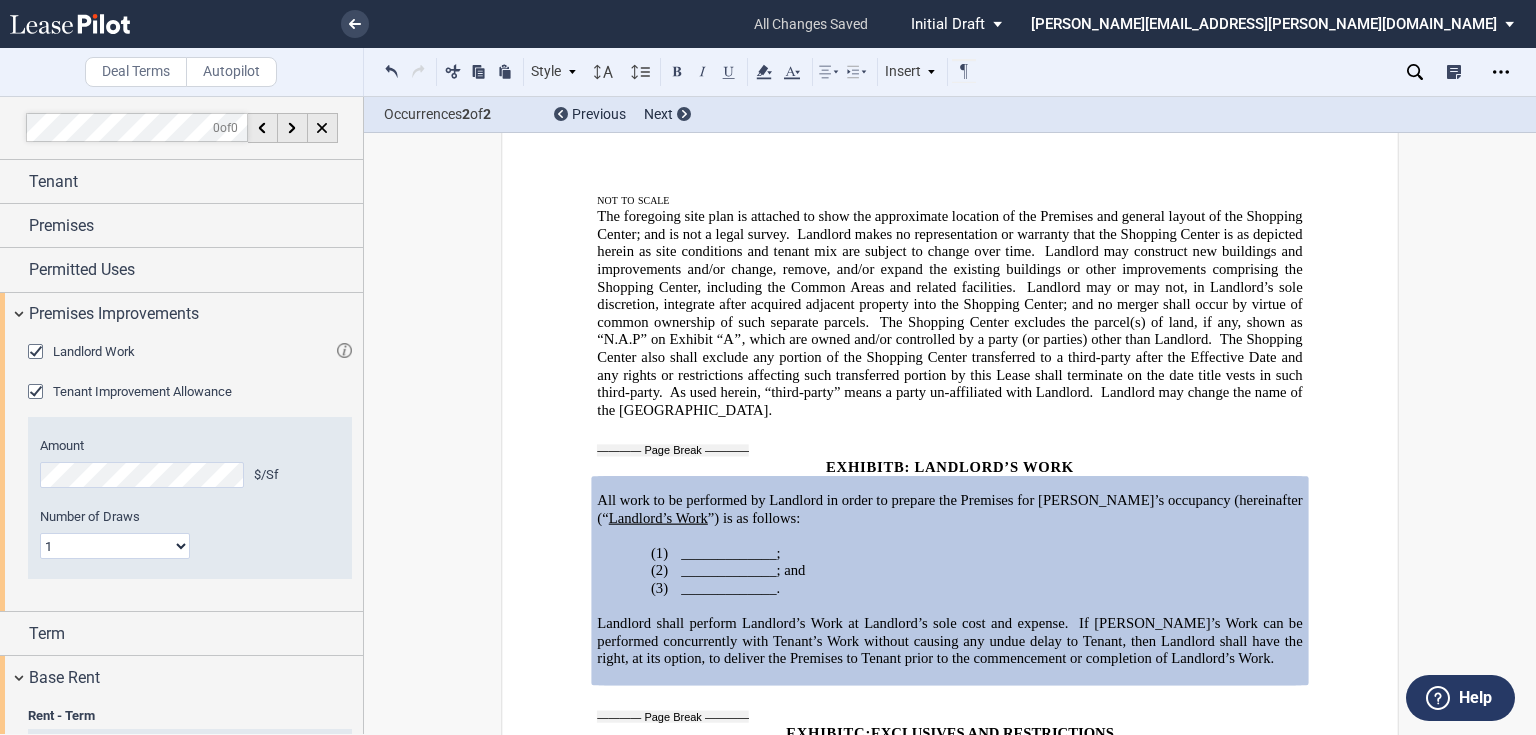 click on "_____________;" 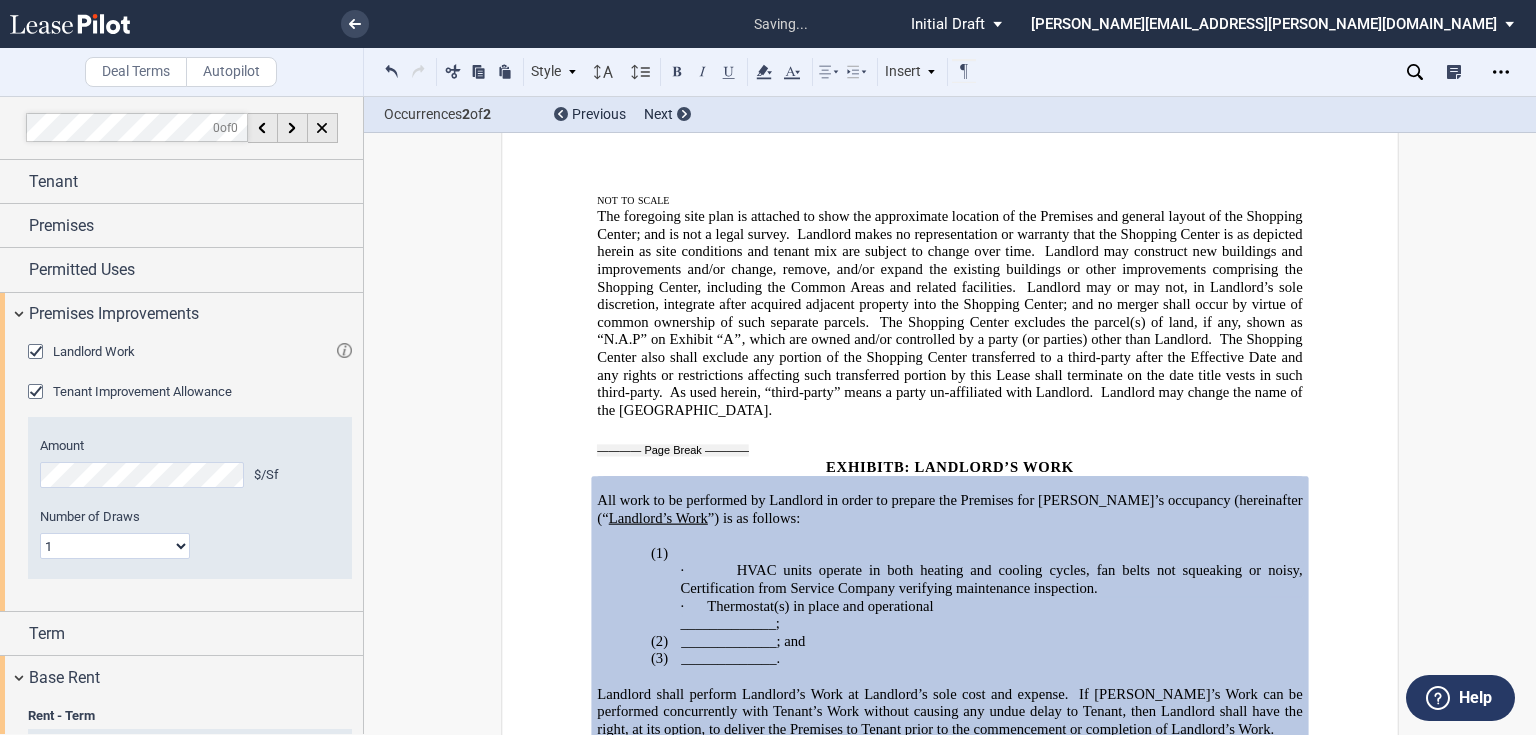 click on "(1)        ·           HVAC units operate in both heating and cooling cycles, fan belts not squeaking or noisy, Certification from Service Company verifying maintenance inspection. ·           Thermostat(s) in place and operational _____________;" at bounding box center (991, 589) 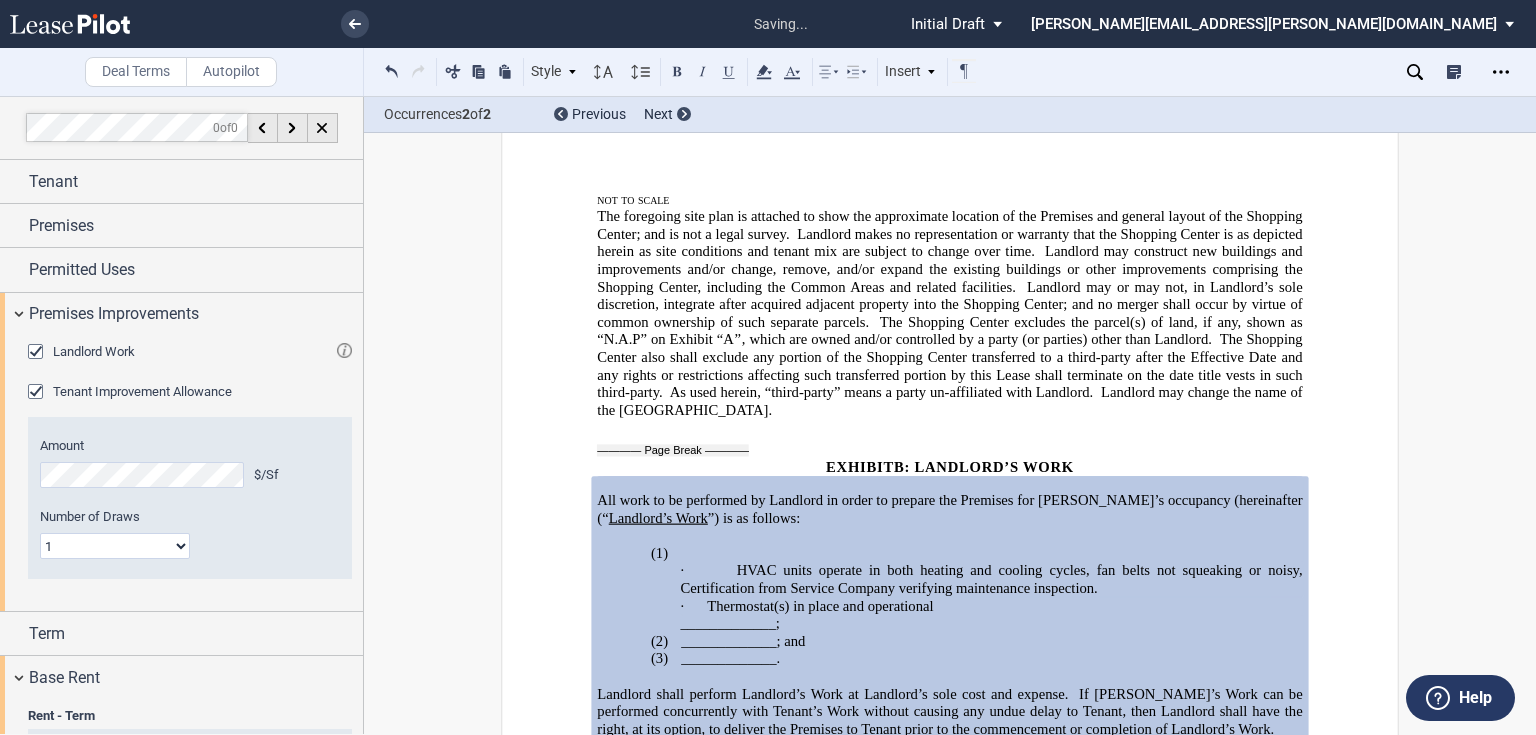 type 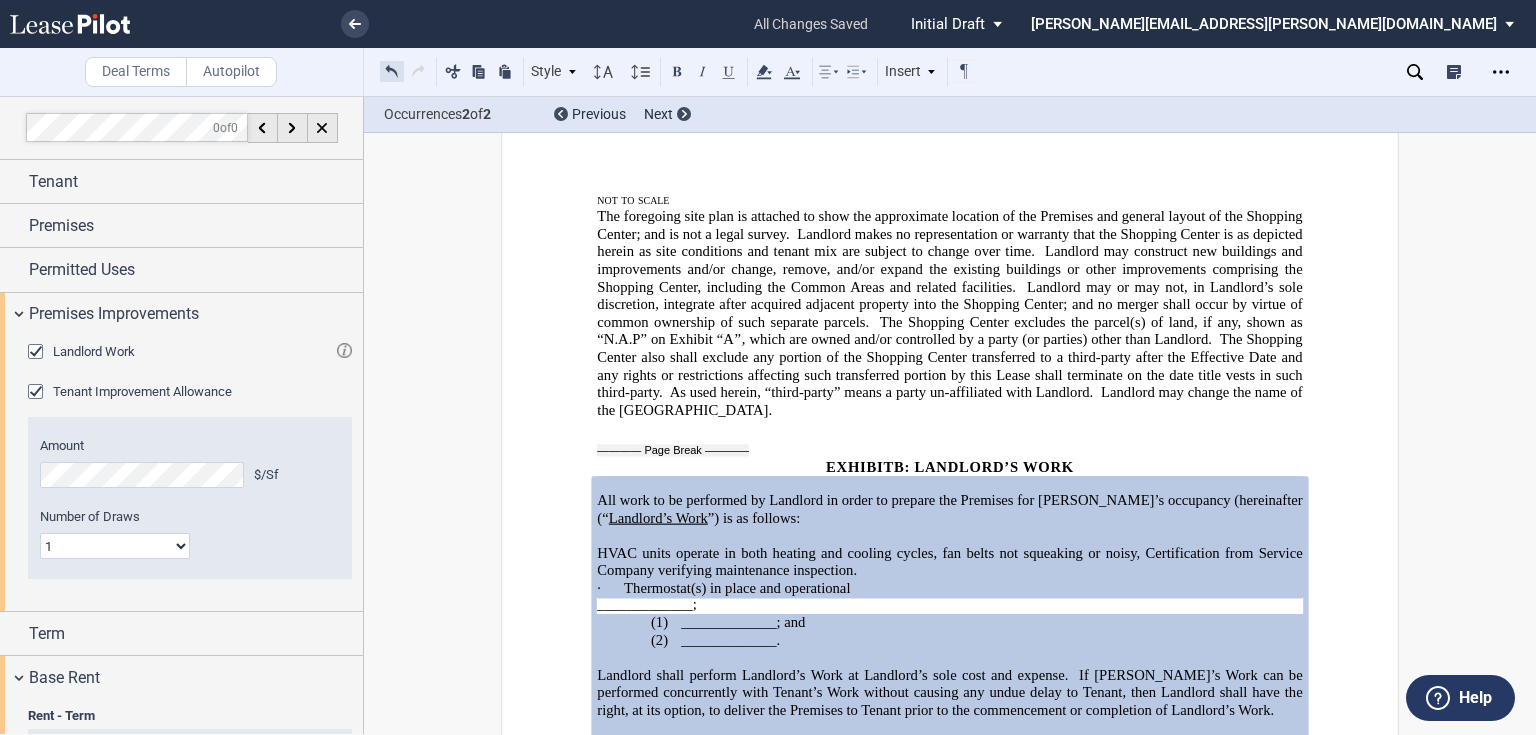 click at bounding box center [392, 71] 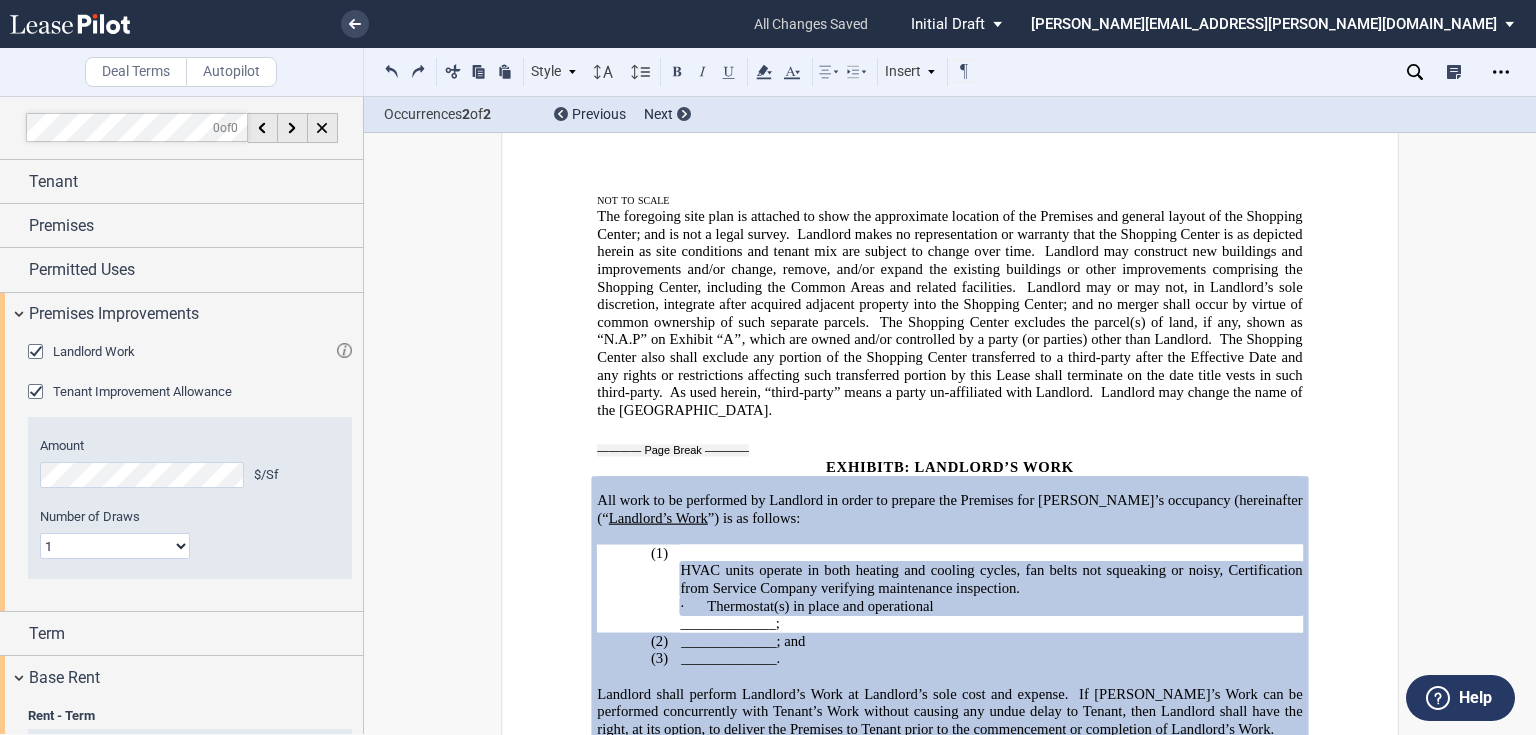 click on "HVAC units operate in both heating and cooling cycles, fan belts not squeaking or noisy, Certification from Service Company verifying maintenance inspection." 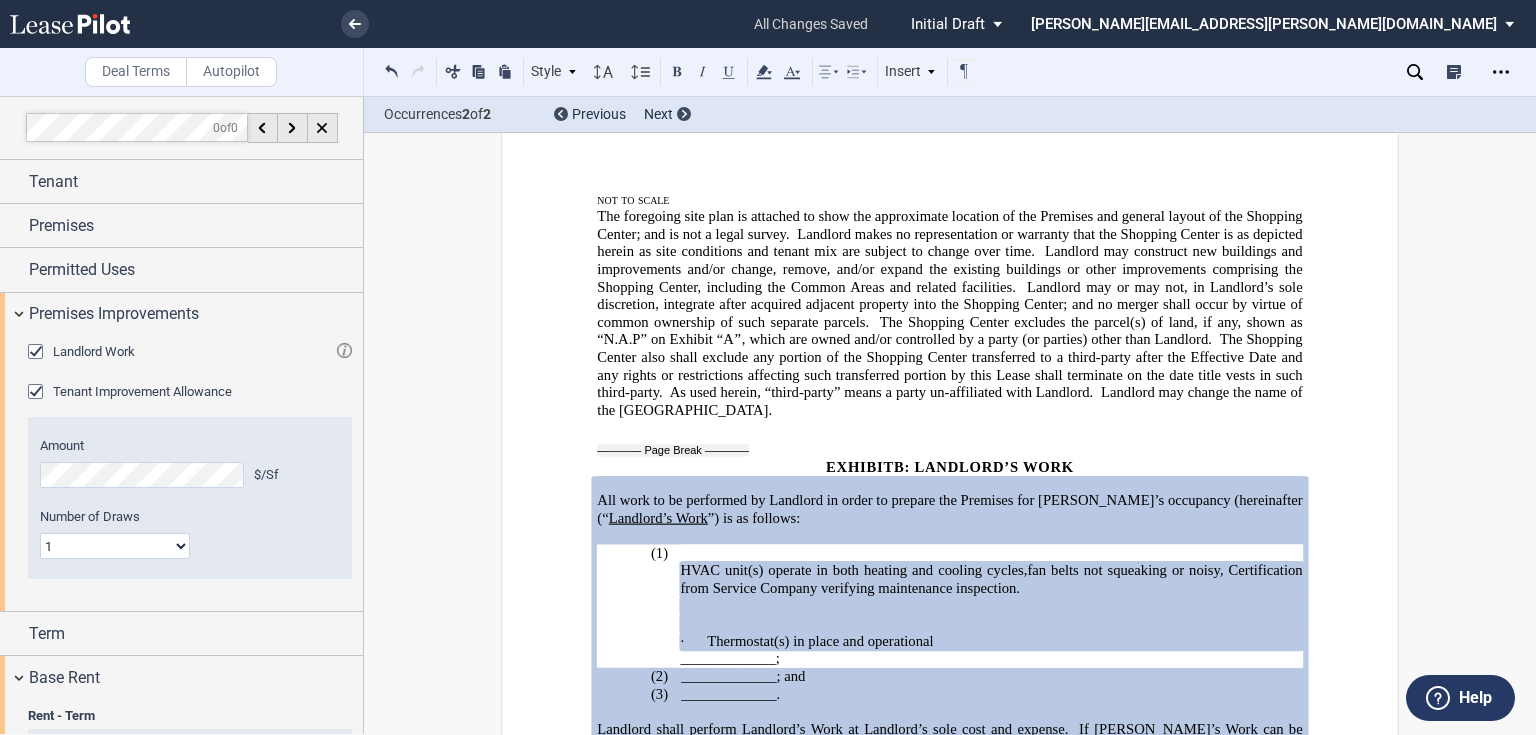 click on "HVAC unit(s) operate in both heating and cooling cycles,  fan belts not squeaking or noisy, Certification from Service Company verifying maintenance inspection." 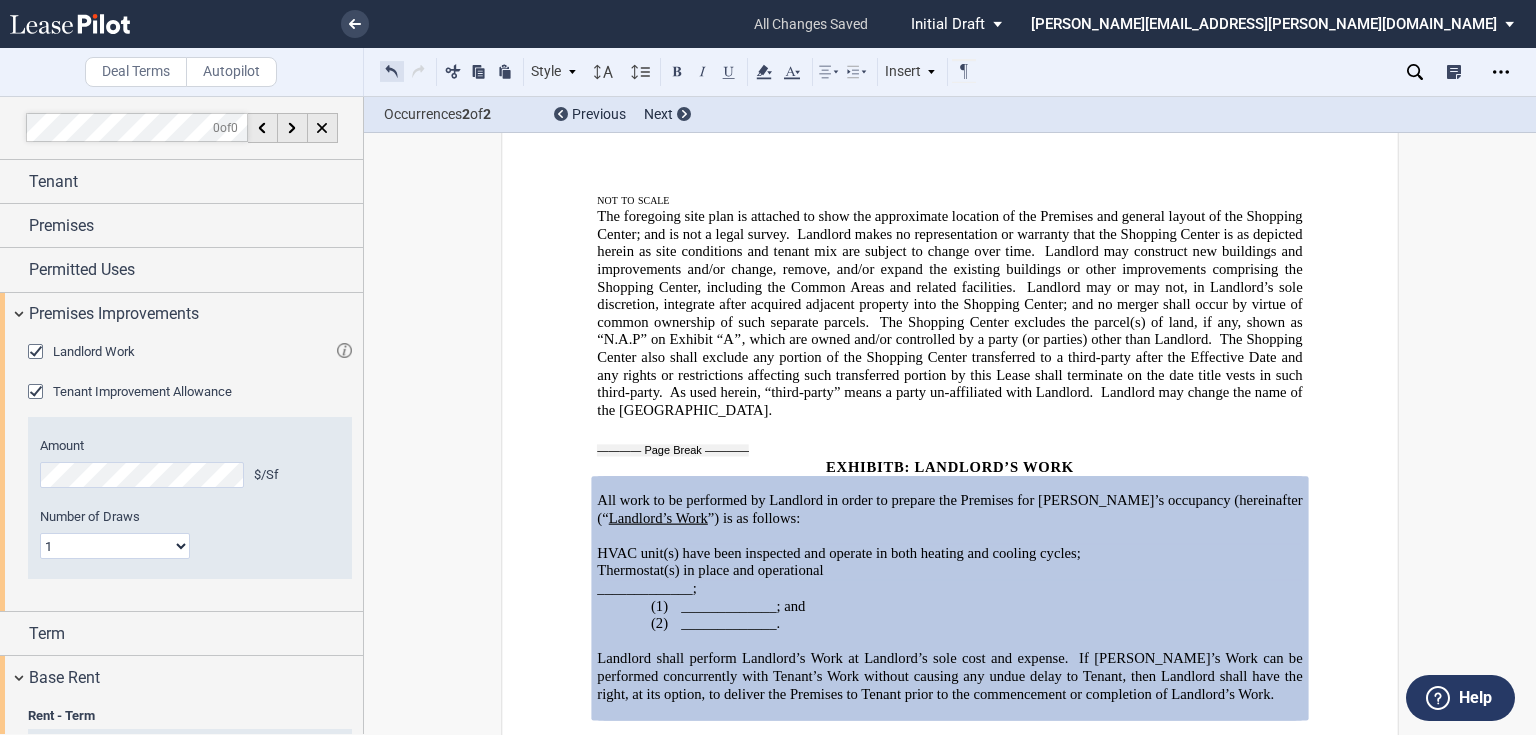 click at bounding box center [392, 71] 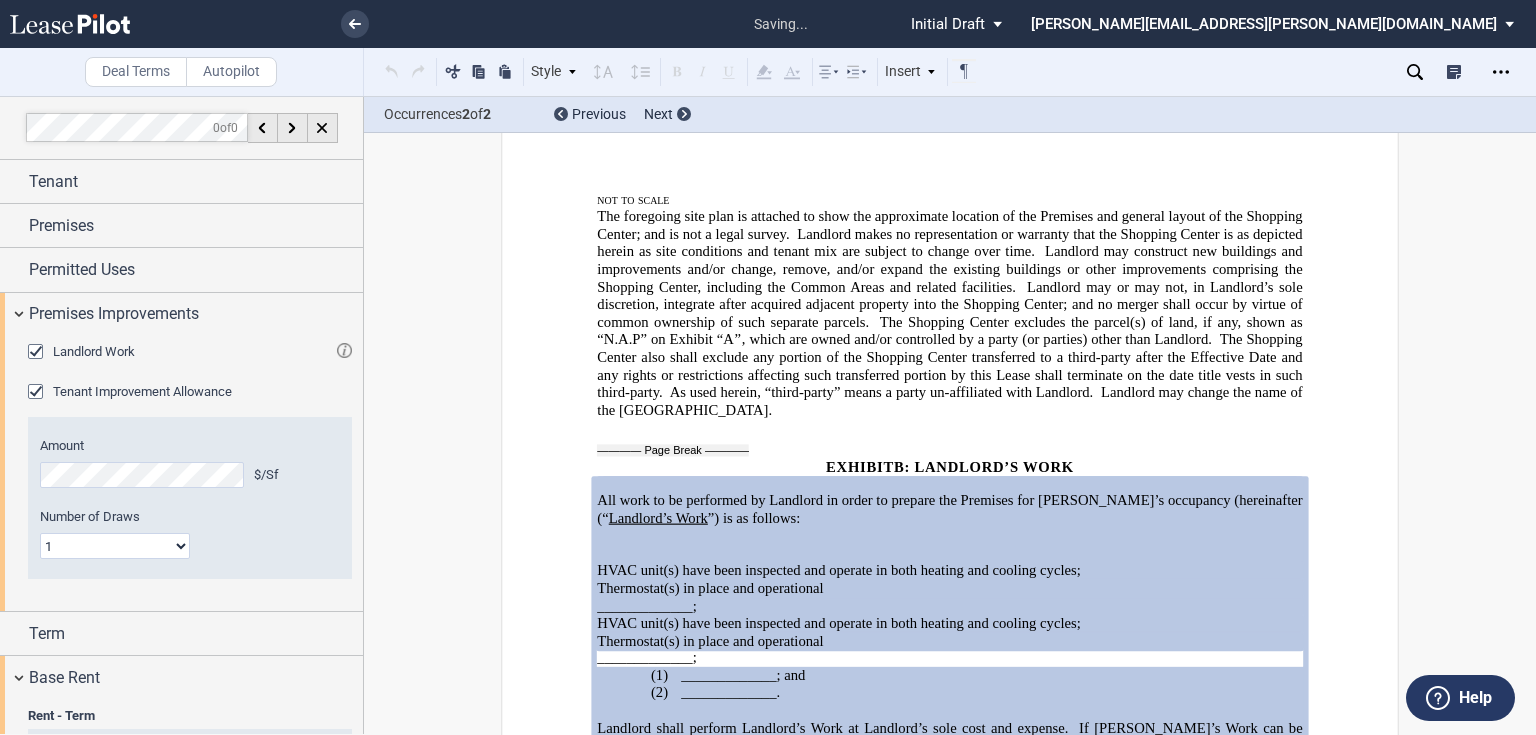 click on "Style
1. Section
(a) Subsection
(1) Subsection 1
(i) Subsection 2
Normal
Normal
8pt
9pt
10pt
10.5pt
11pt
12pt
14pt
16pt
Normal
1
1.15
1.5
2
3
No Color
Automatic
Align Left
Center
Align Right
Justify
Paragraph
First Line
Insert
List
1. Section
(a) Subsection
(1) Subsection 1
(i) Subsection 2
Normal
Select
list outline
LEASE_OUTLINE" at bounding box center (679, 72) 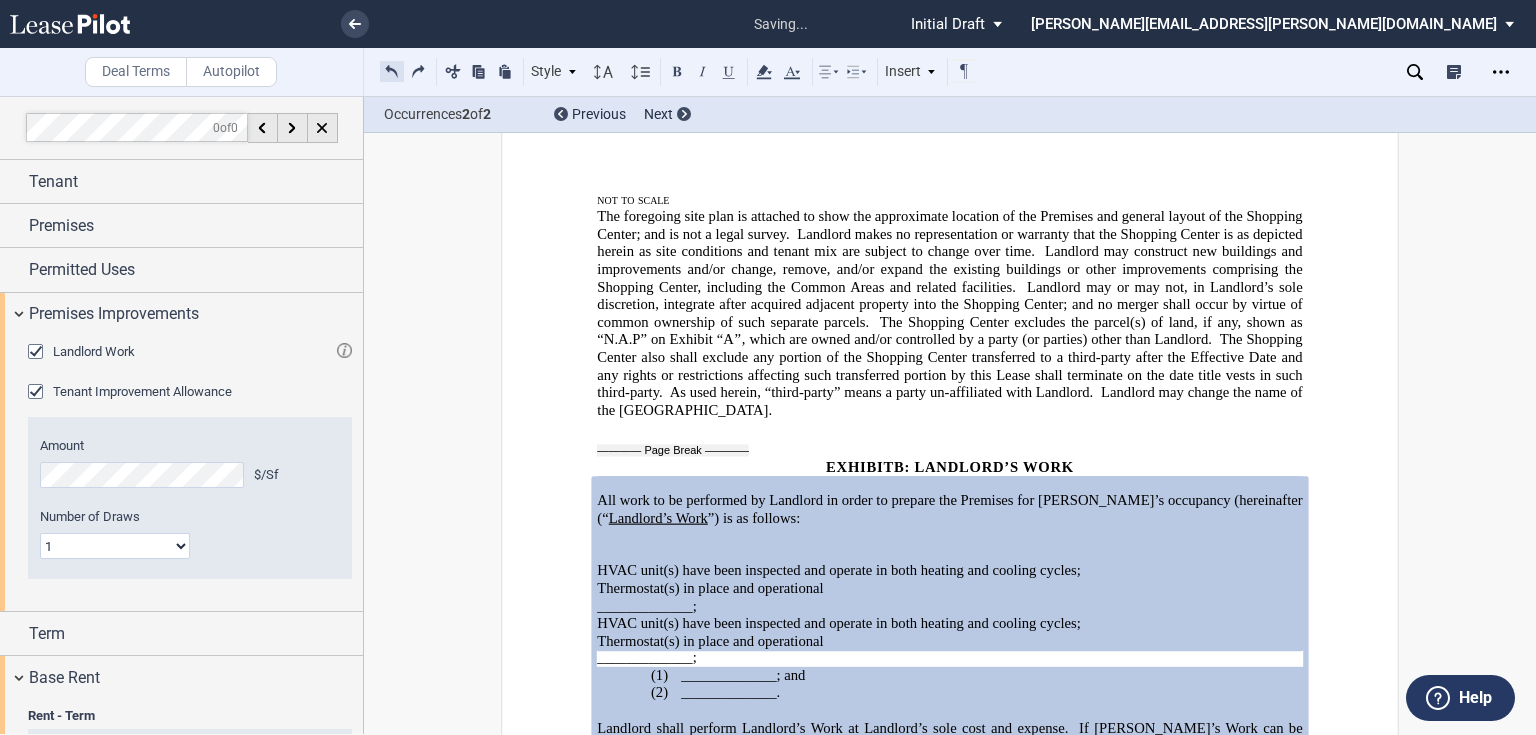 click at bounding box center [392, 71] 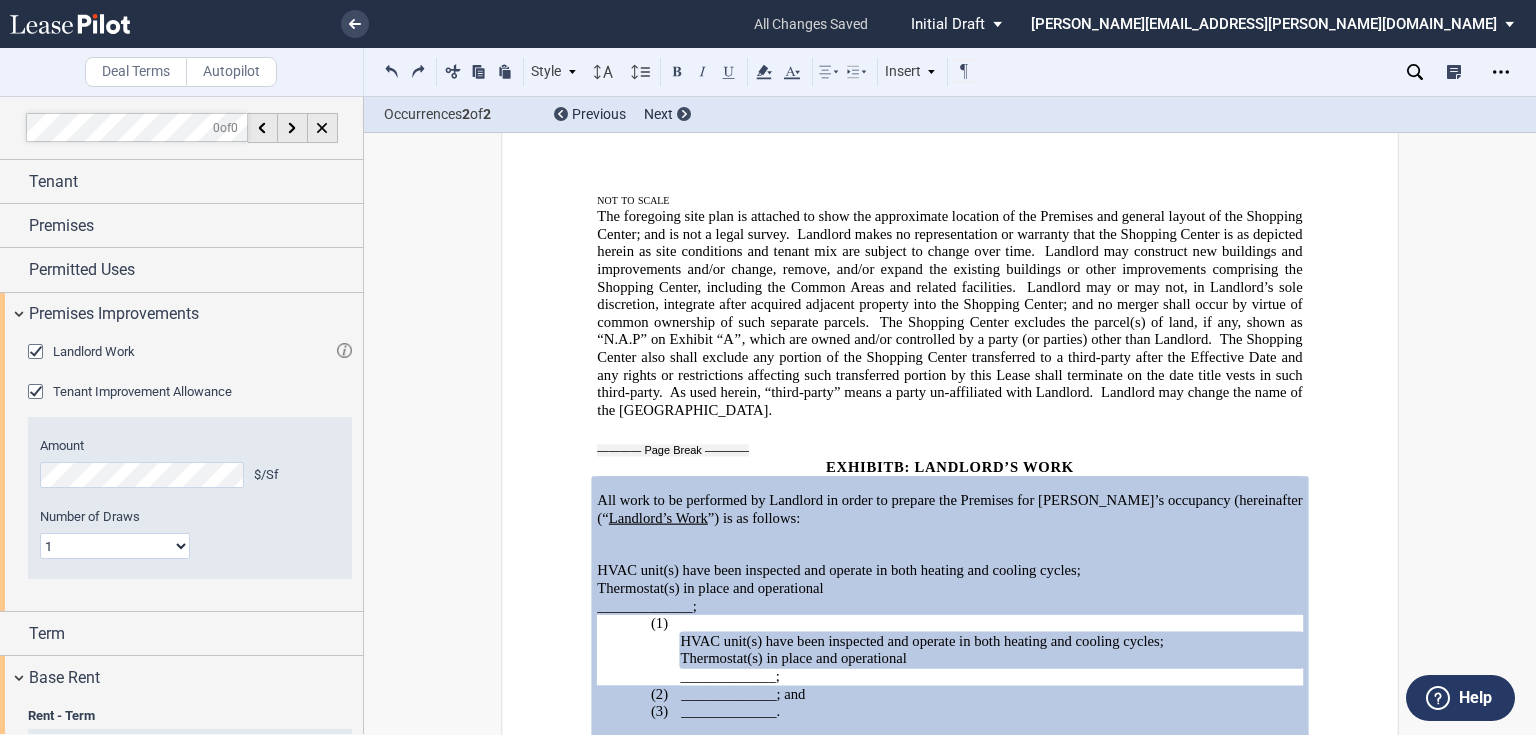 type 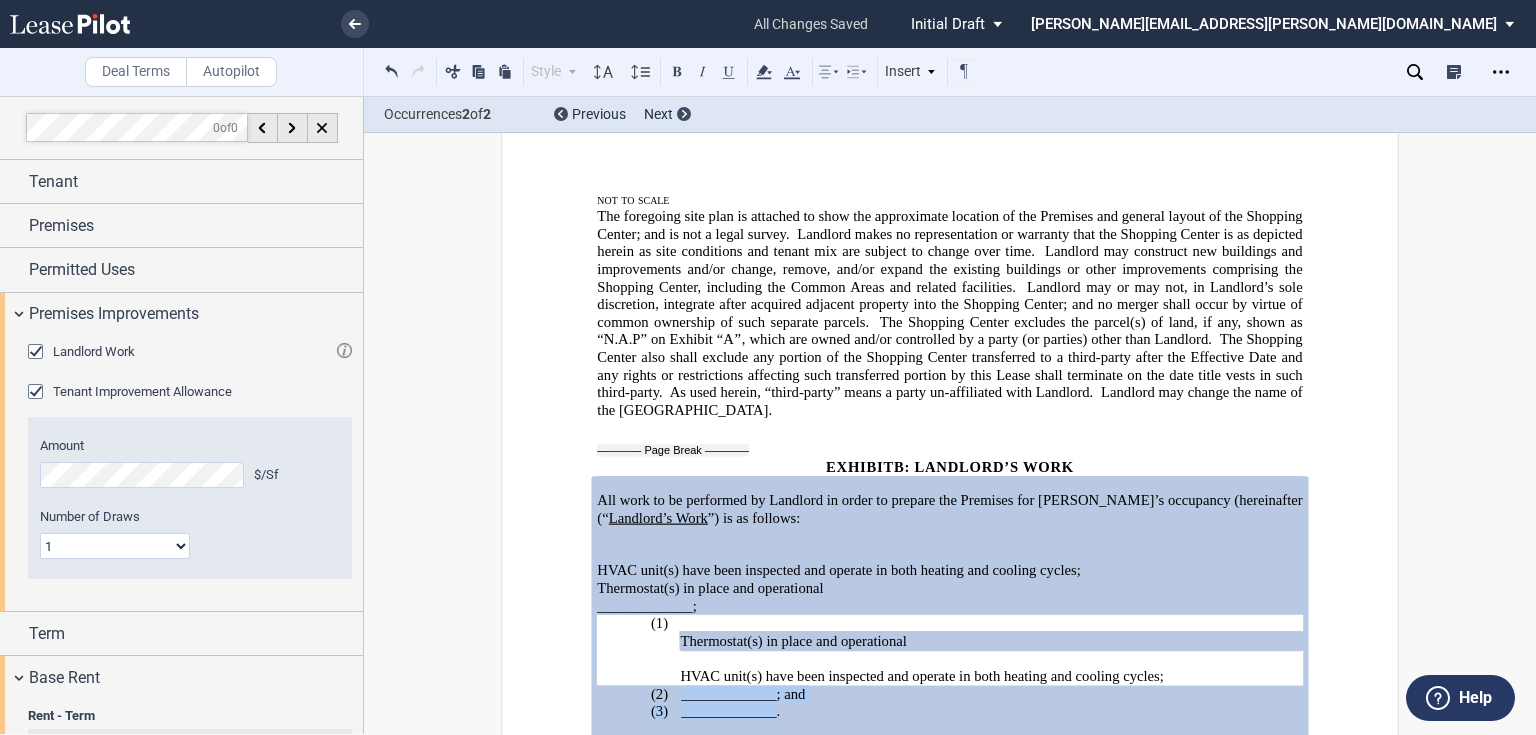 drag, startPoint x: 676, startPoint y: 556, endPoint x: 769, endPoint y: 573, distance: 94.54099 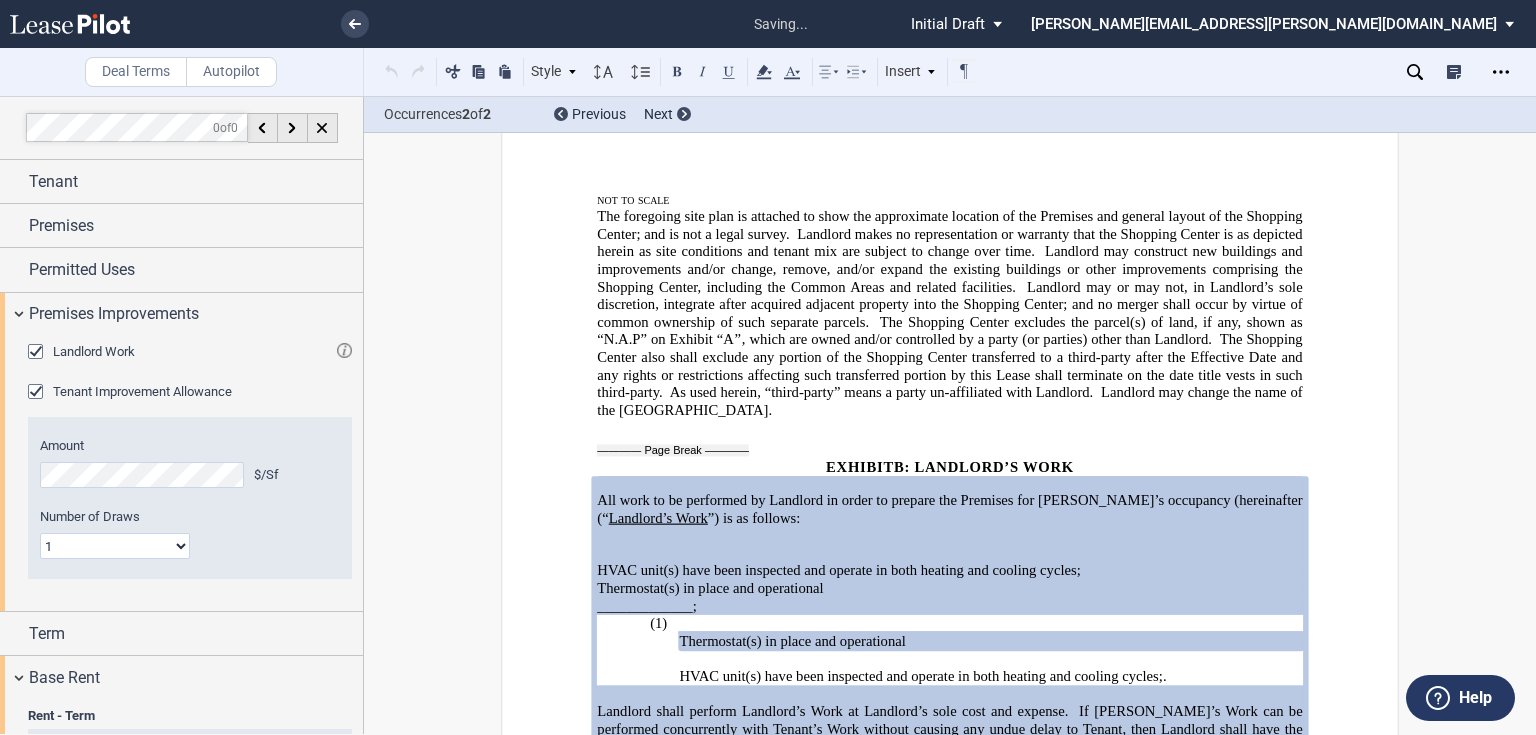 type 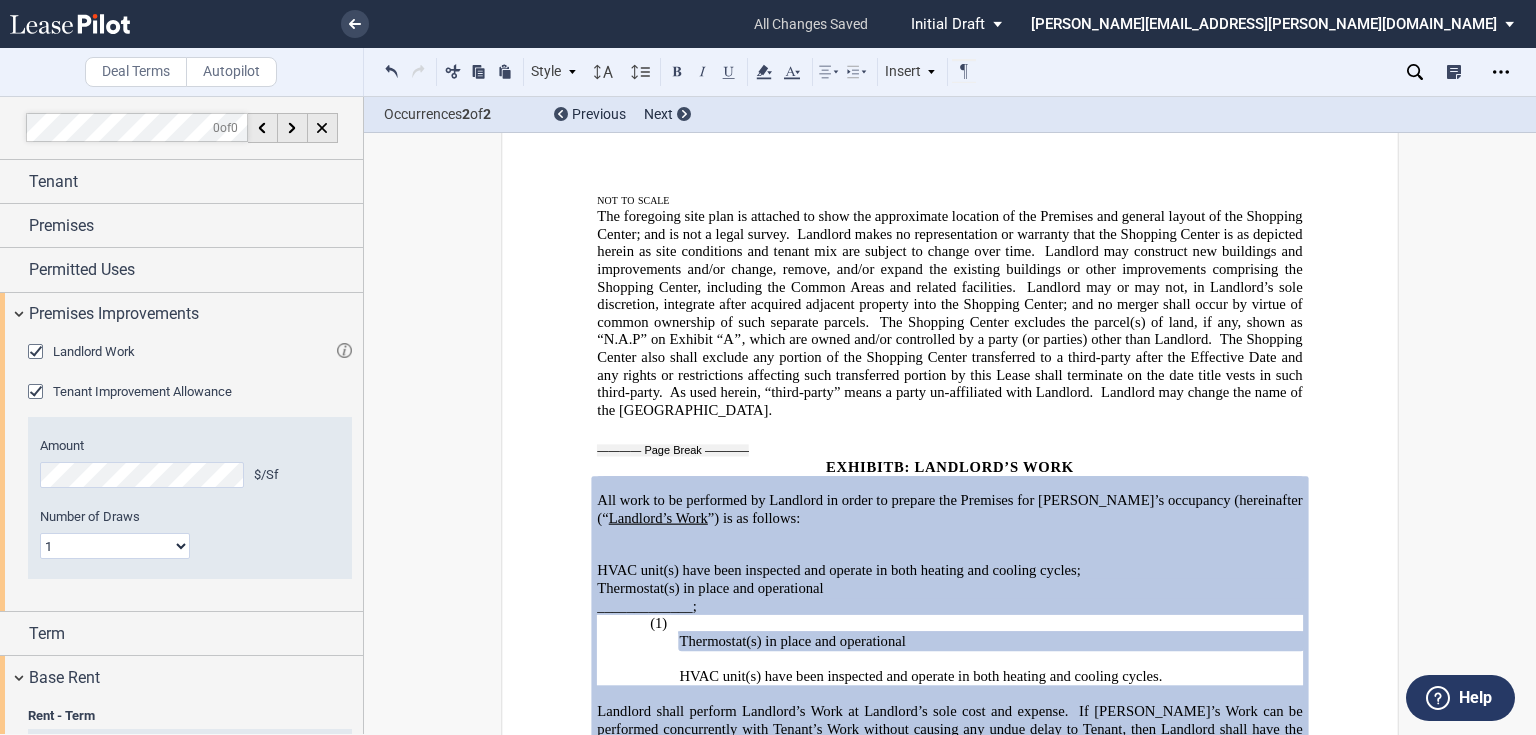 click at bounding box center [580, 803] 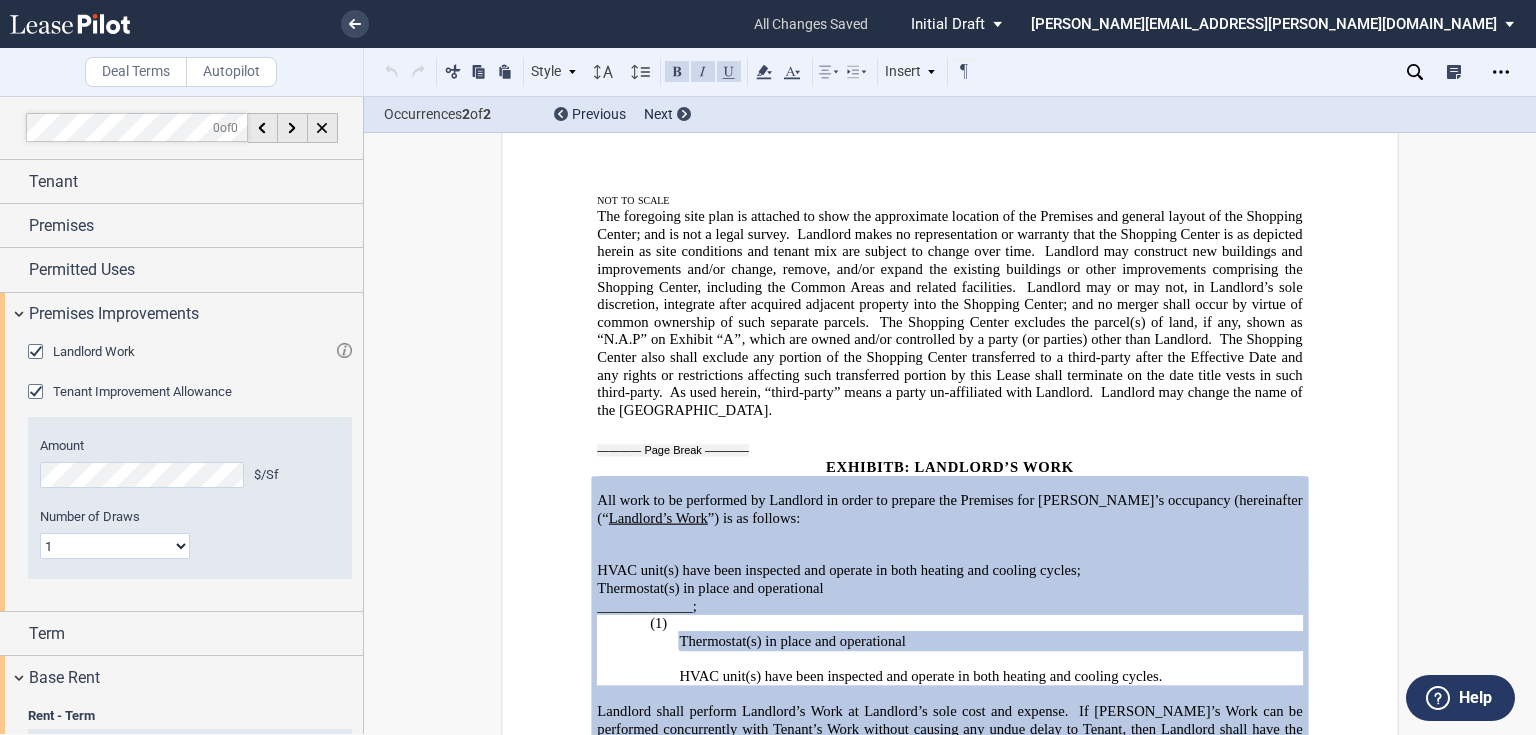 drag, startPoint x: 583, startPoint y: 632, endPoint x: 975, endPoint y: 684, distance: 395.43393 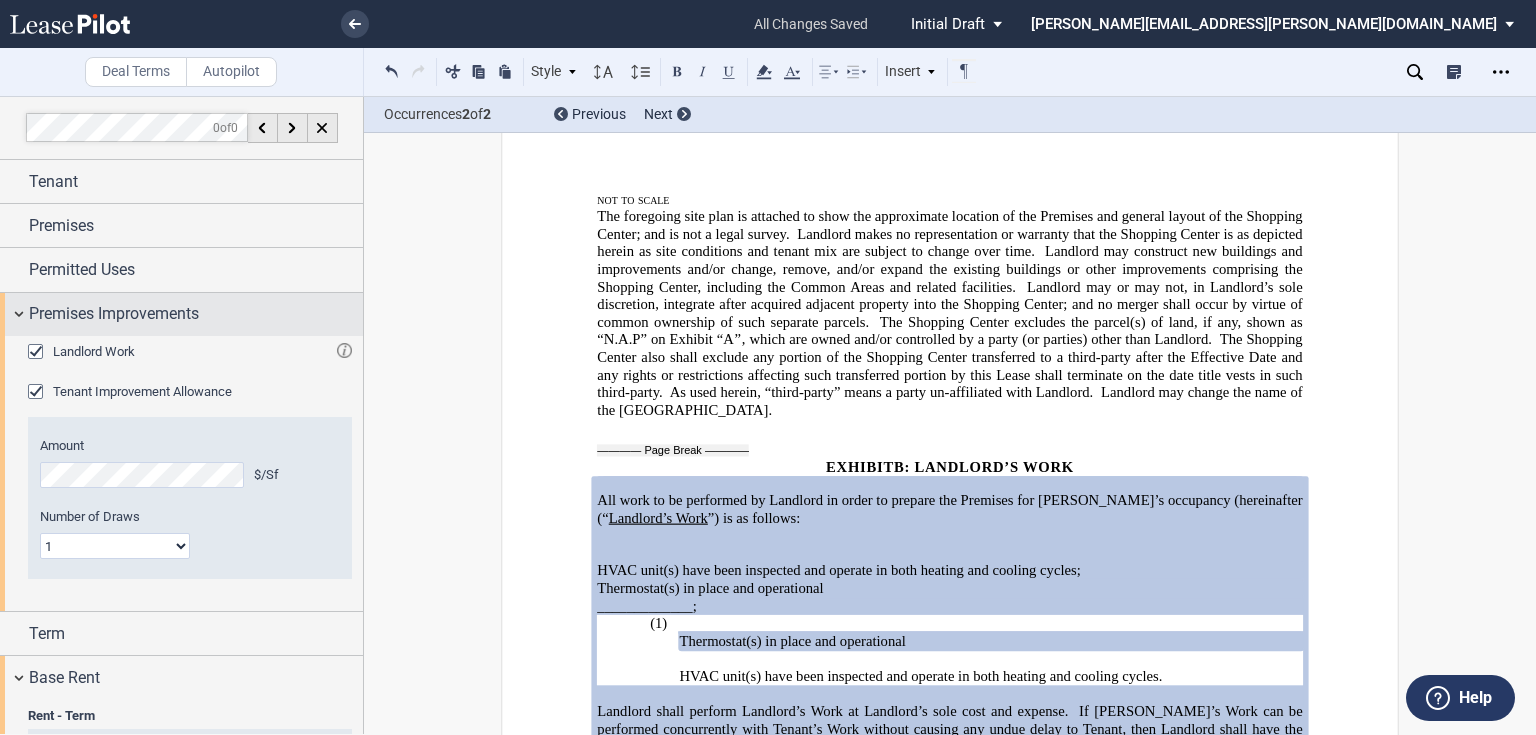 click on "Premises Improvements" at bounding box center (114, 314) 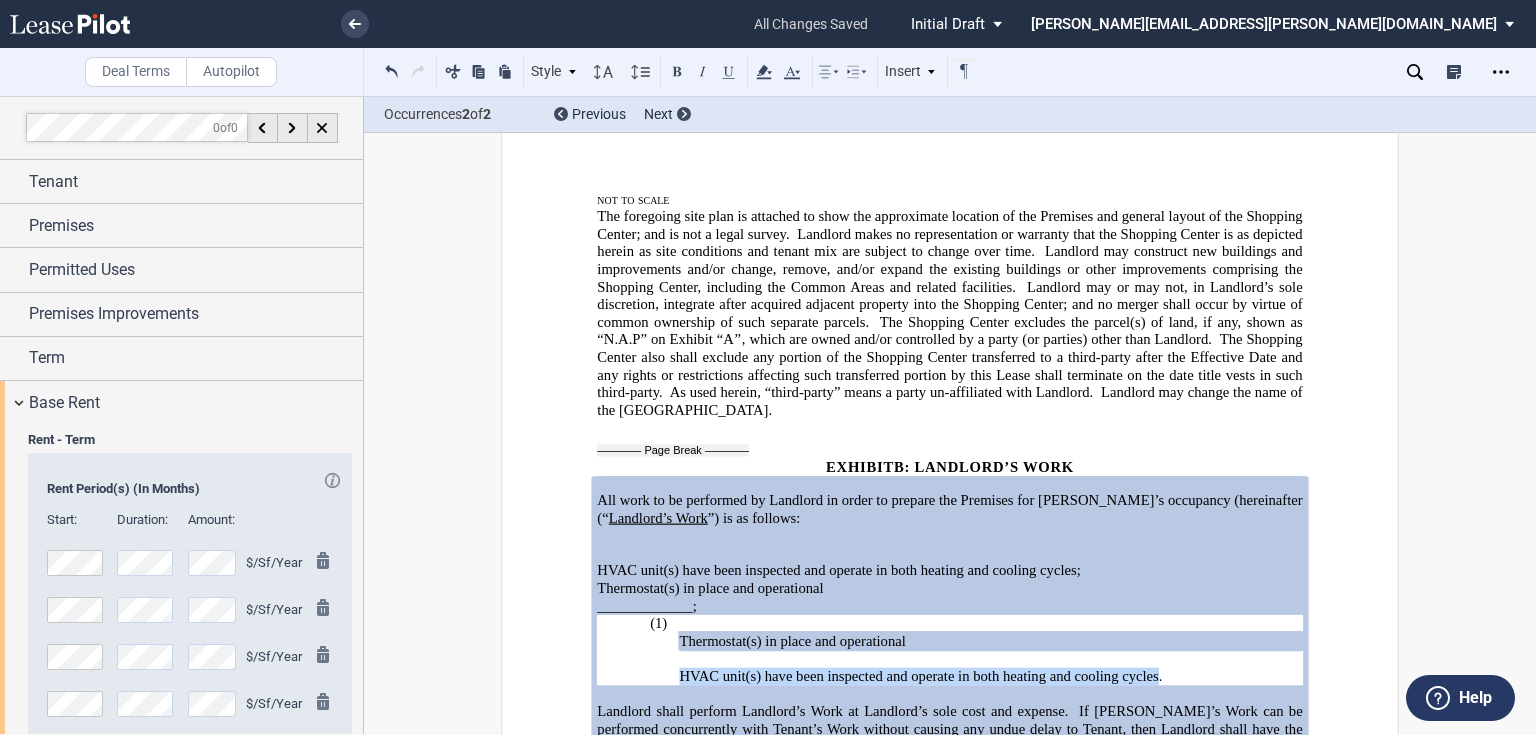 drag, startPoint x: 674, startPoint y: 528, endPoint x: 1152, endPoint y: 534, distance: 478.03766 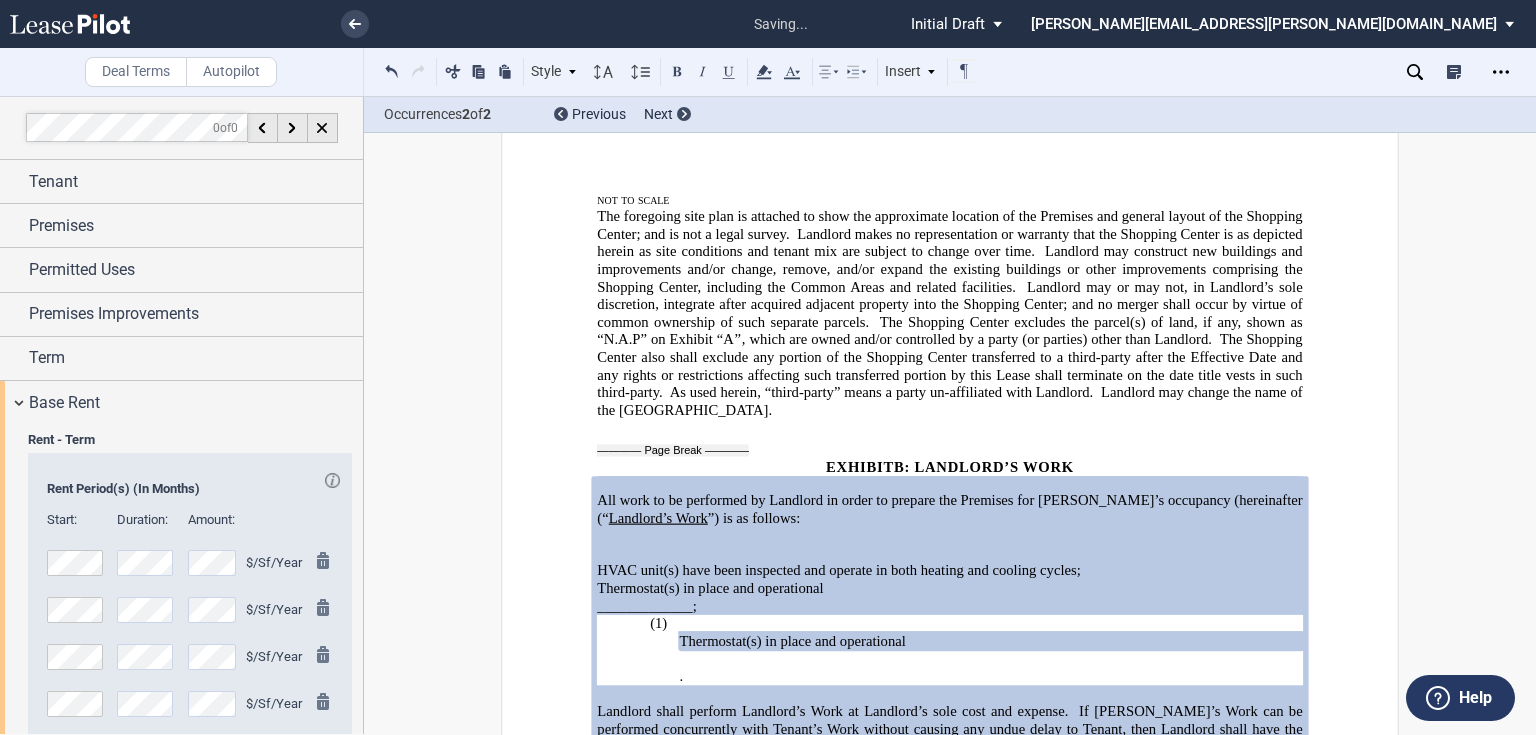 click on "(1)        Thermostat(s) in place and operational ." at bounding box center [990, 650] 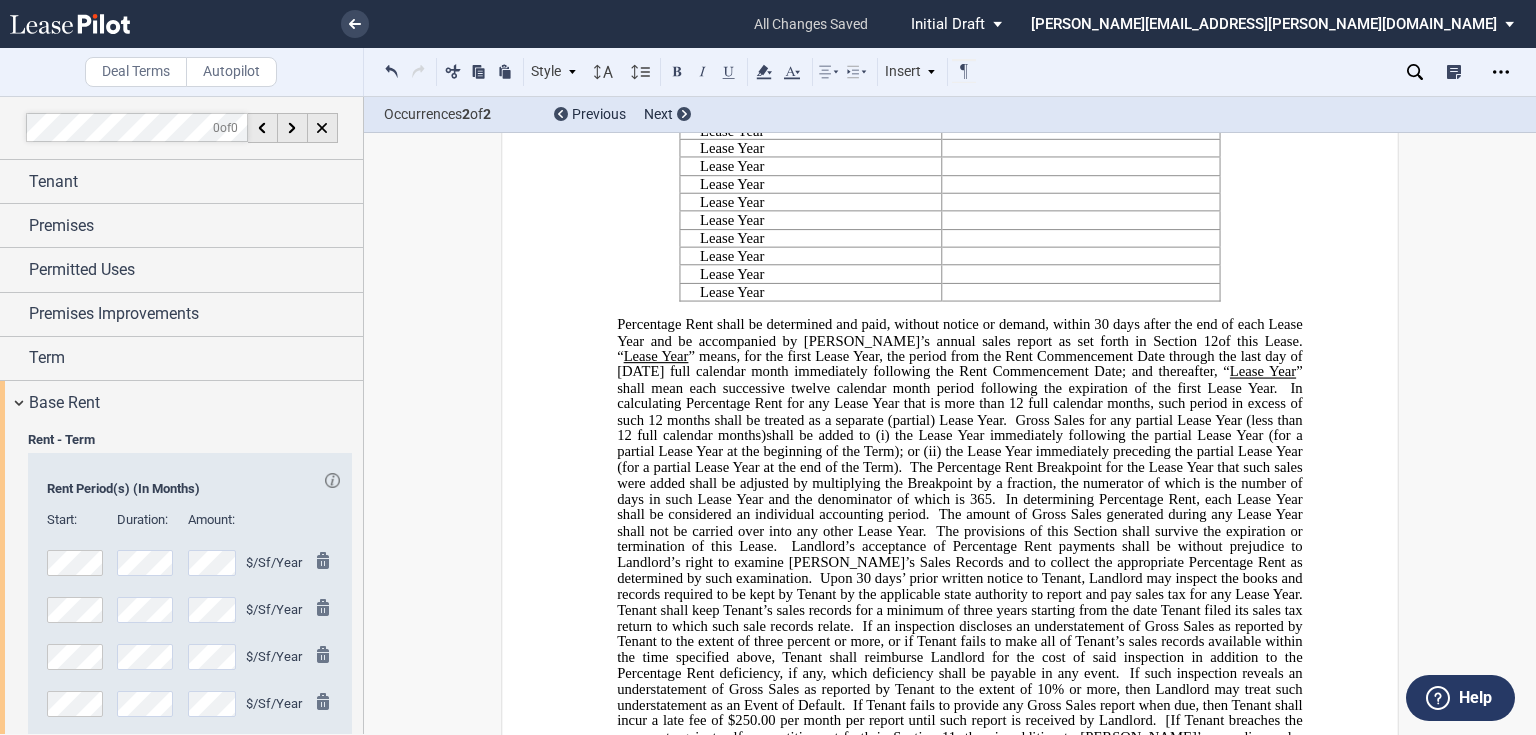 scroll, scrollTop: 14122, scrollLeft: 0, axis: vertical 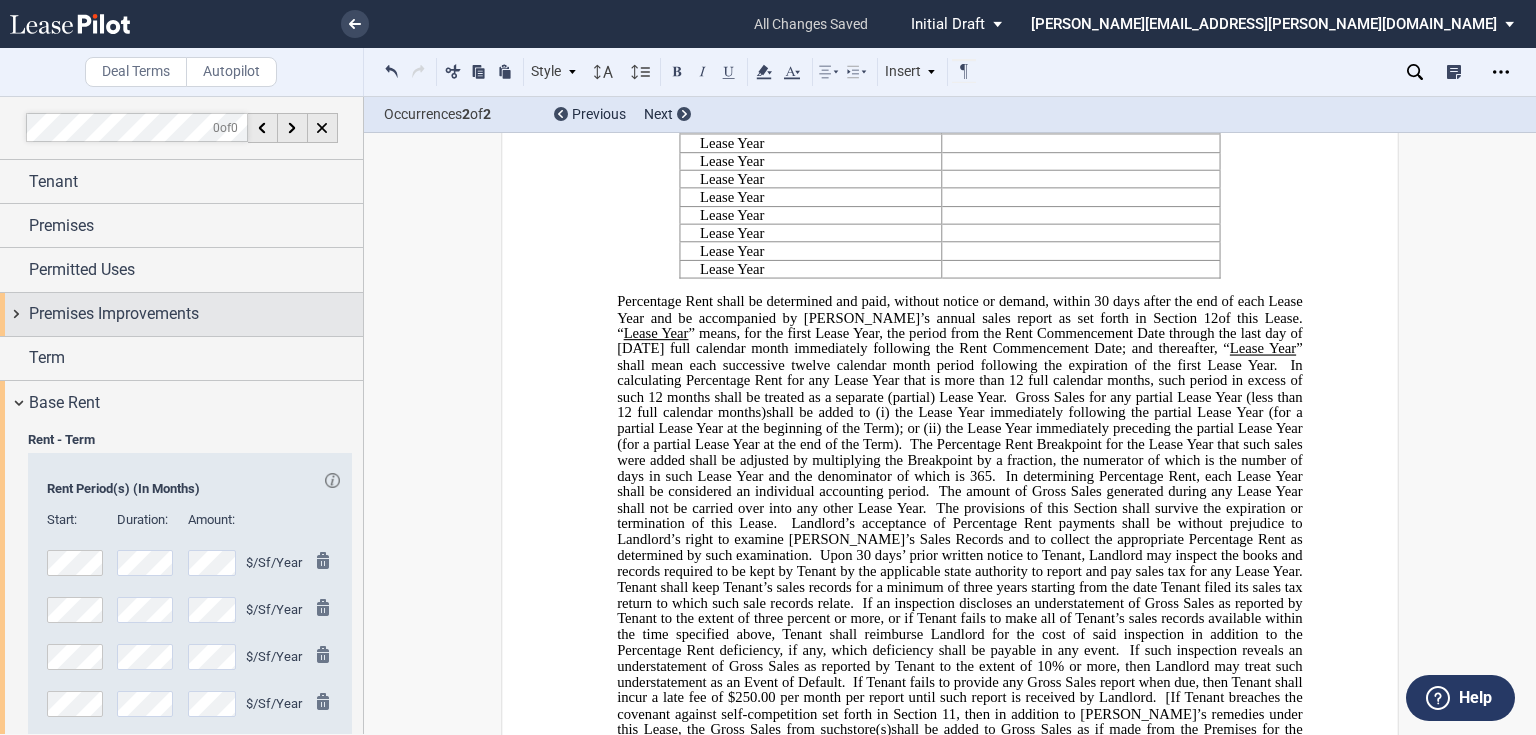 click on "Premises Improvements" at bounding box center [114, 314] 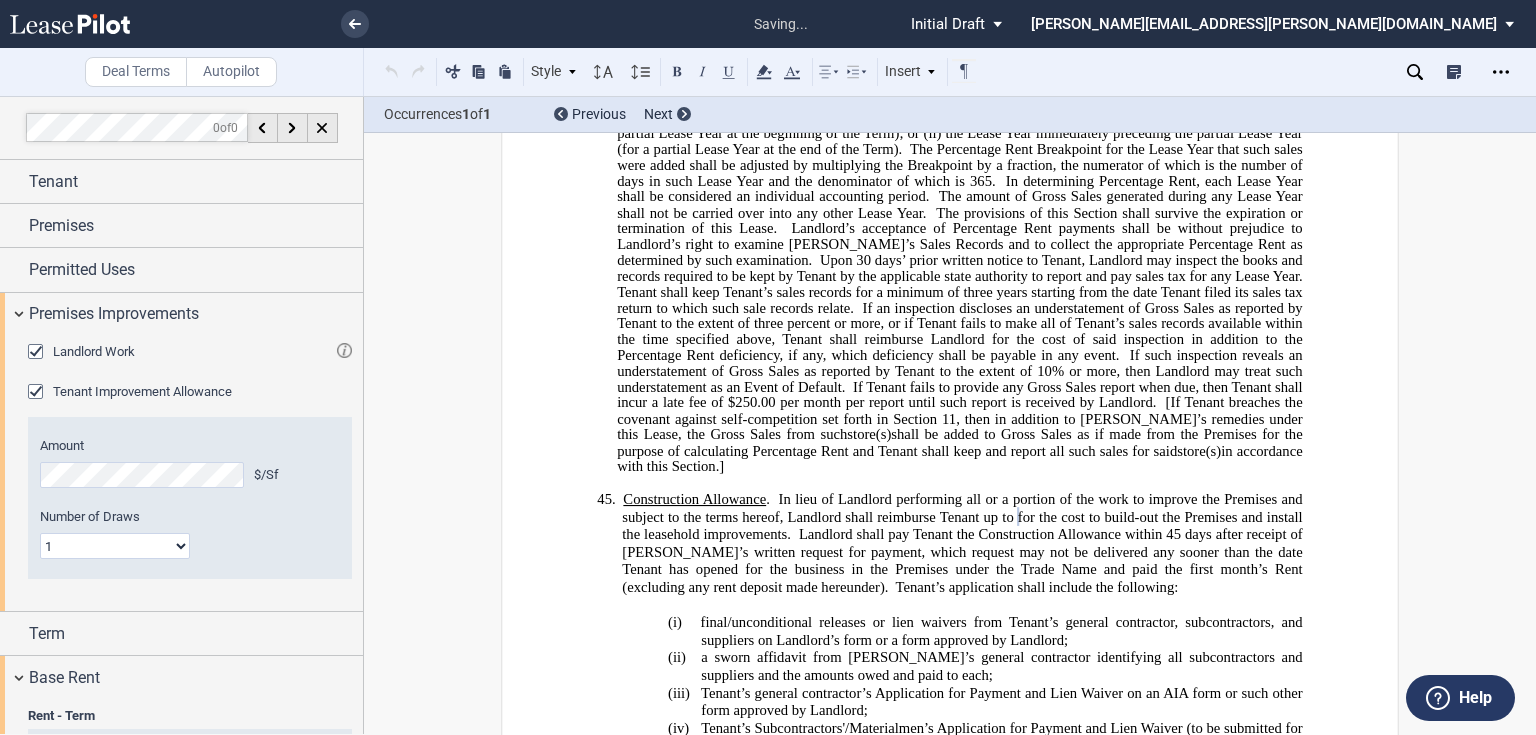 scroll, scrollTop: 14434, scrollLeft: 0, axis: vertical 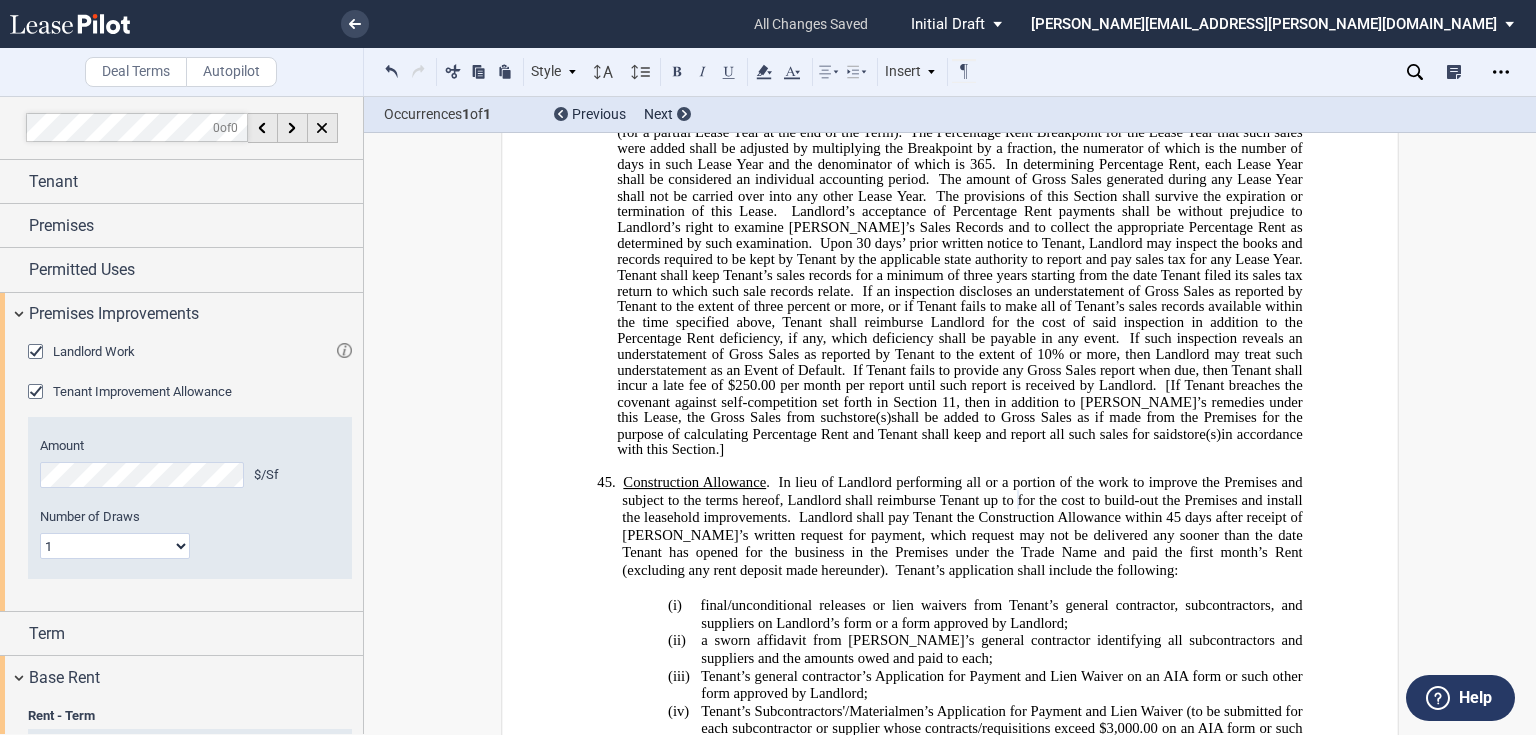 click on "a sworn affidavit from [PERSON_NAME]’s general contractor identifying all subcontractors and suppliers and the amounts owed and paid to each;" 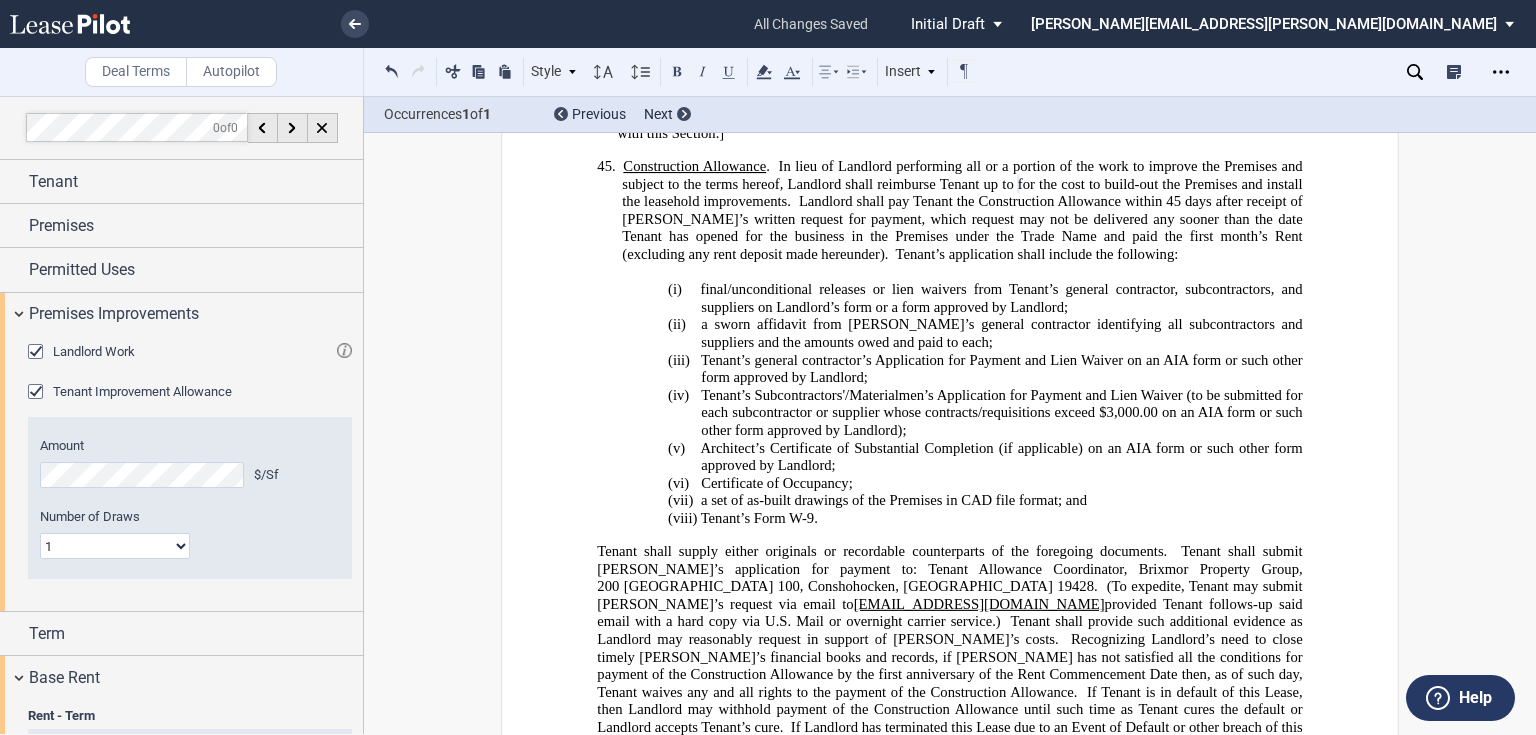 scroll, scrollTop: 14754, scrollLeft: 0, axis: vertical 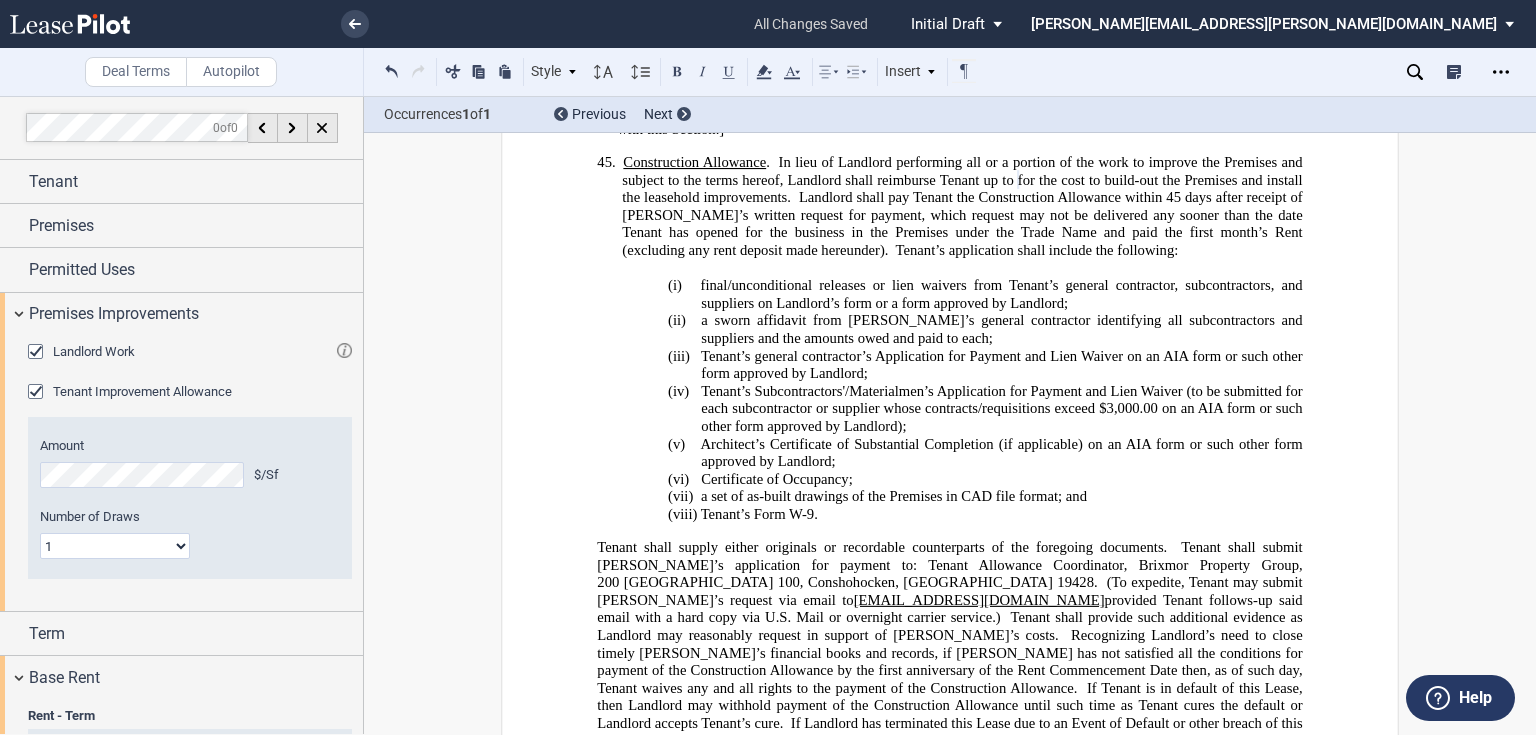 drag, startPoint x: 972, startPoint y: 510, endPoint x: 1080, endPoint y: 496, distance: 108.903625 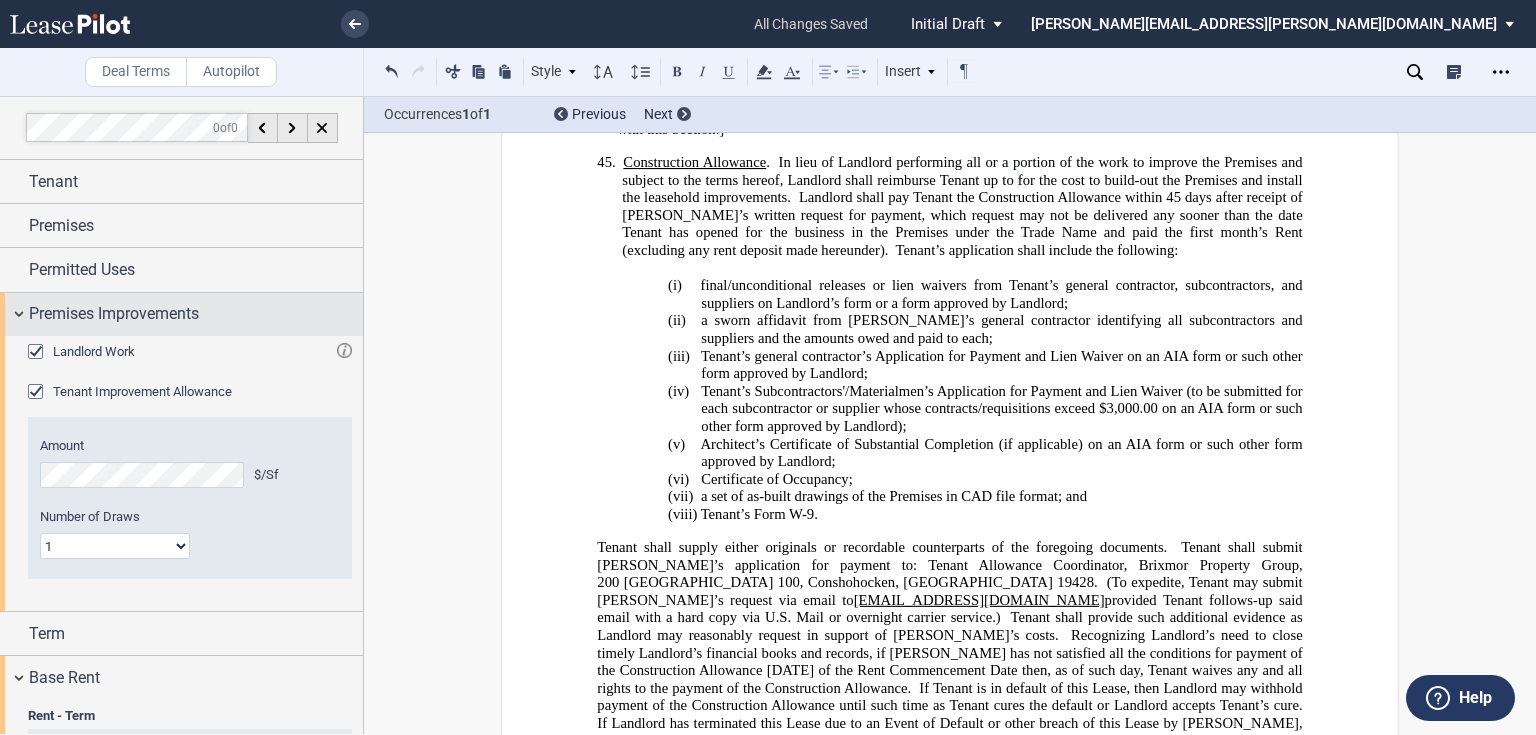 click on "Premises Improvements" at bounding box center [181, 314] 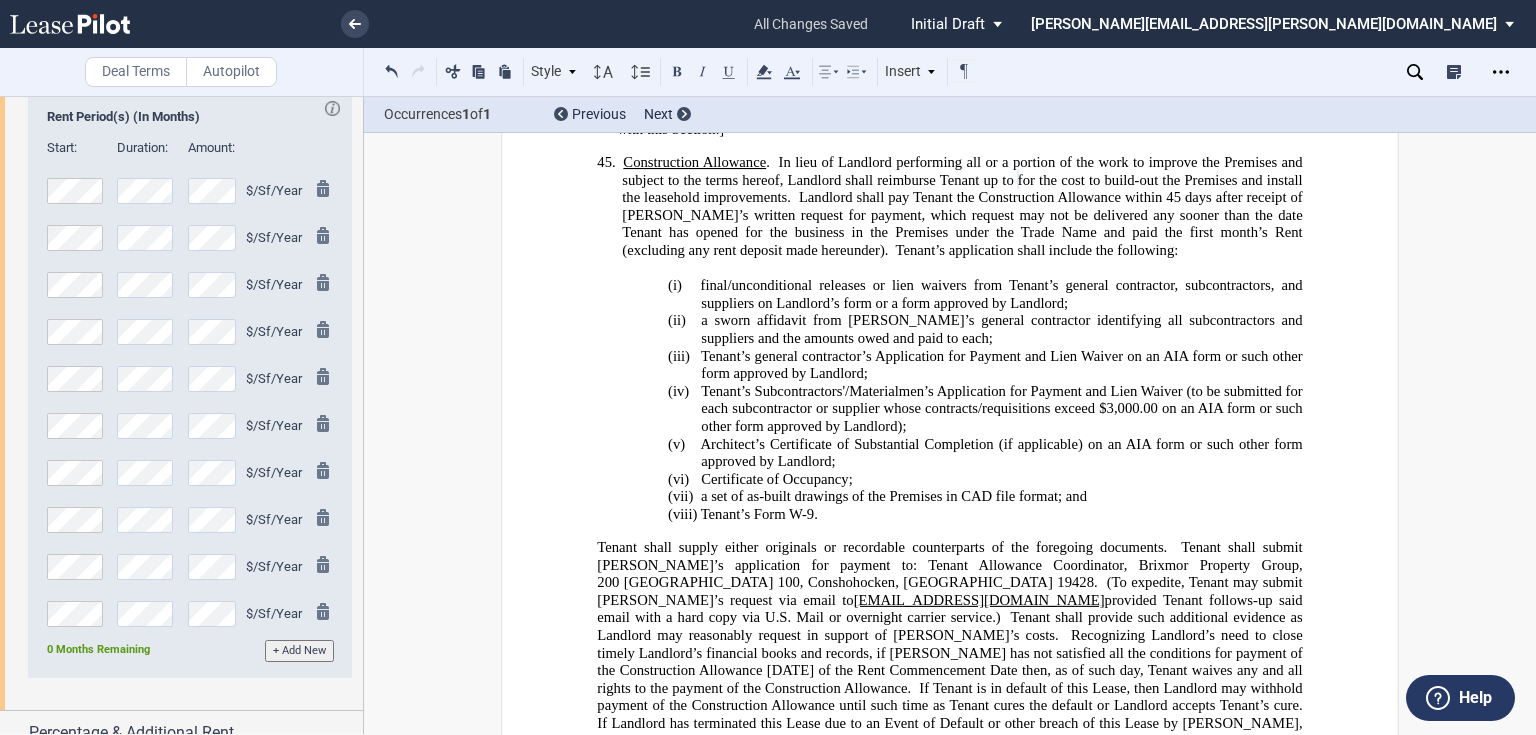 scroll, scrollTop: 400, scrollLeft: 0, axis: vertical 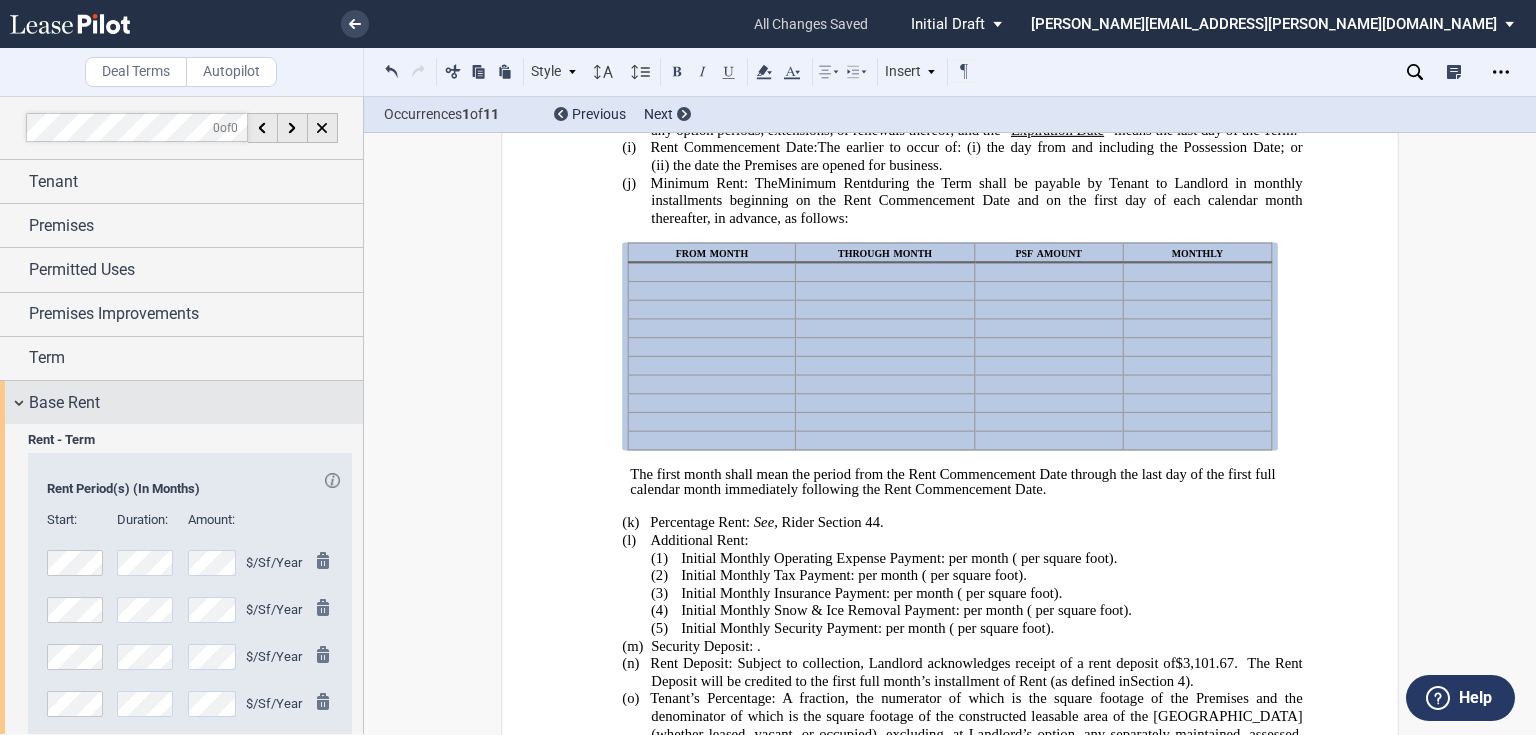 click on "Base Rent" at bounding box center (181, 402) 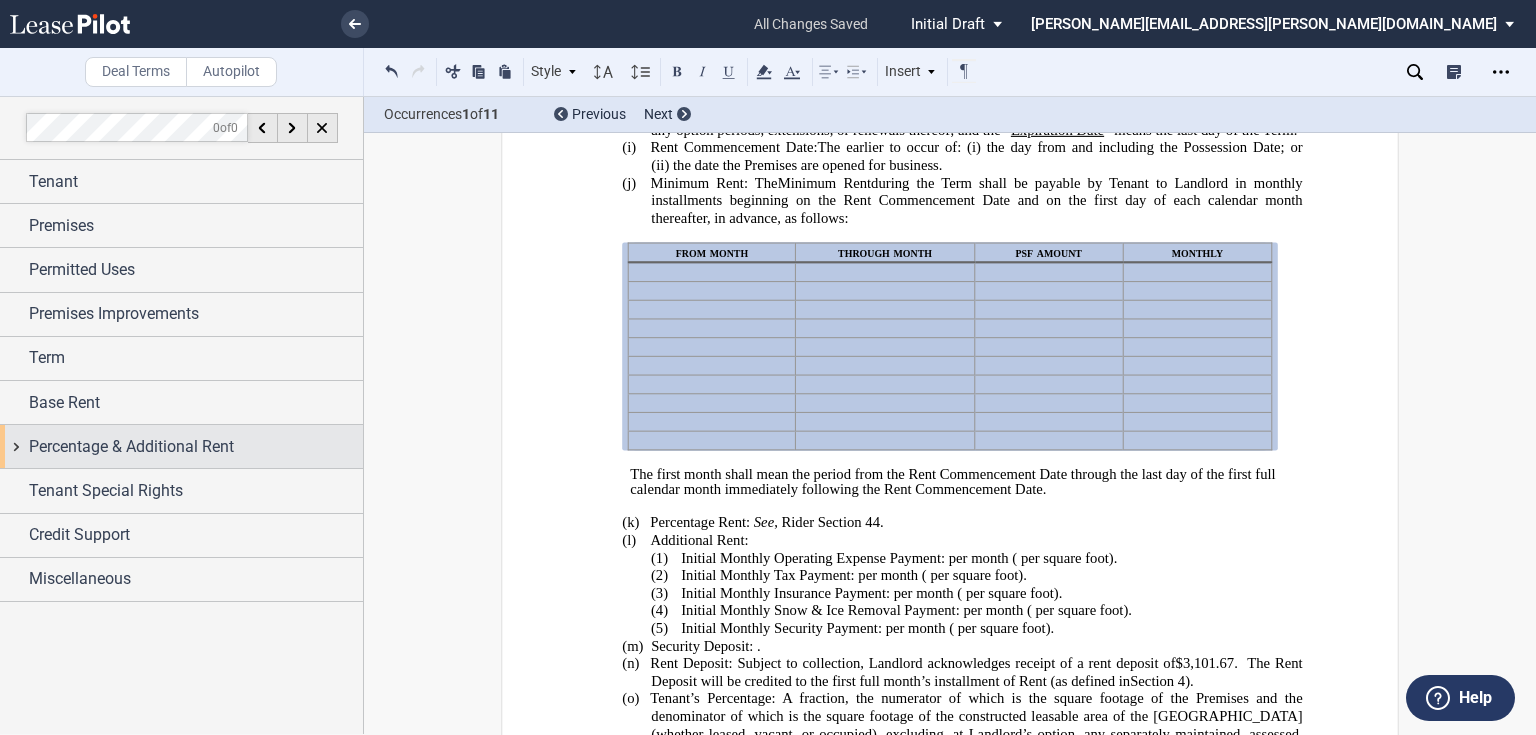 click on "Percentage & Additional Rent" at bounding box center [131, 447] 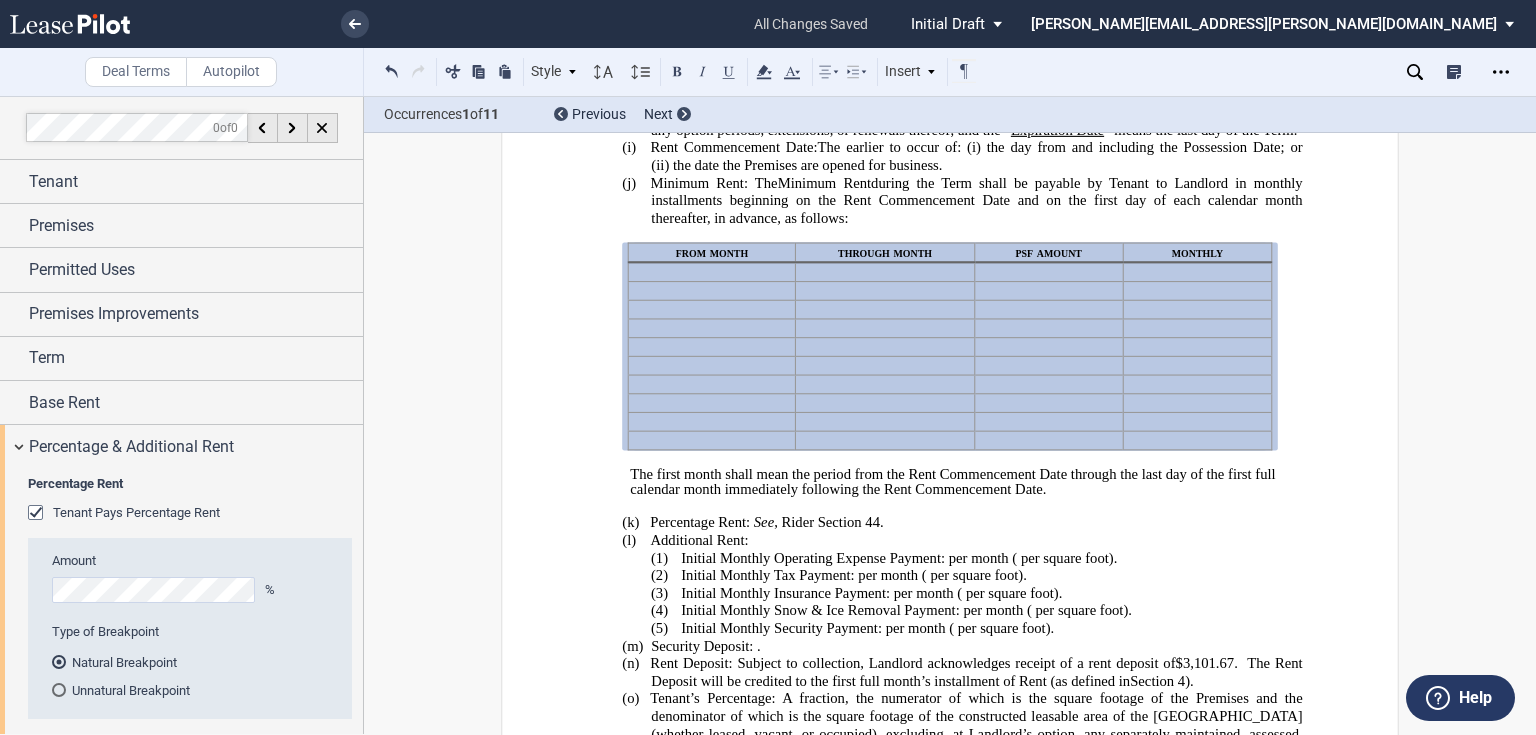 click 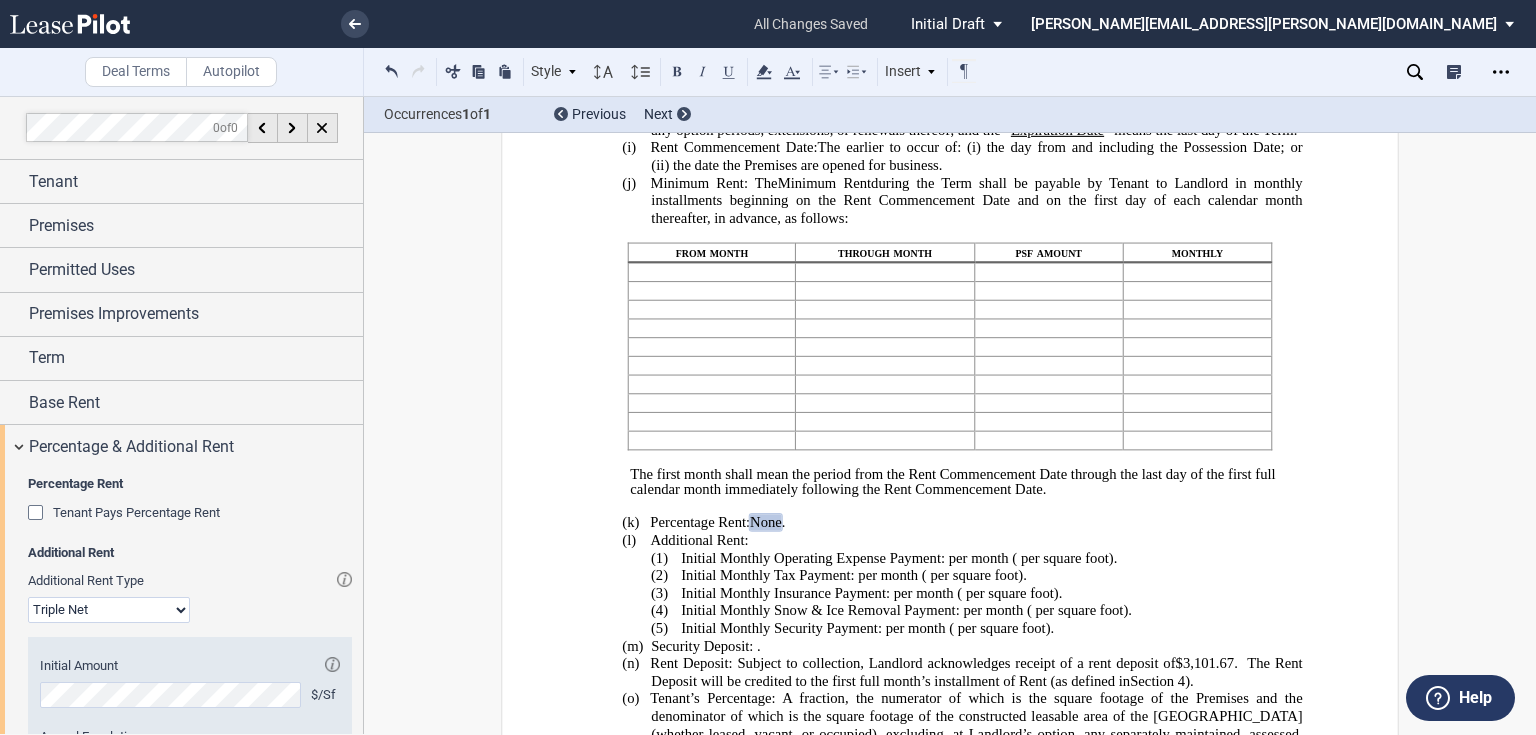 click on "Additional Rent Type
Modified Gross
Gross
Triple Net
Initial Amount
$/Sf
Annual Escalation
%
Estimated Real Estate Taxes
$/Sf
Estimated Insurance
$/Sf" at bounding box center (190, 838) 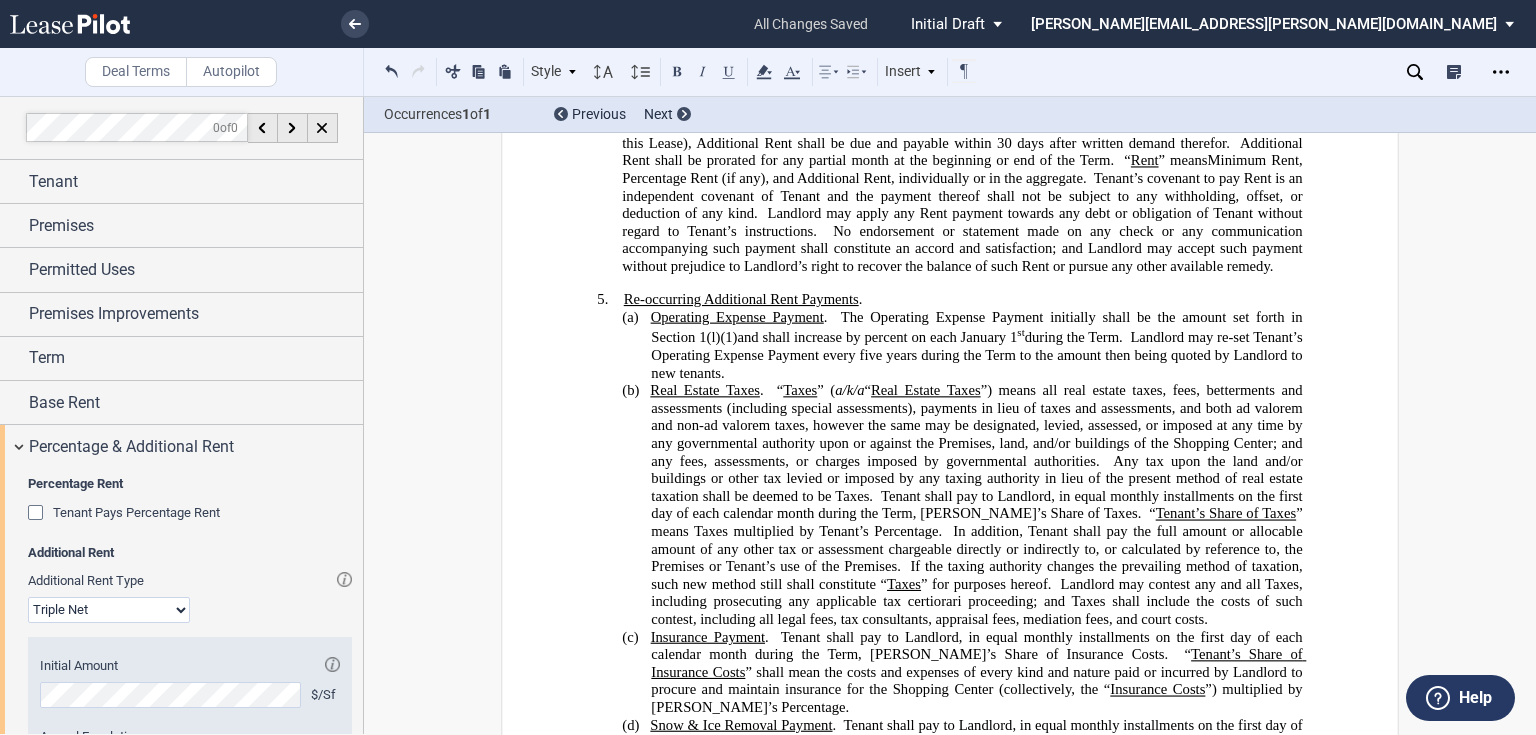 scroll, scrollTop: 1714, scrollLeft: 0, axis: vertical 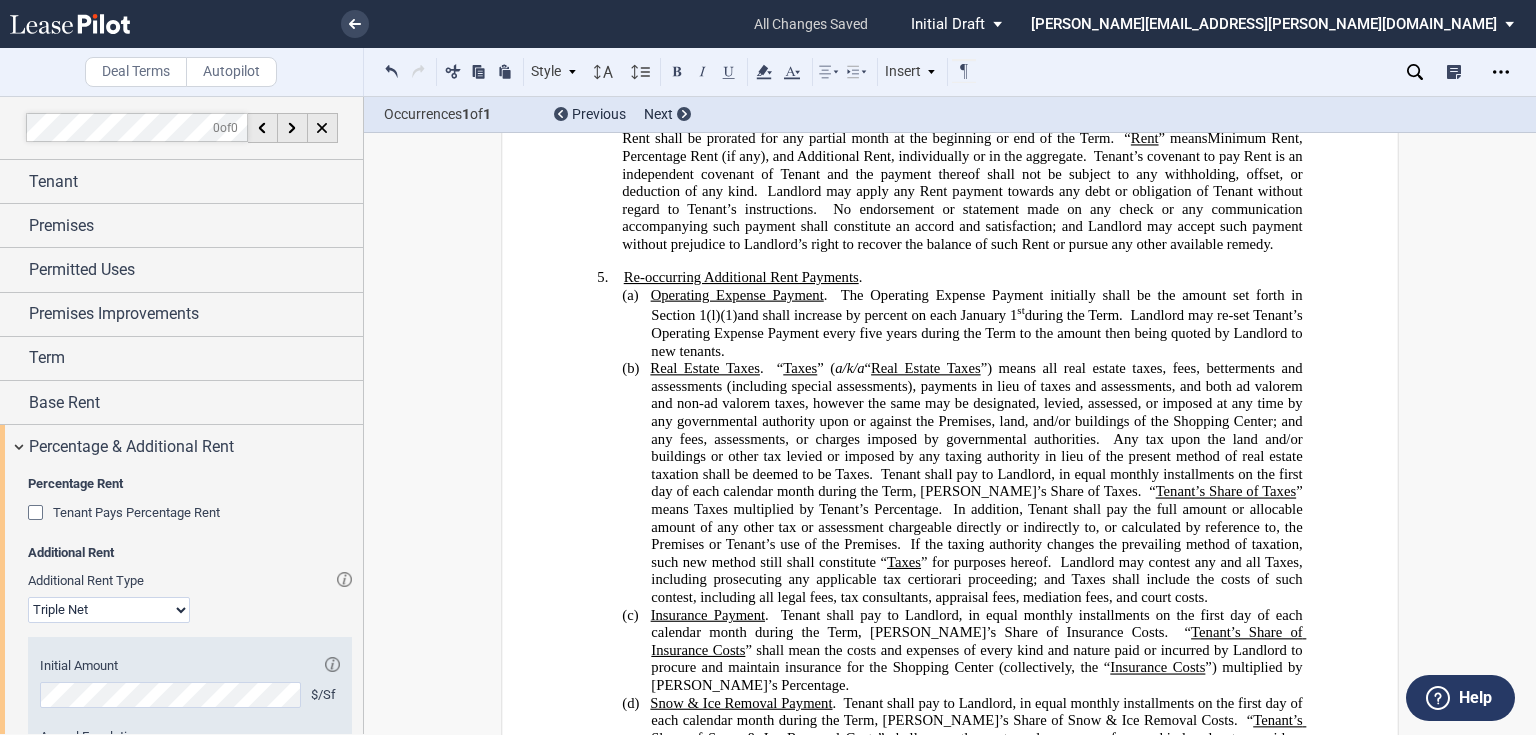 click on "The Operating Expense Payment initially shall be the amount set forth in Section" 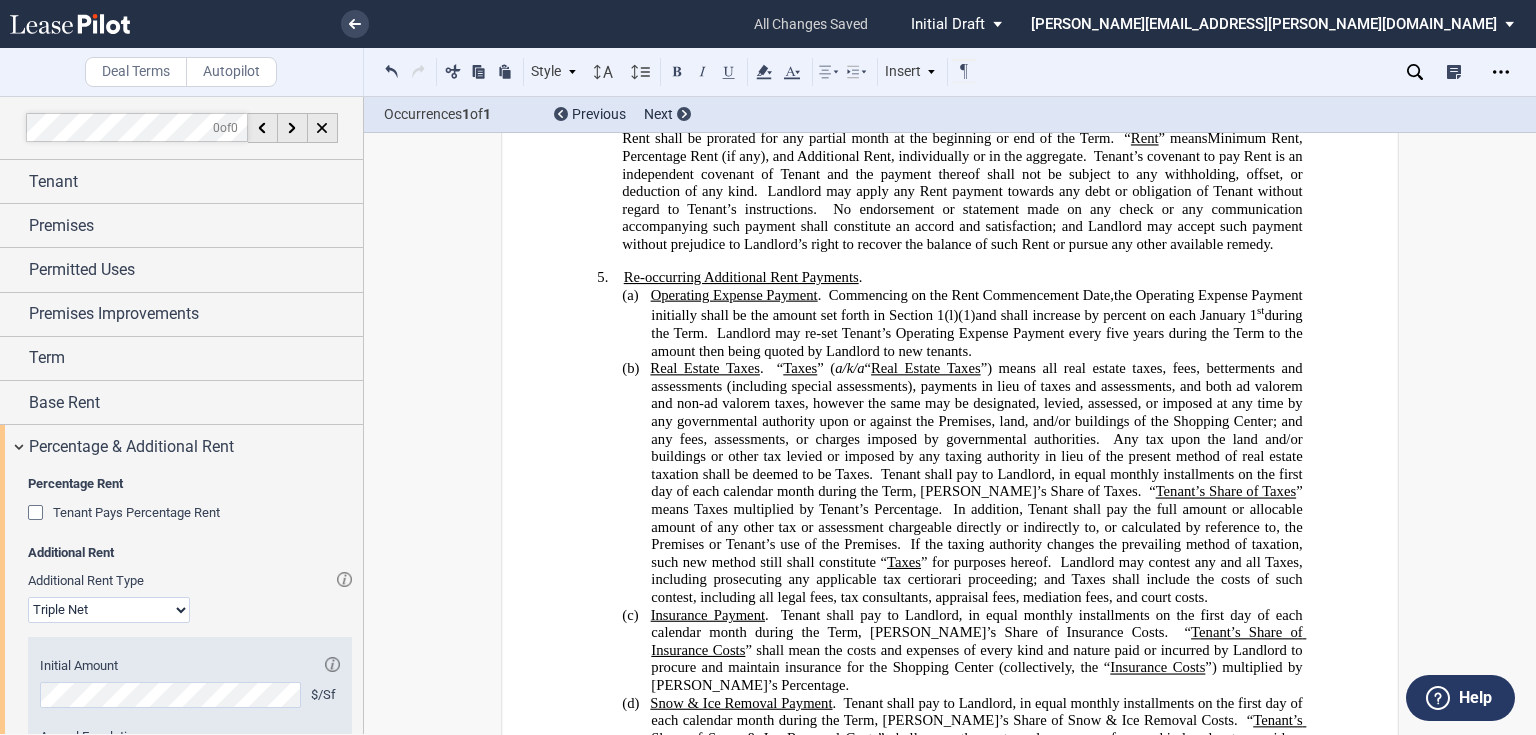 click on "Tenant shall pay to Landlord, in equal monthly installments on the first day of each calendar month during the Term, [PERSON_NAME]’s Share of Taxes." 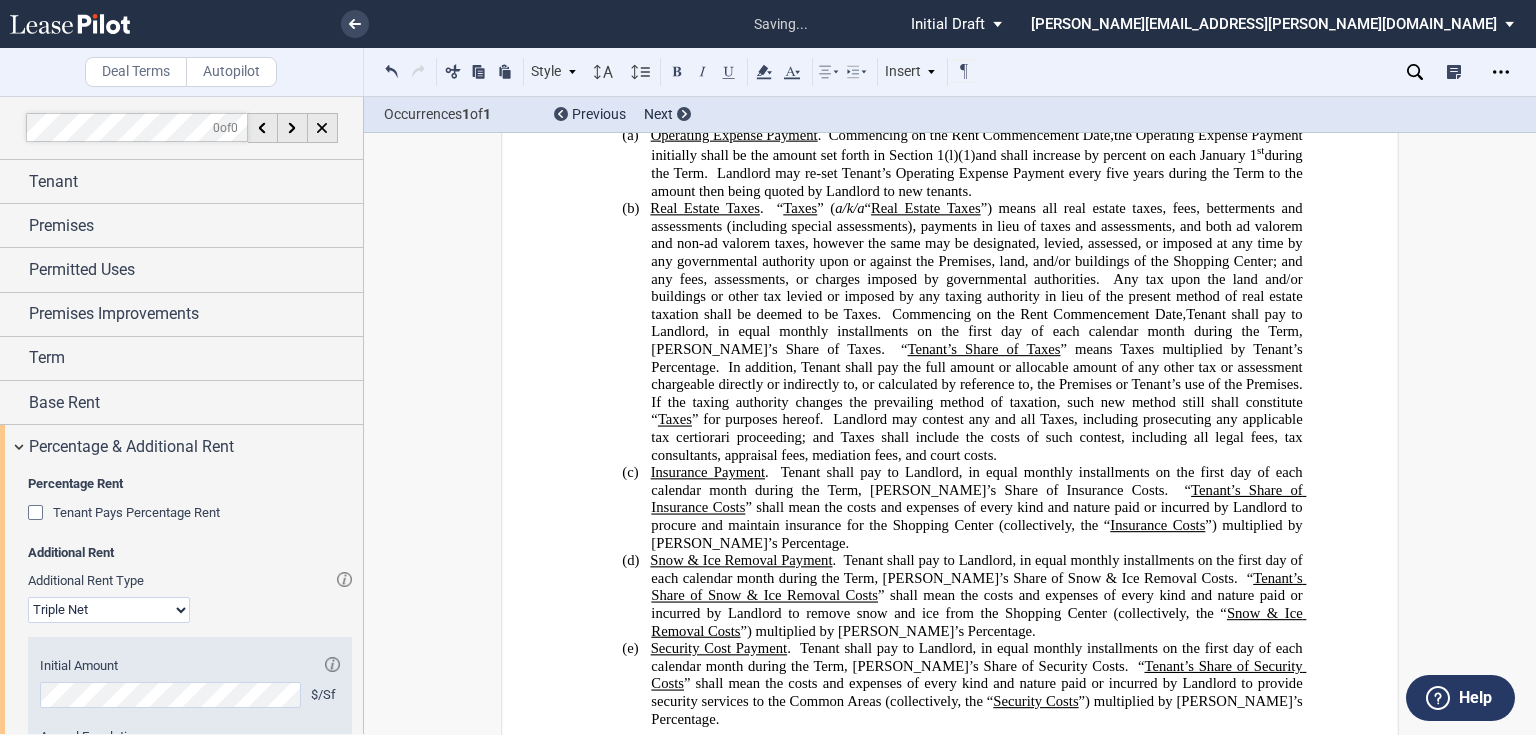 scroll, scrollTop: 1954, scrollLeft: 0, axis: vertical 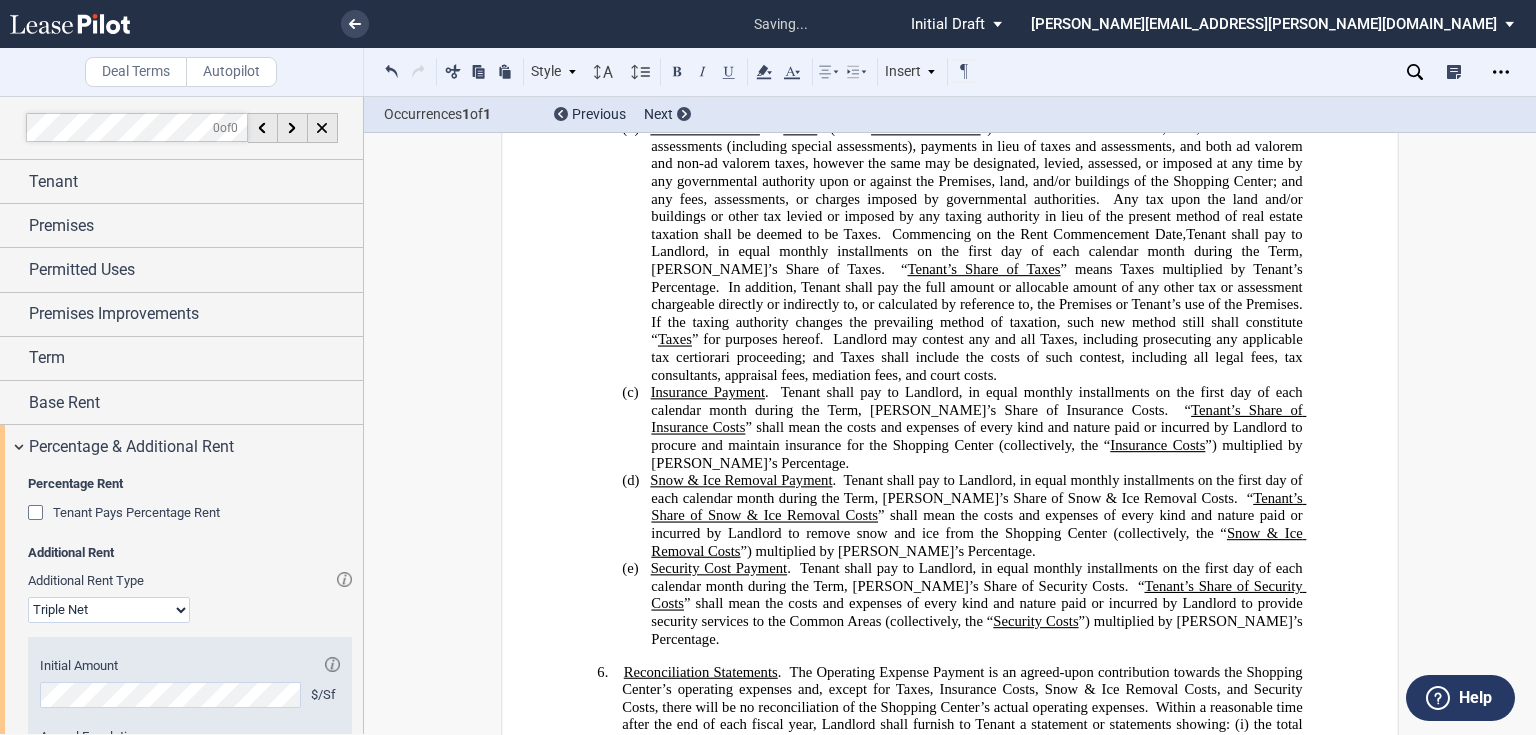 click on "Tenant shall pay to Landlord, in equal monthly installments on the first day of each calendar month during the Term, [PERSON_NAME]’s Share of Insurance Costs." 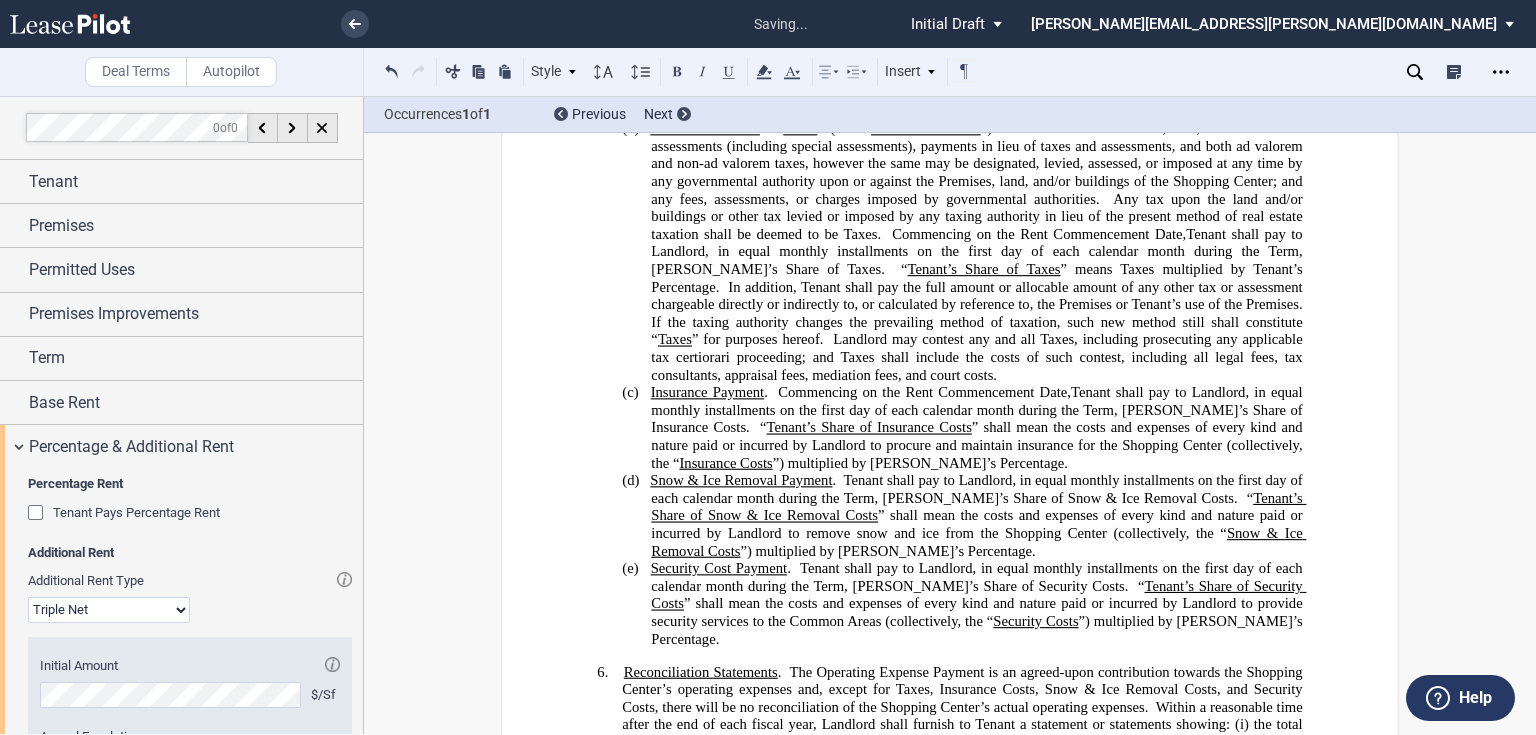 click 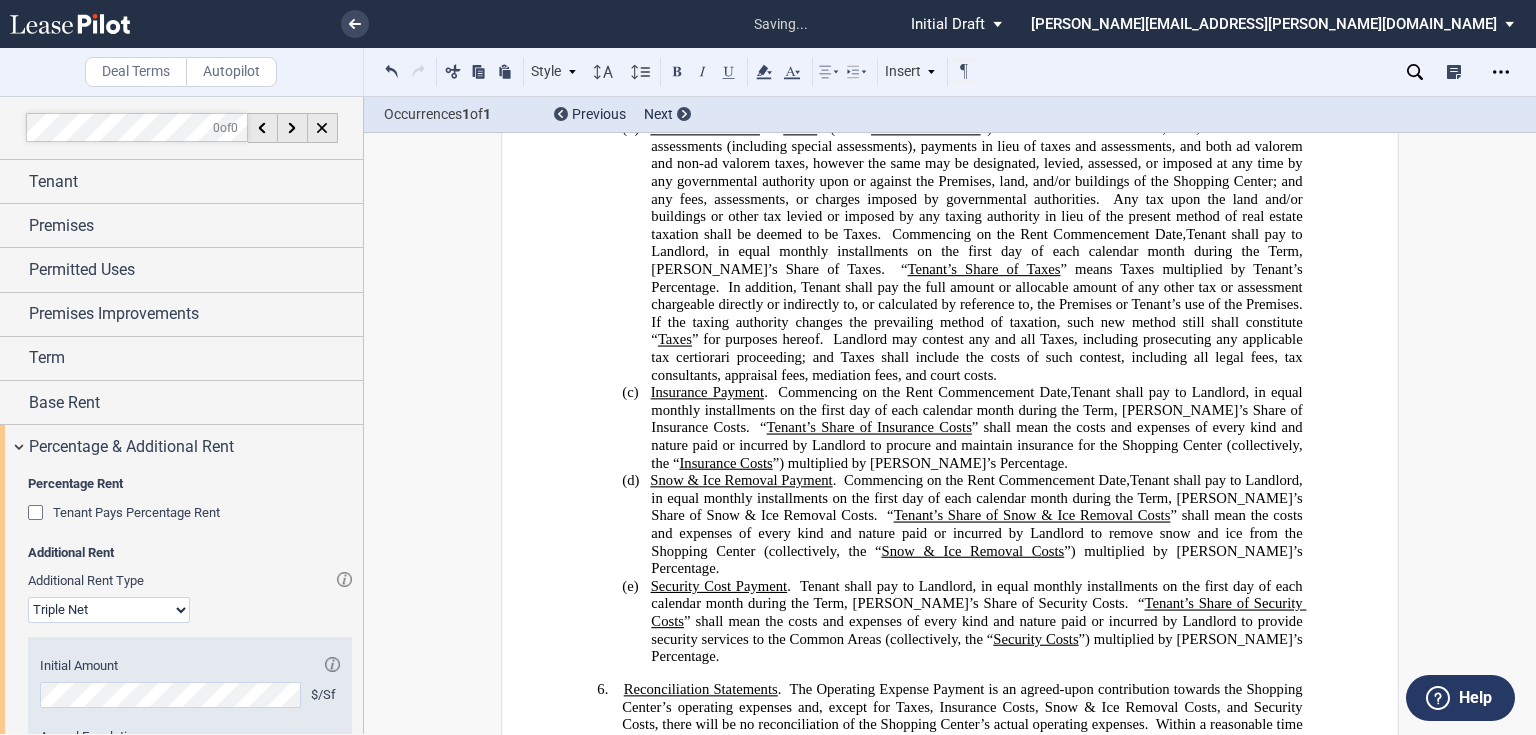 click on "Tenant shall pay to Landlord, in equal monthly installments on the first day of each calendar month during the Term, [PERSON_NAME]’s Share of Security Costs." 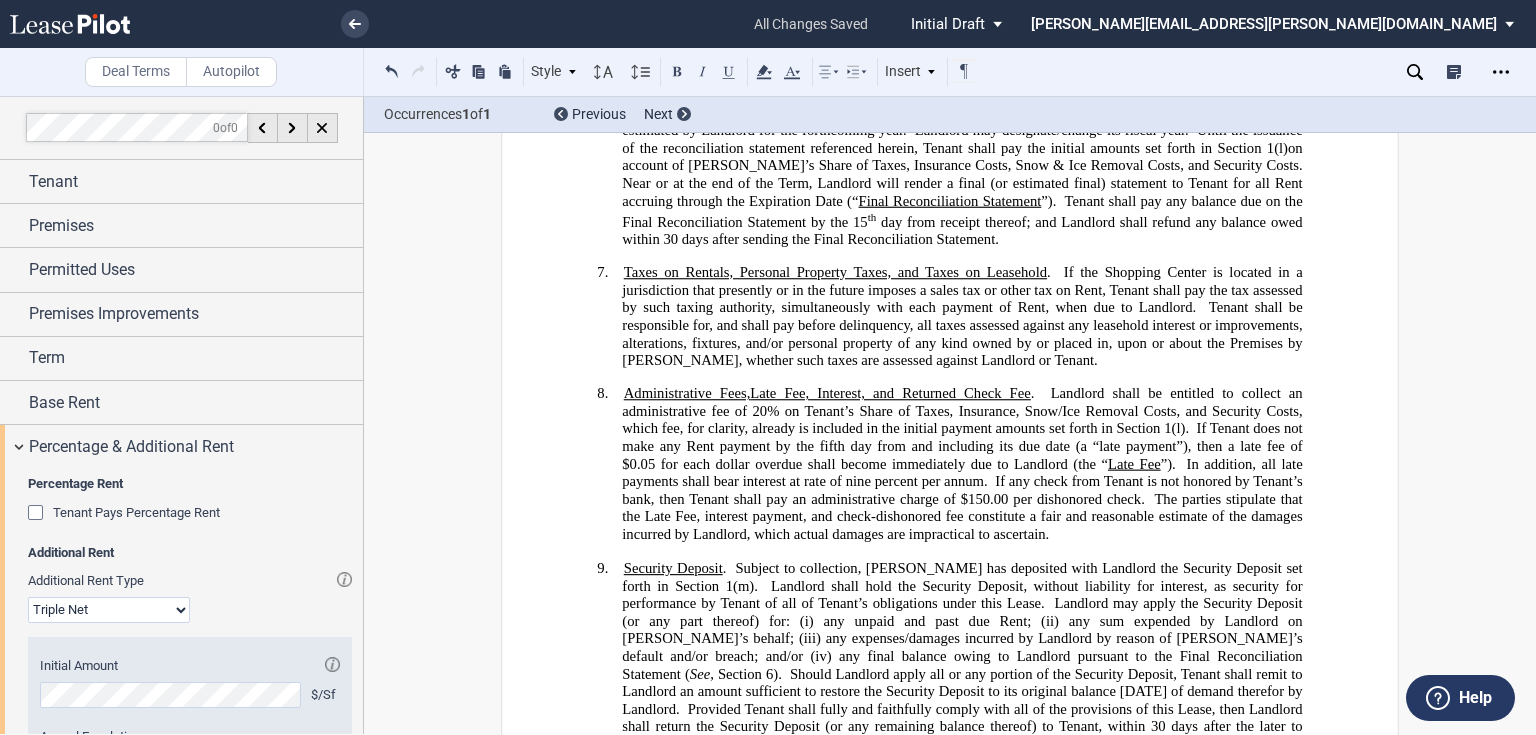 scroll, scrollTop: 2754, scrollLeft: 0, axis: vertical 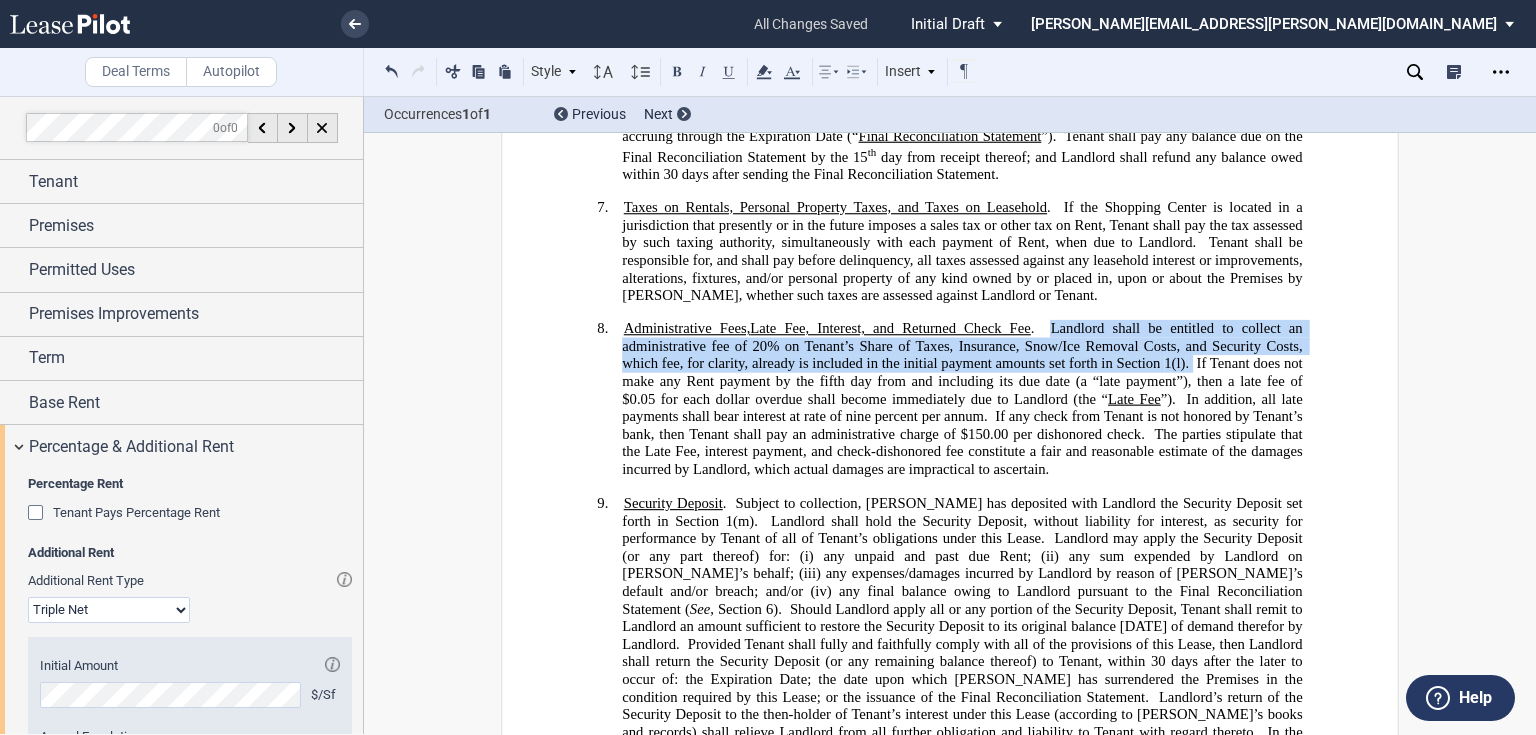 drag, startPoint x: 1049, startPoint y: 303, endPoint x: 1190, endPoint y: 339, distance: 145.5232 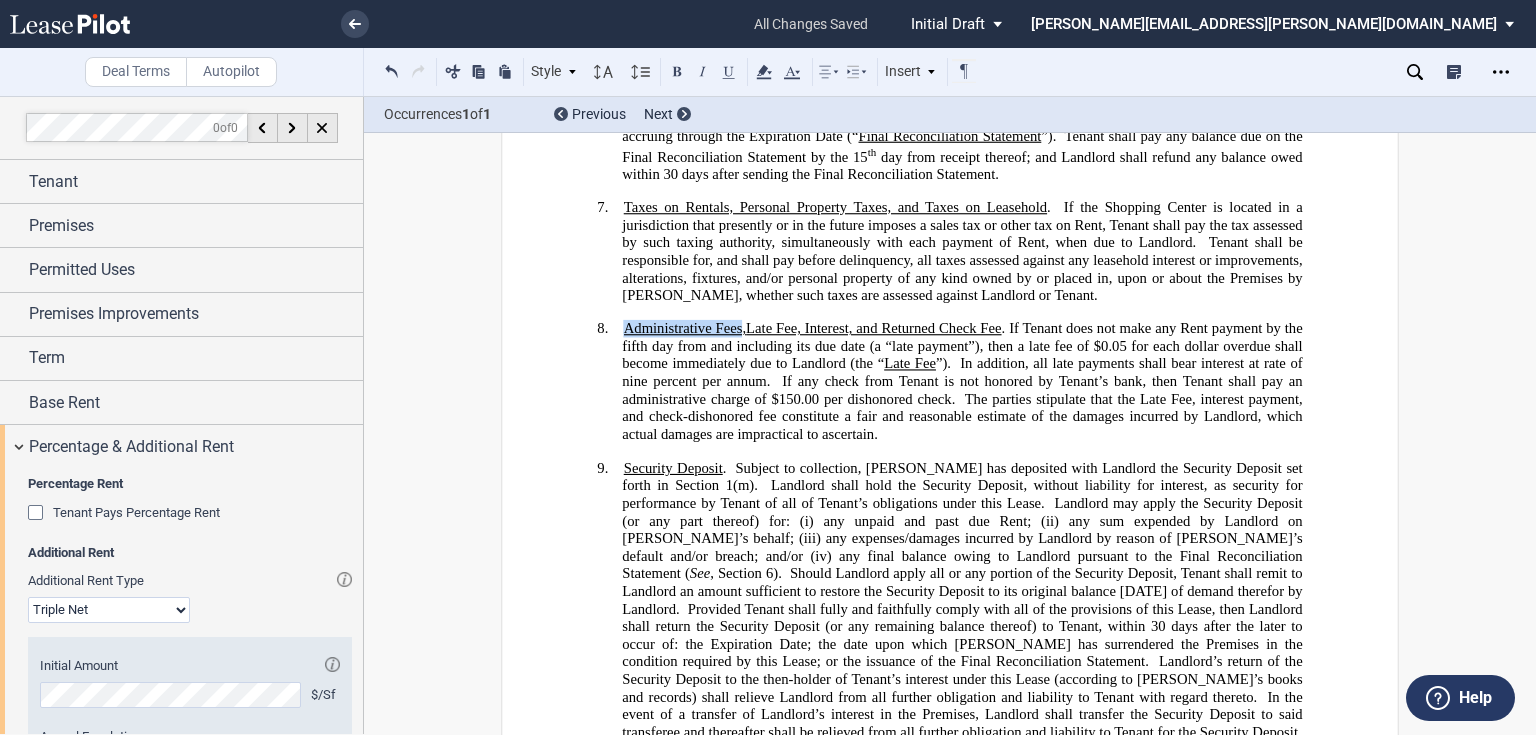 drag, startPoint x: 737, startPoint y: 304, endPoint x: 620, endPoint y: 300, distance: 117.06836 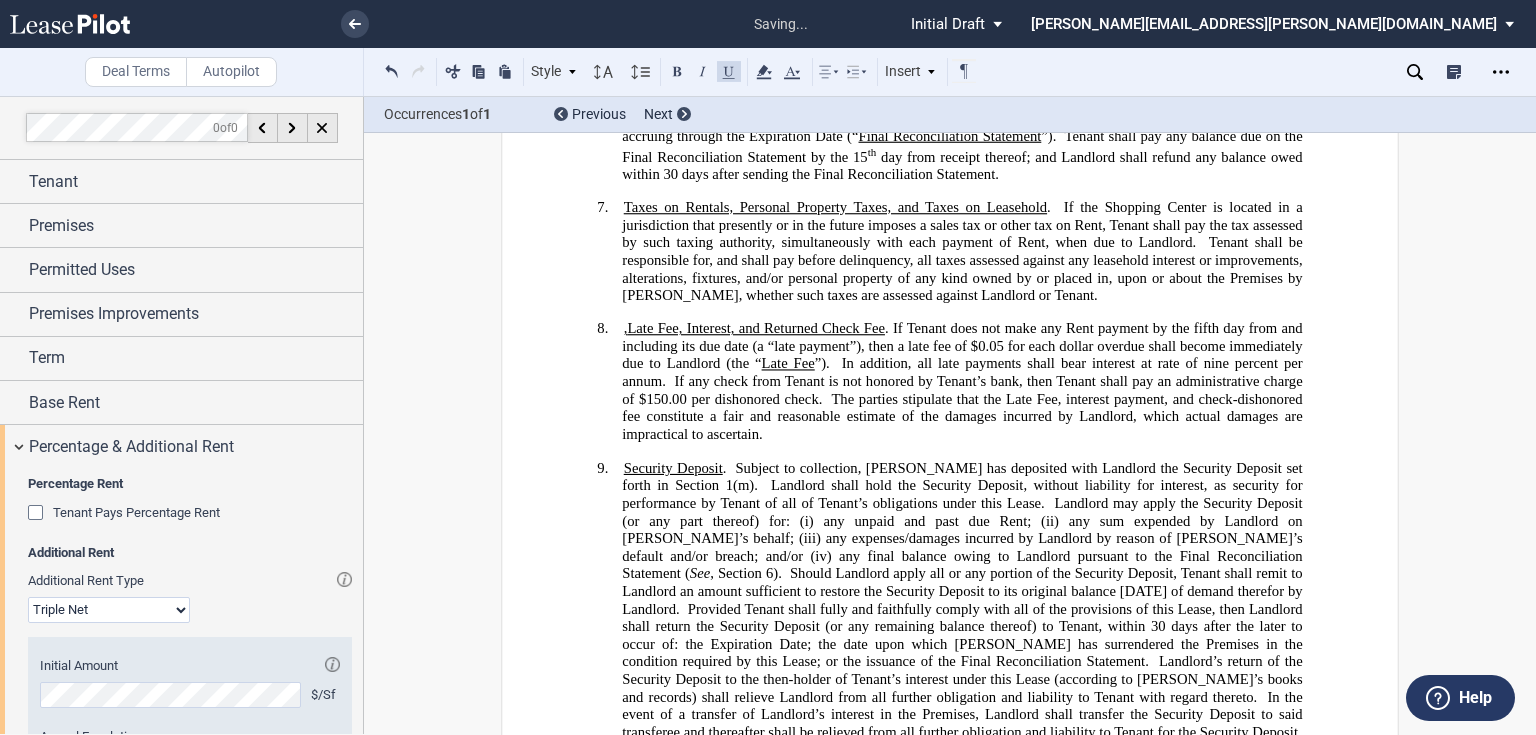 type 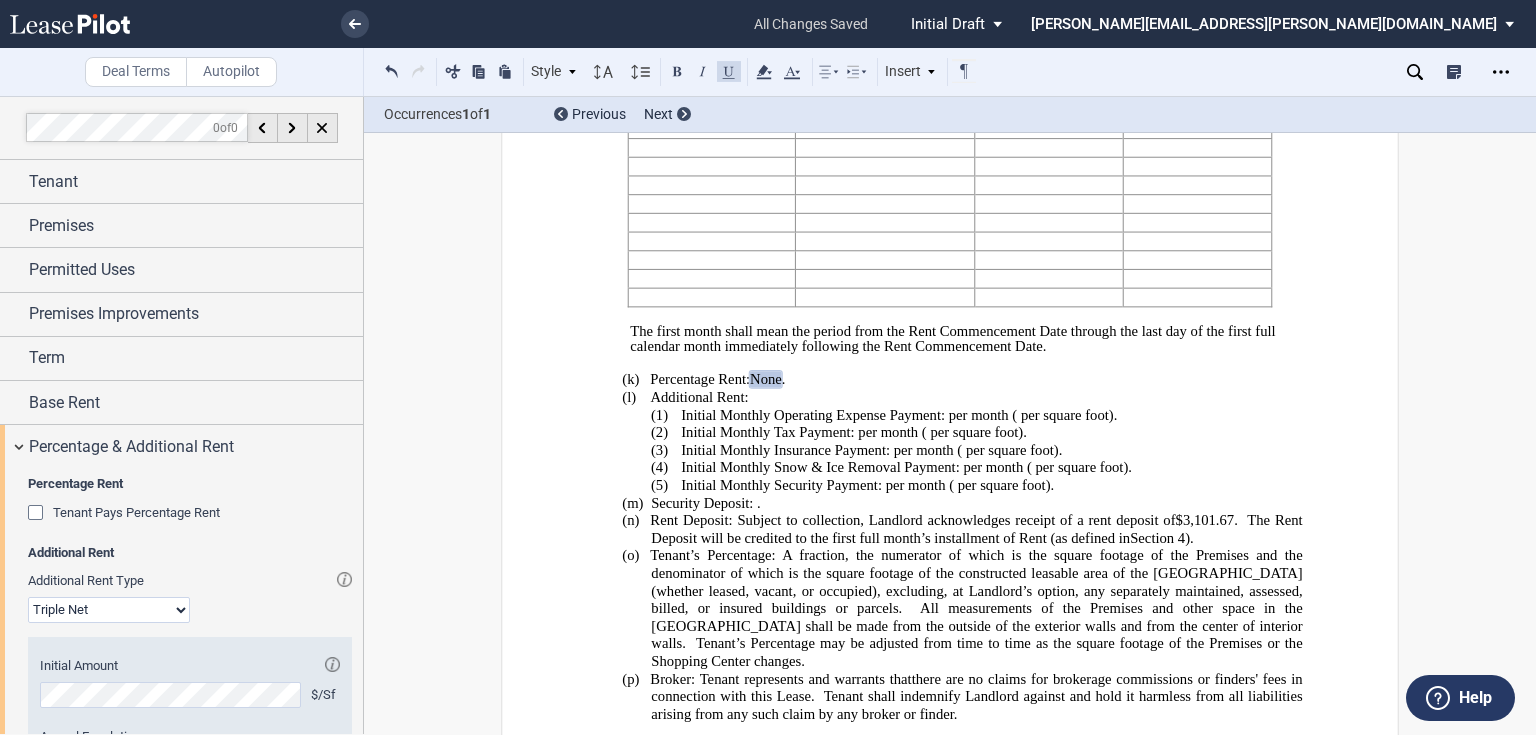 scroll, scrollTop: 754, scrollLeft: 0, axis: vertical 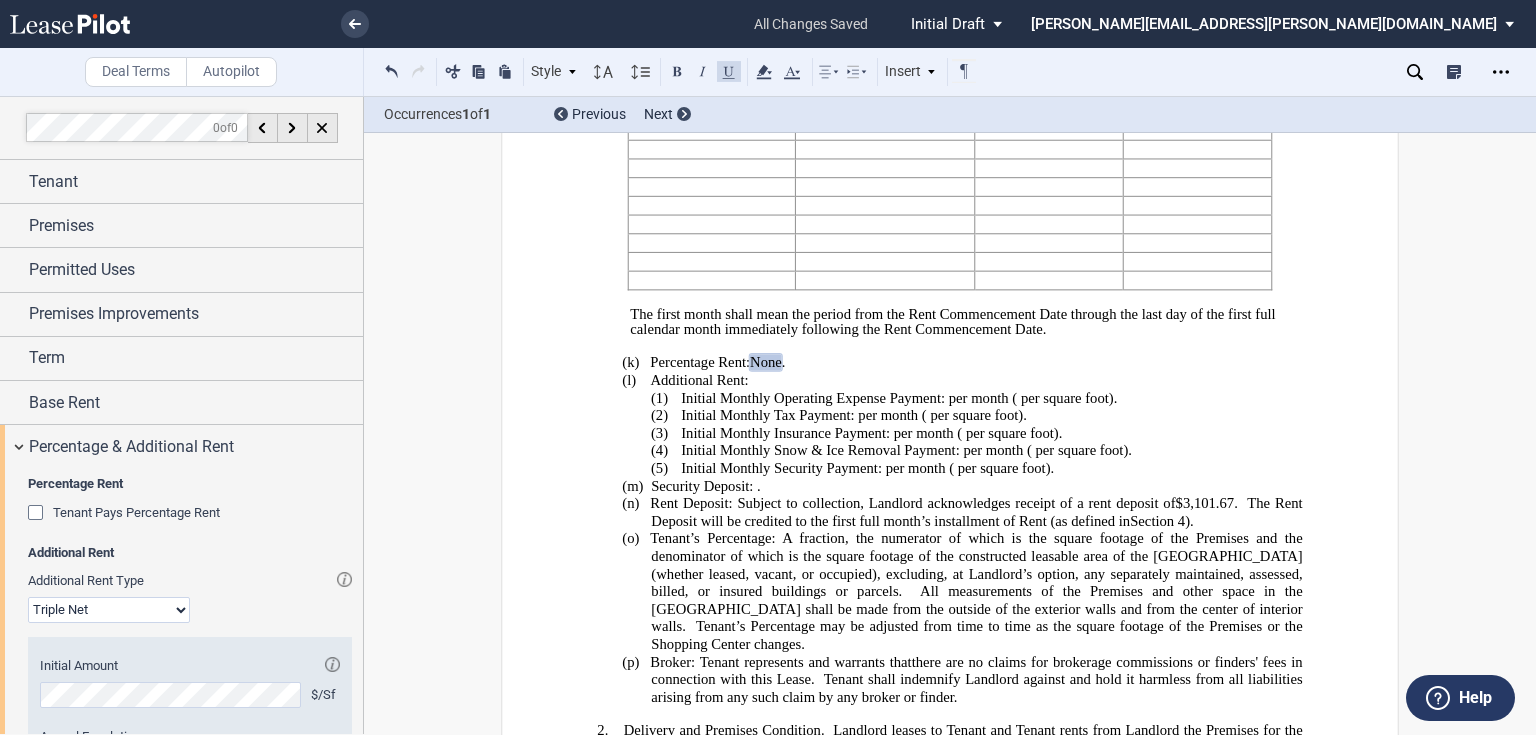 click on "(m)        Security Deposit:   ﻿ ﻿  None ." at bounding box center (976, 486) 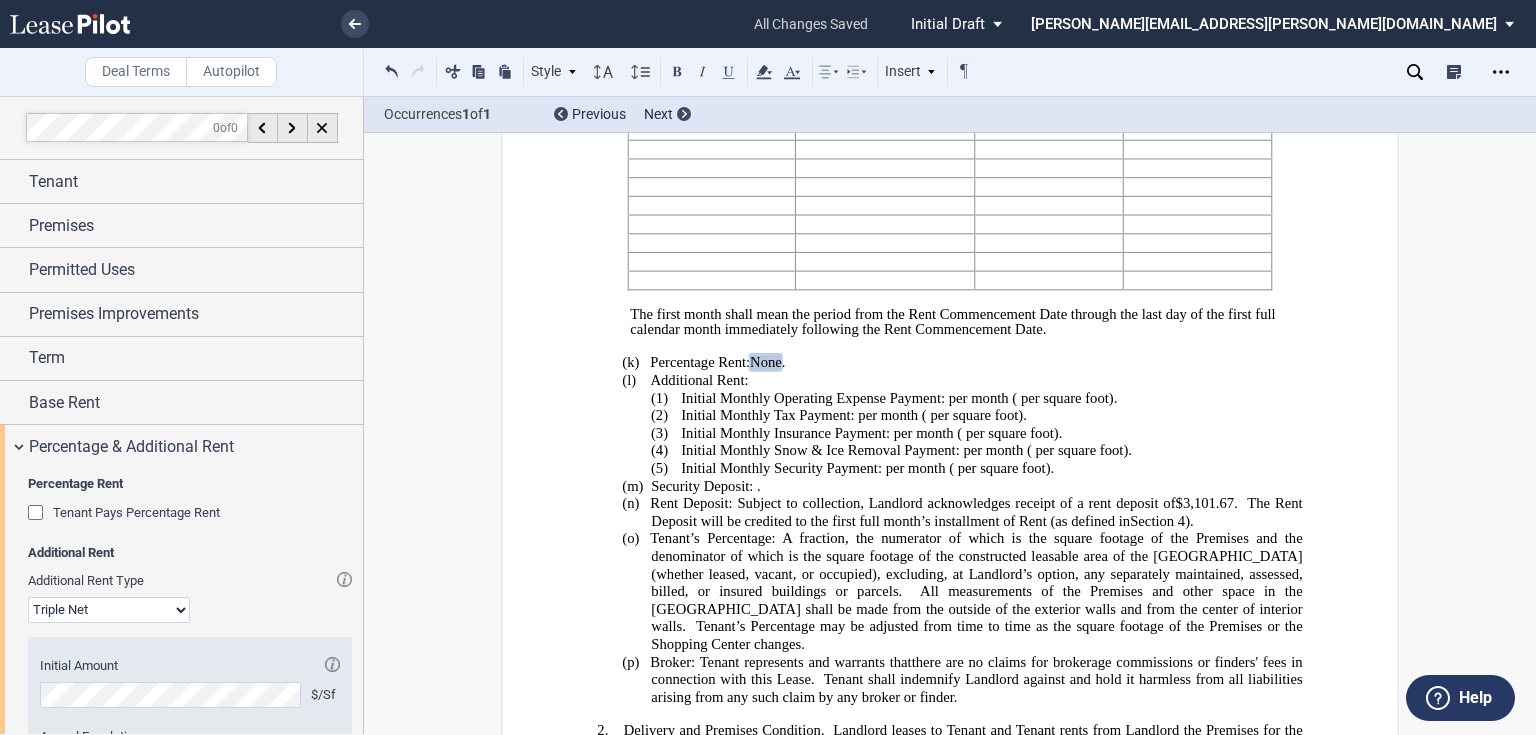 click on "Rent Deposit: Subject to collection, Landlord acknowledges receipt of a rent deposit of" 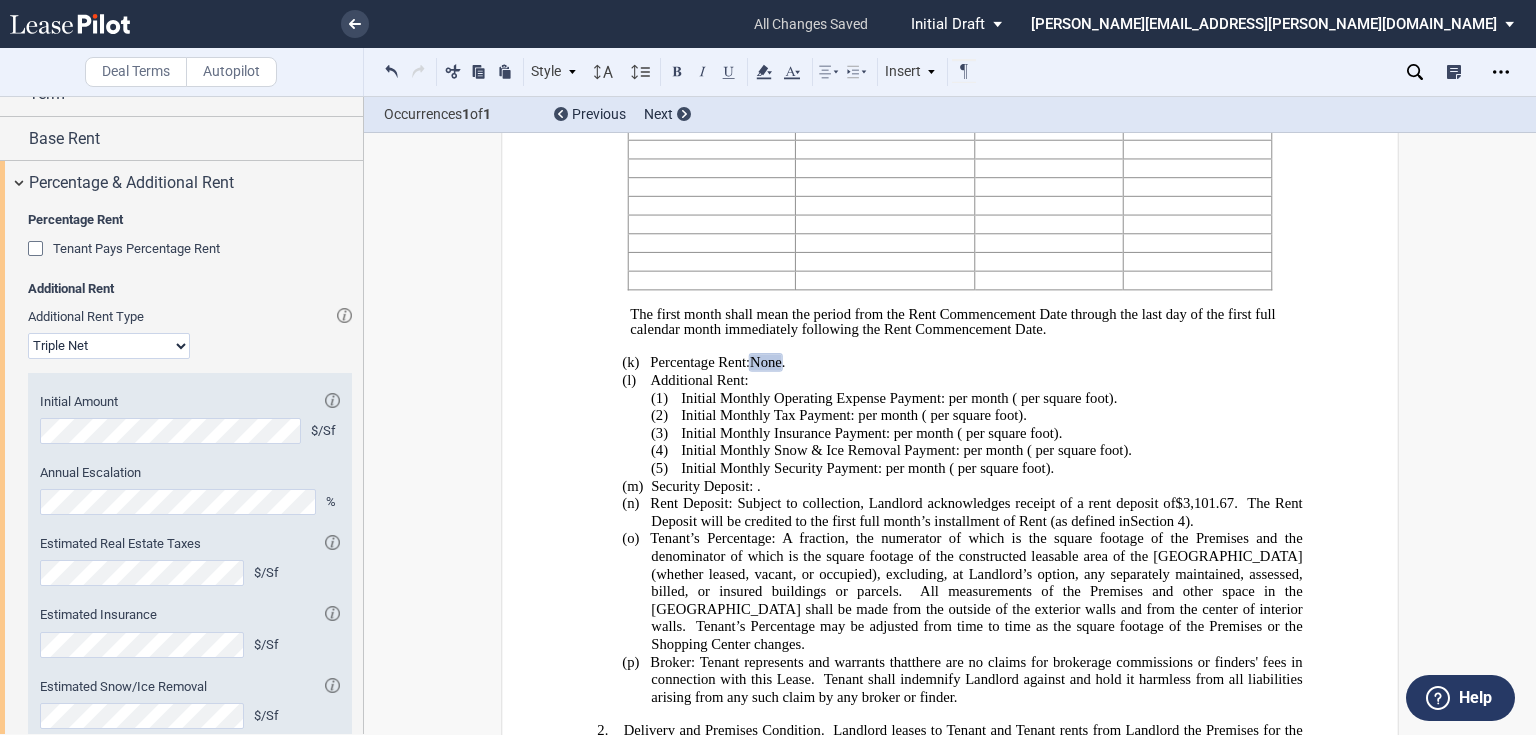 scroll, scrollTop: 193, scrollLeft: 0, axis: vertical 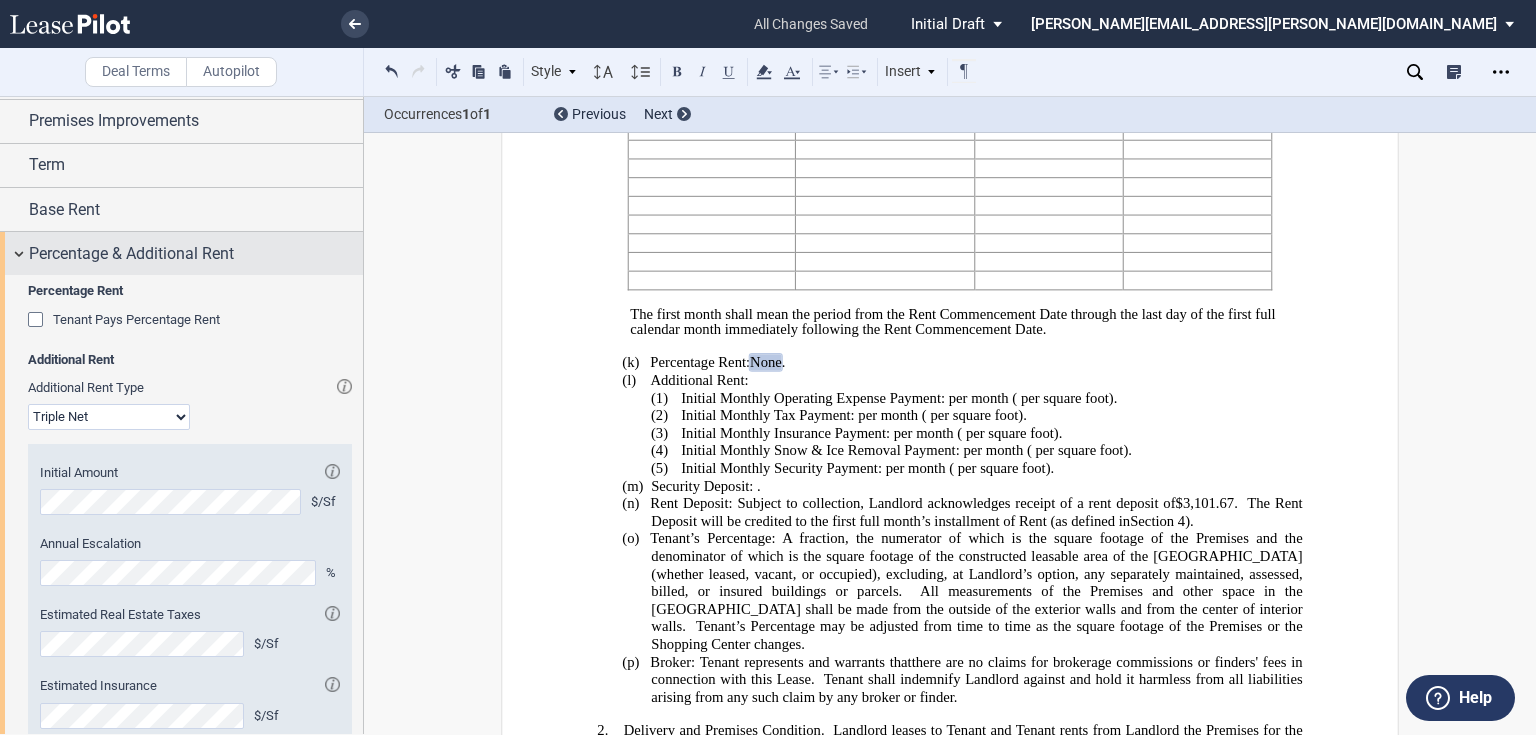 click on "Percentage & Additional Rent" at bounding box center (131, 254) 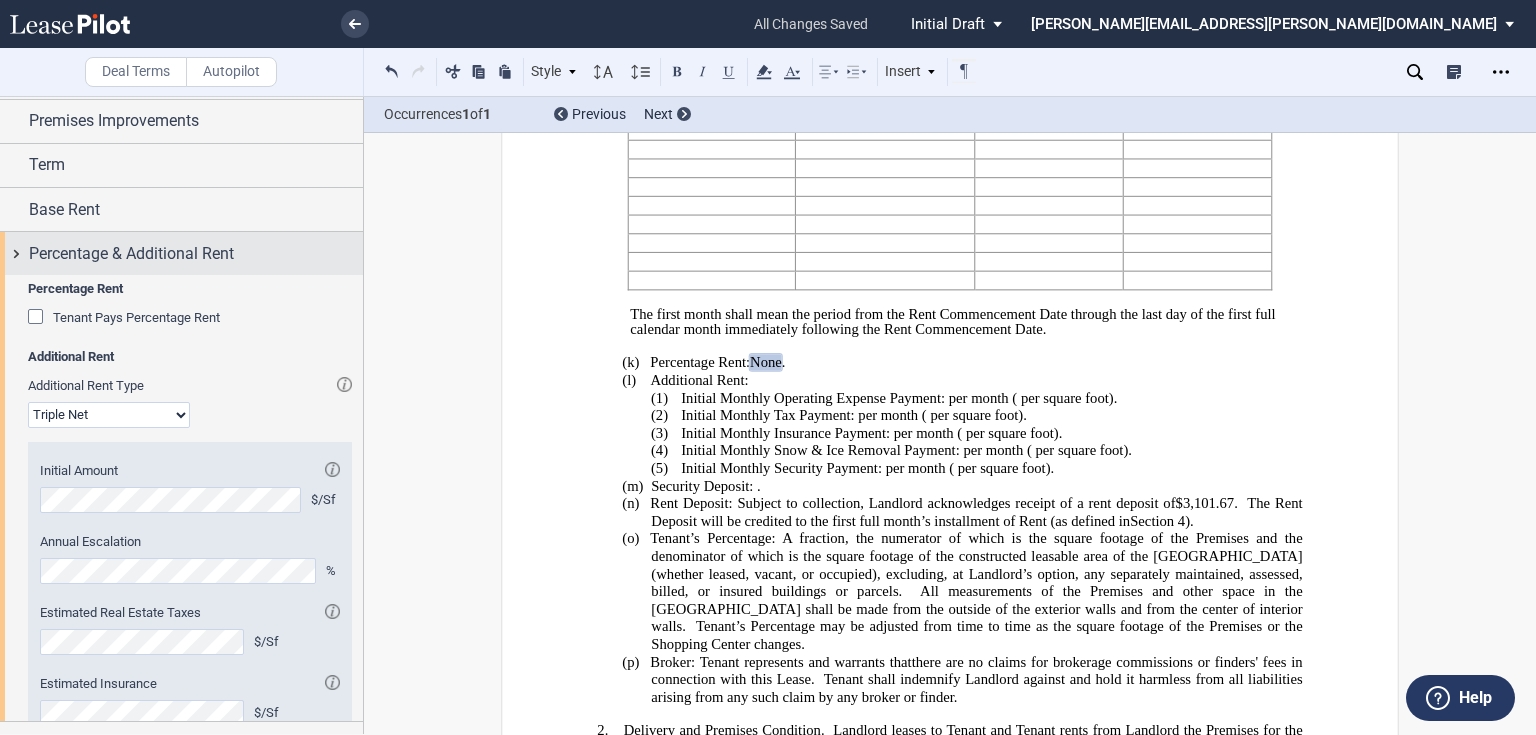 scroll, scrollTop: 0, scrollLeft: 0, axis: both 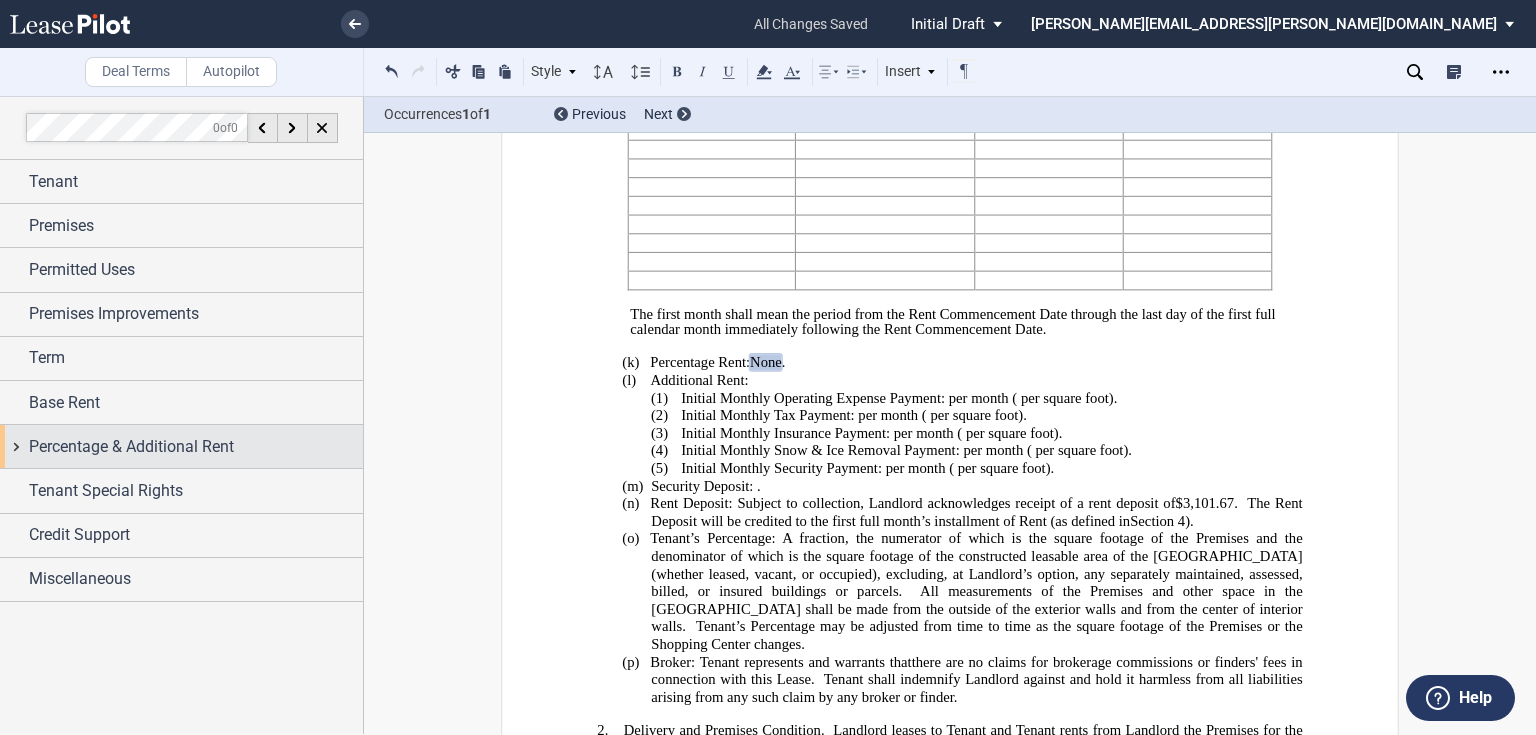 click on "Percentage & Additional Rent" at bounding box center (131, 447) 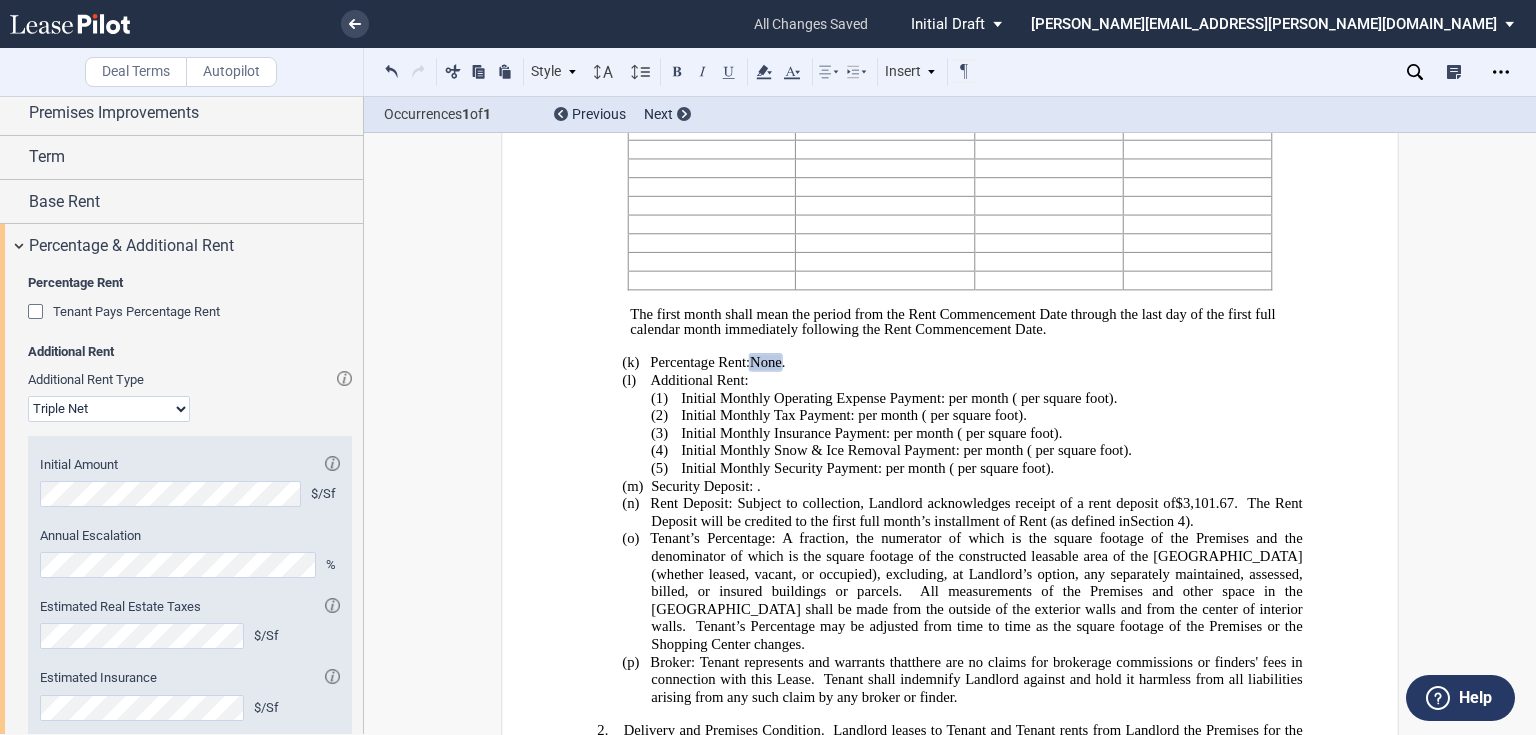 scroll, scrollTop: 113, scrollLeft: 0, axis: vertical 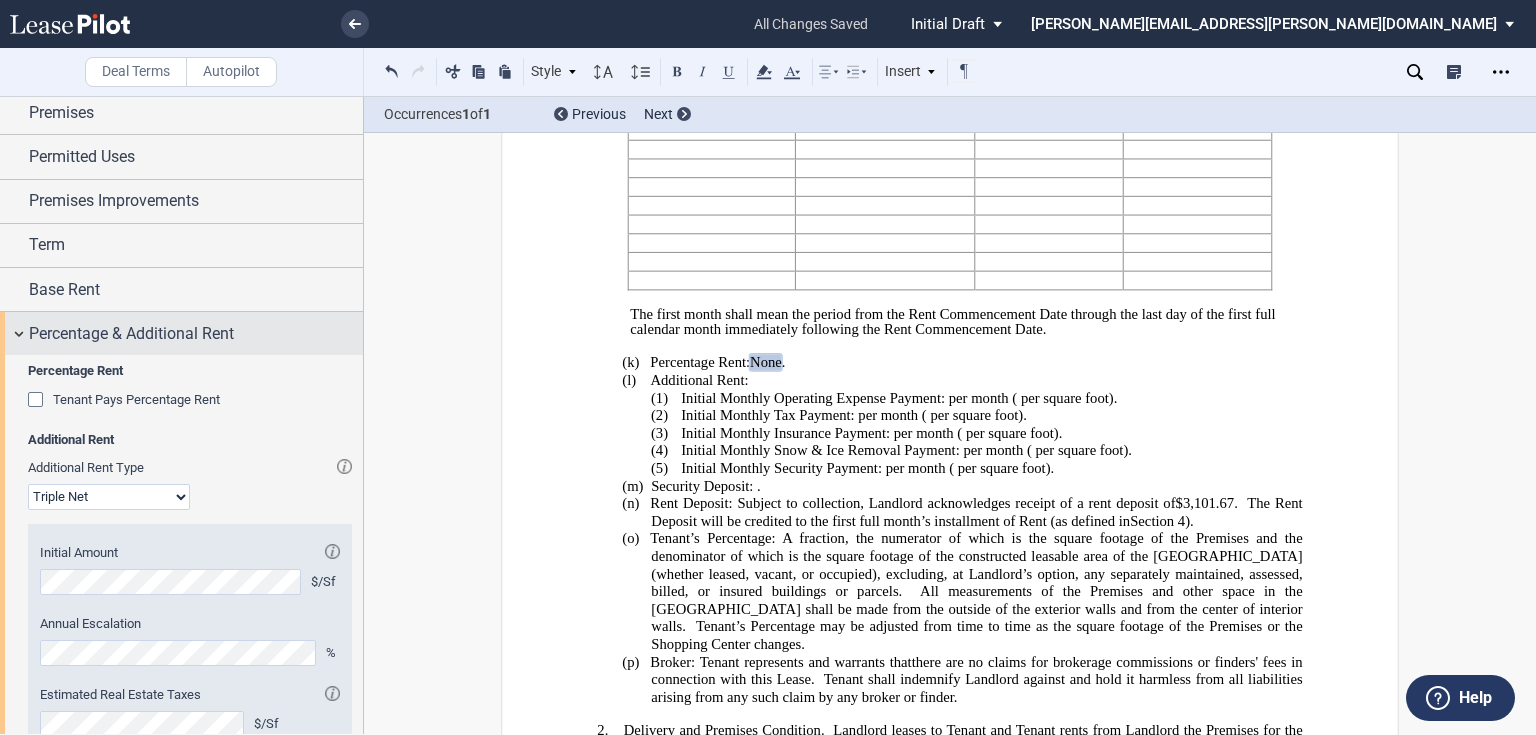 click on "Percentage & Additional Rent" at bounding box center (131, 334) 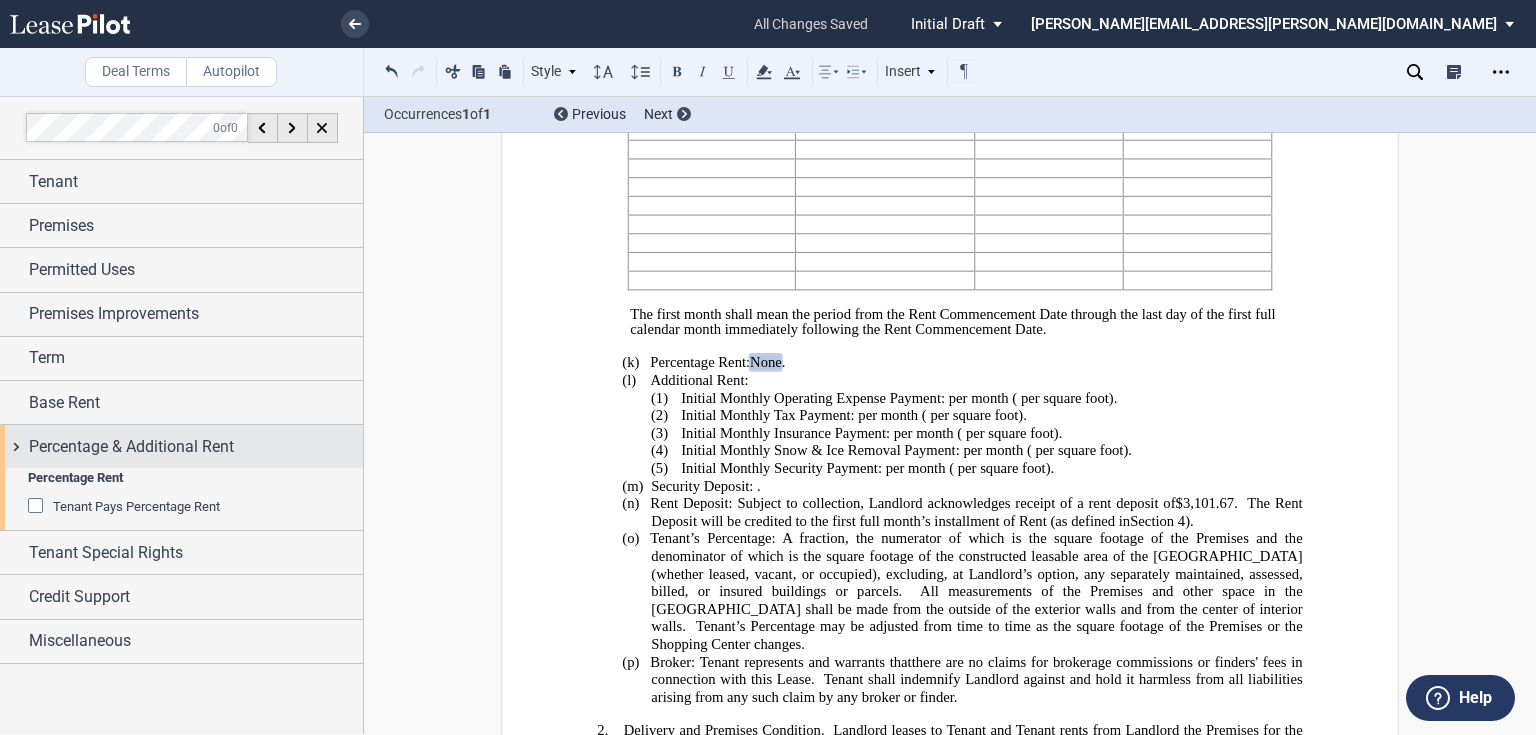 scroll, scrollTop: 0, scrollLeft: 0, axis: both 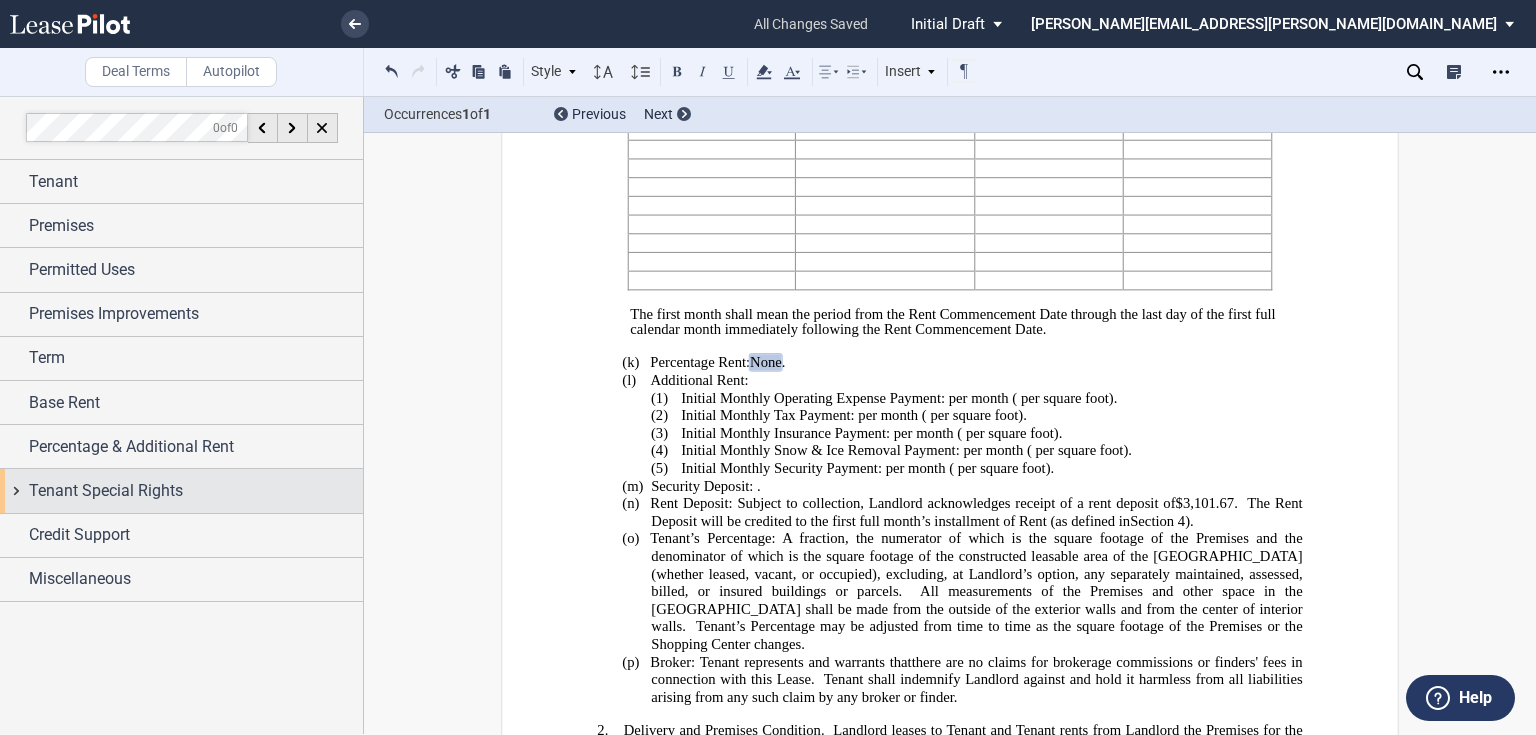 click on "Tenant Special Rights" at bounding box center [106, 491] 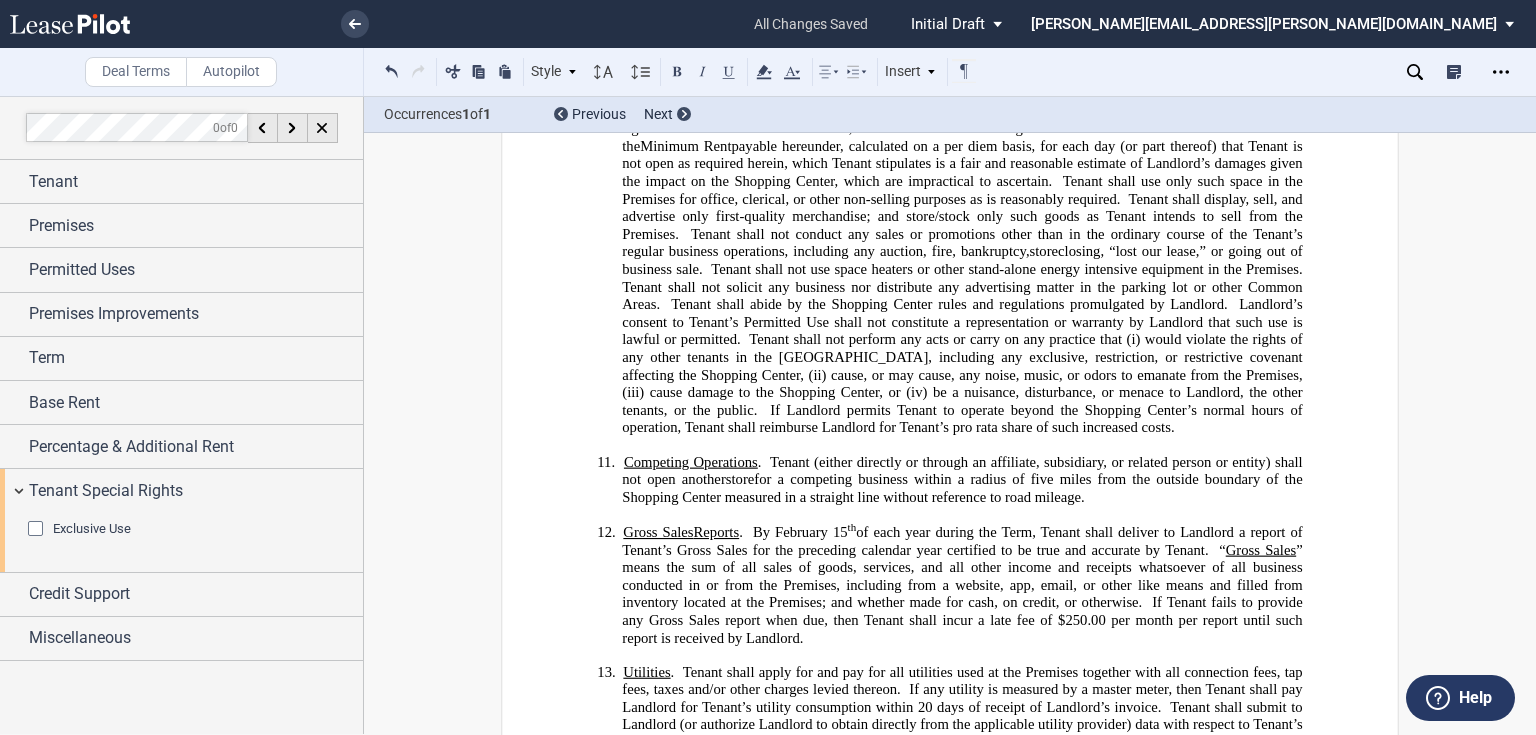 scroll, scrollTop: 3554, scrollLeft: 0, axis: vertical 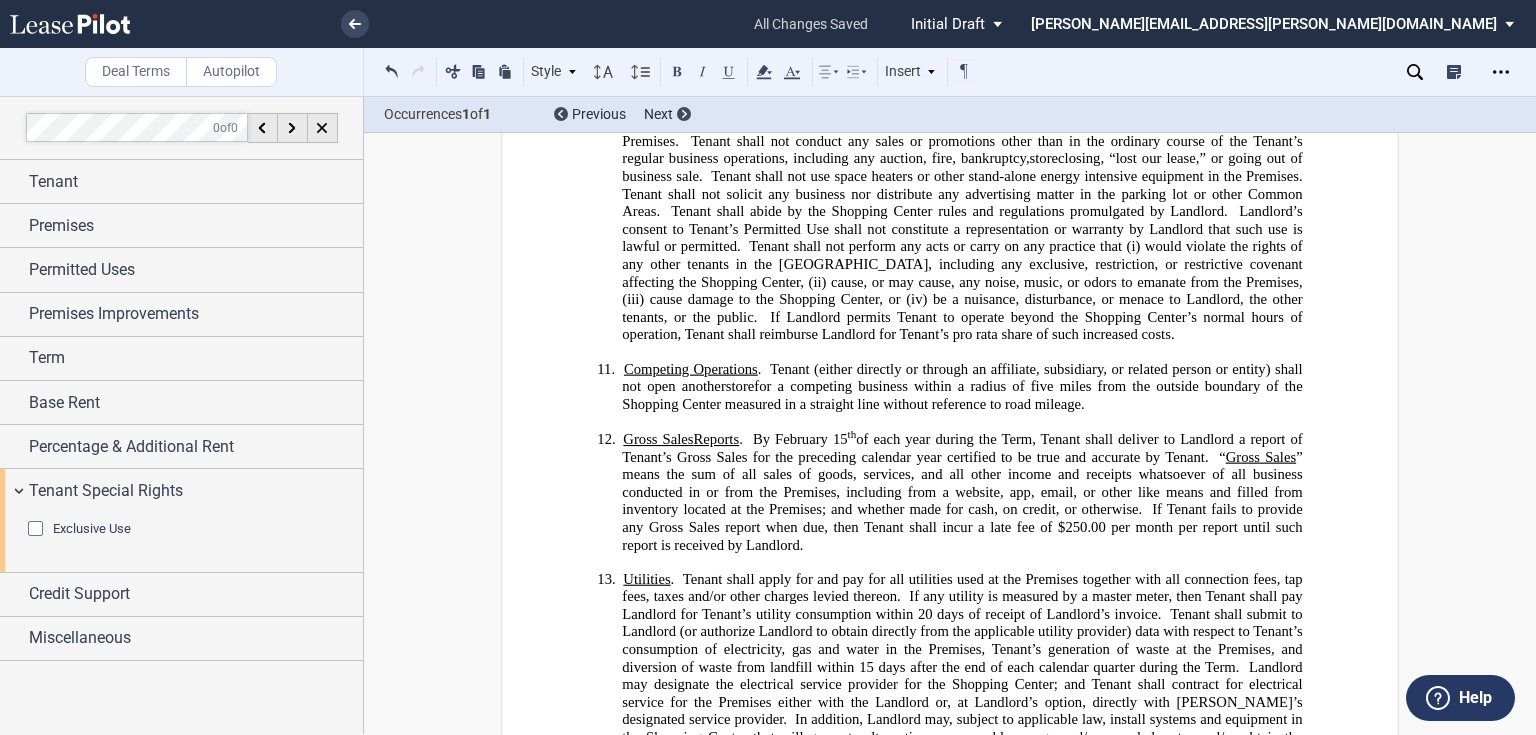 click 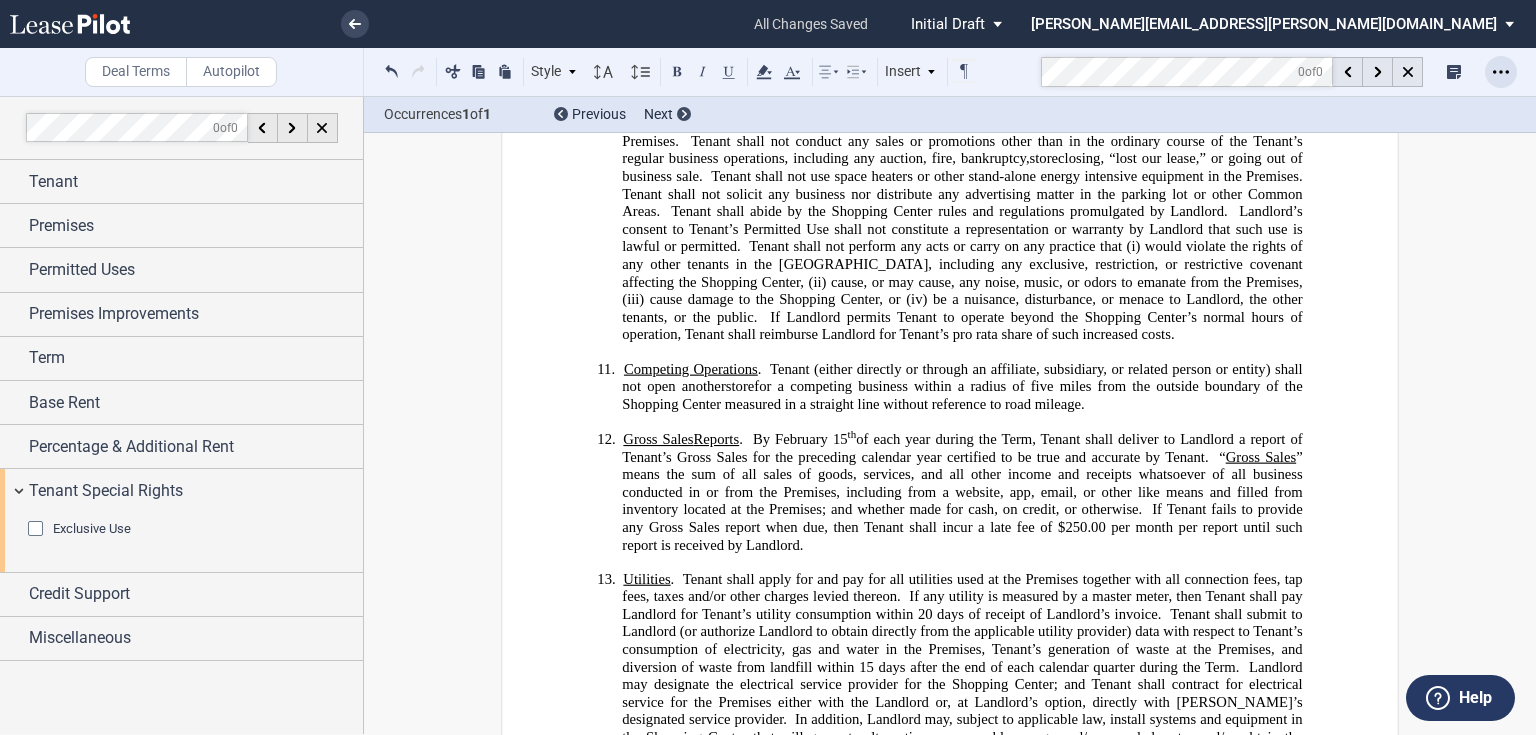click 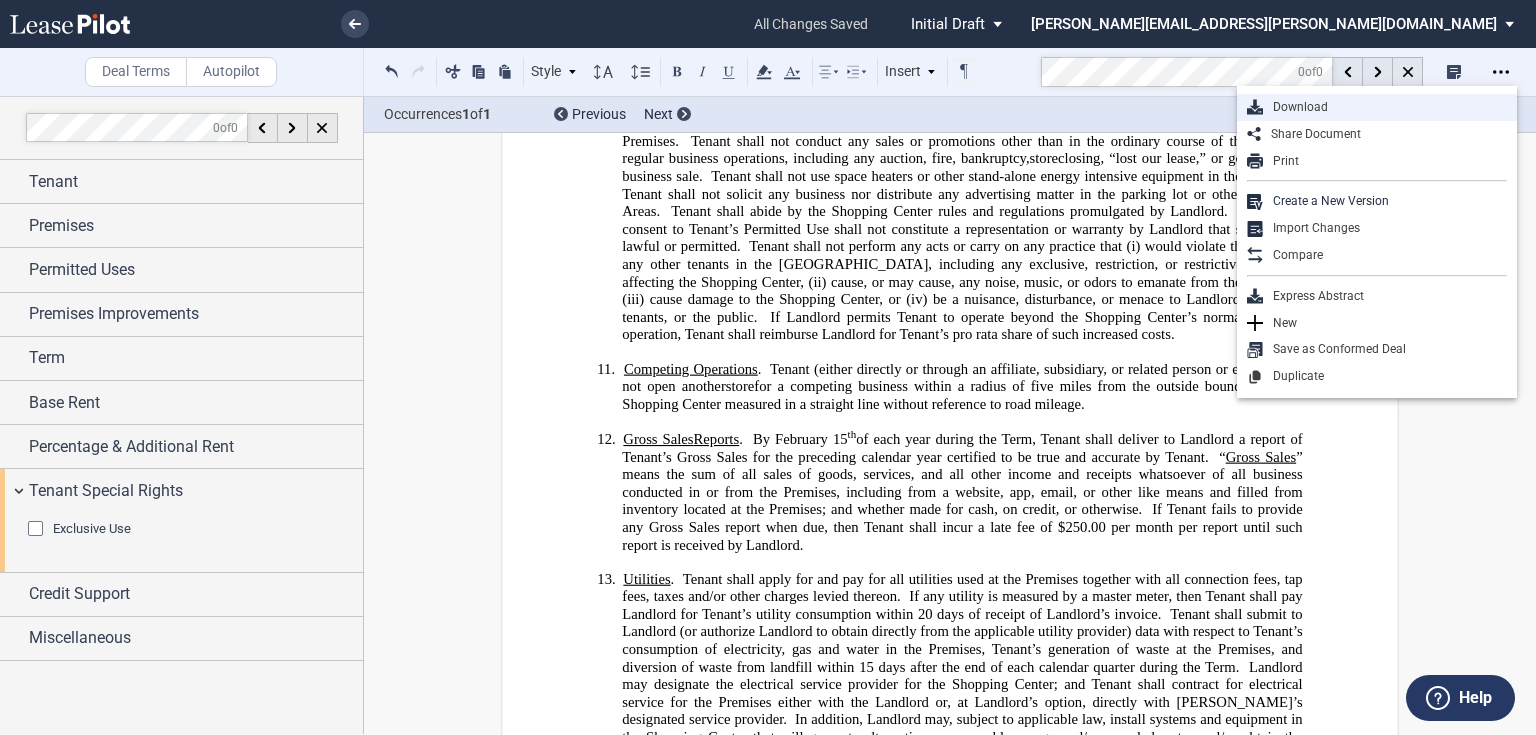 click on "Download" at bounding box center (1385, 107) 